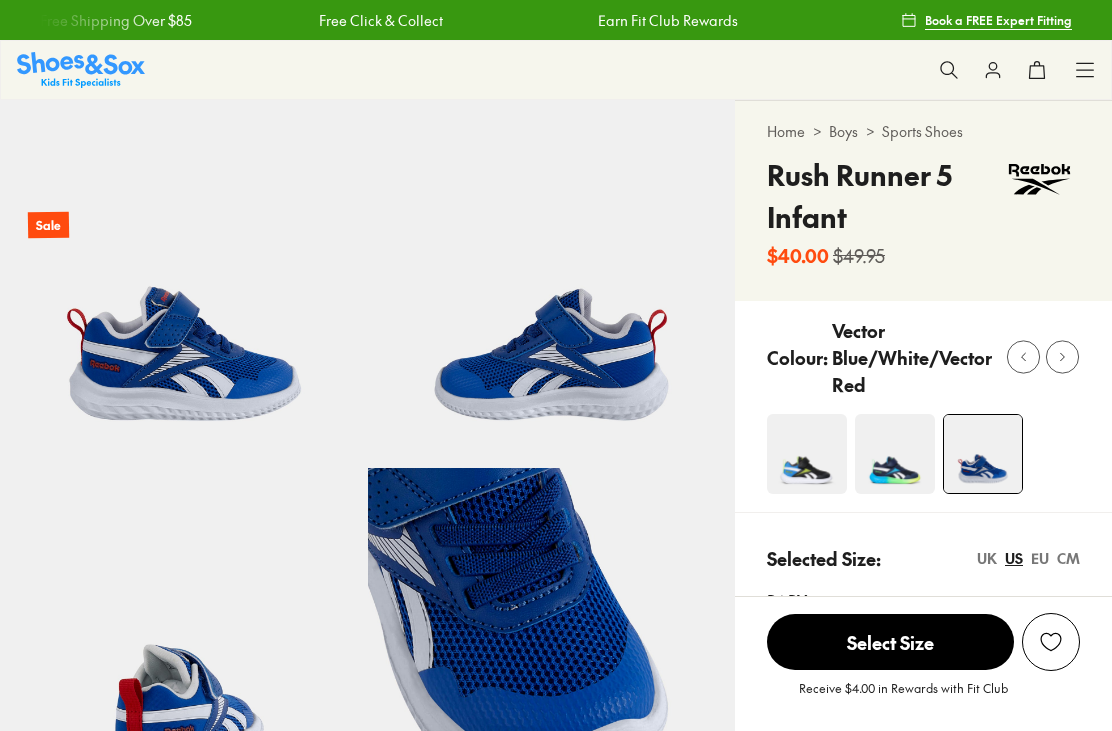 select on "*" 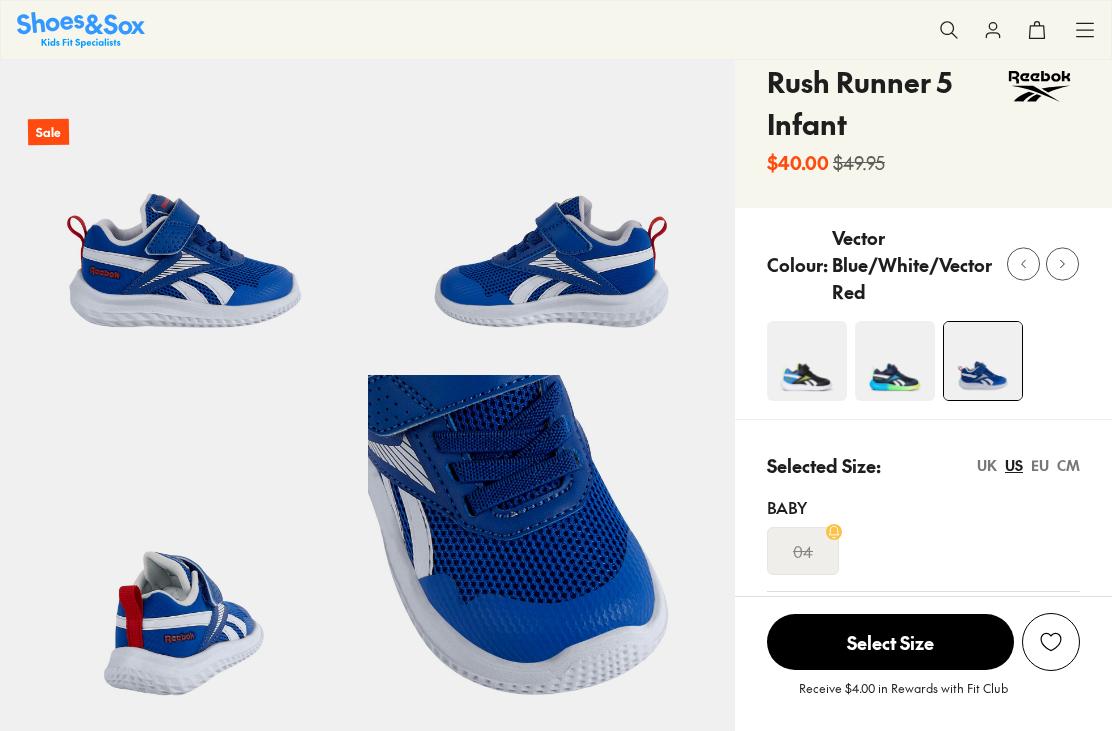 click 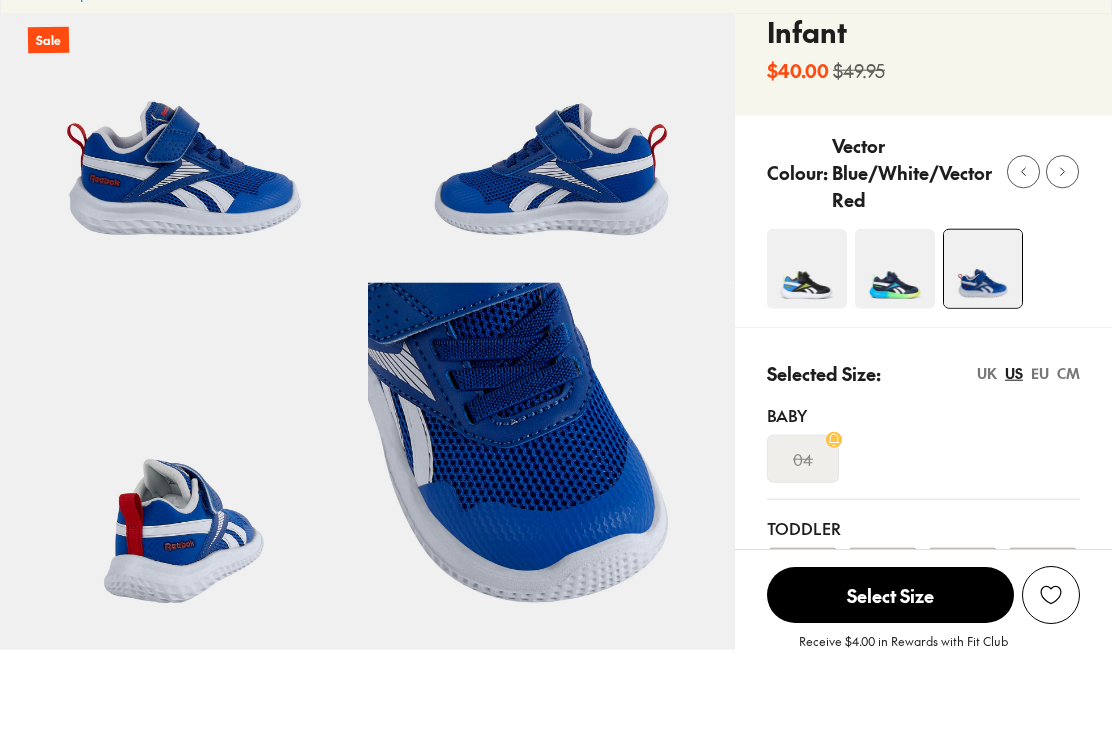 scroll, scrollTop: 0, scrollLeft: 0, axis: both 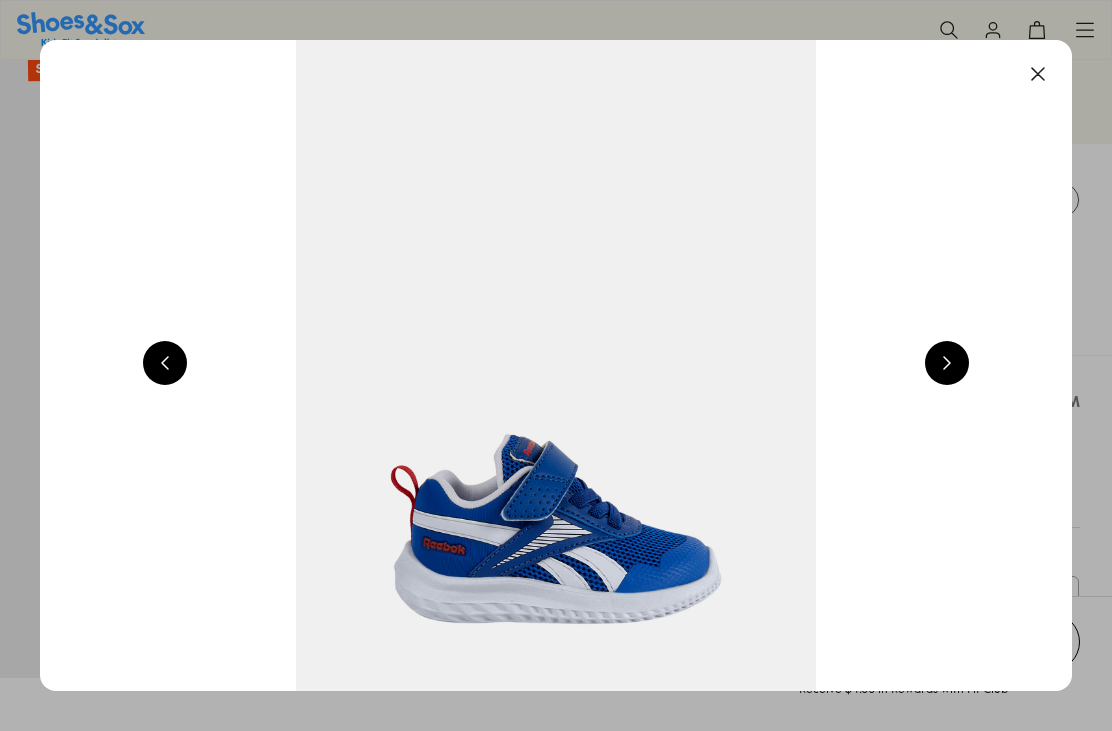 click at bounding box center [947, 363] 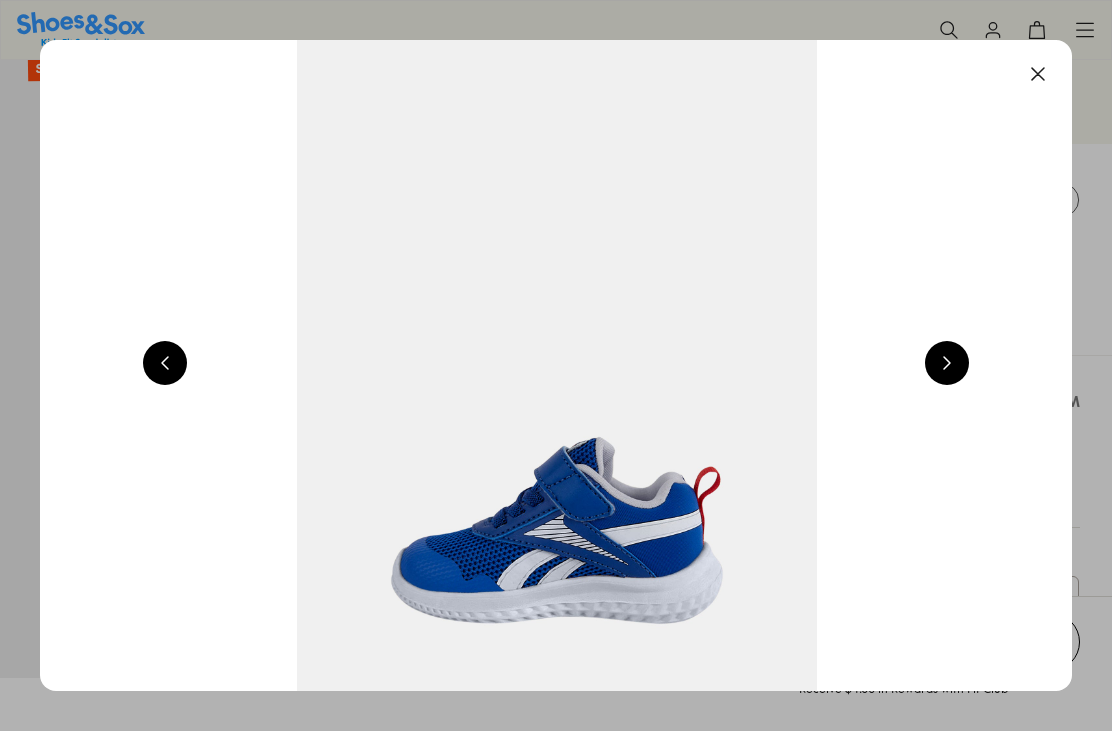 scroll, scrollTop: 0, scrollLeft: 2064, axis: horizontal 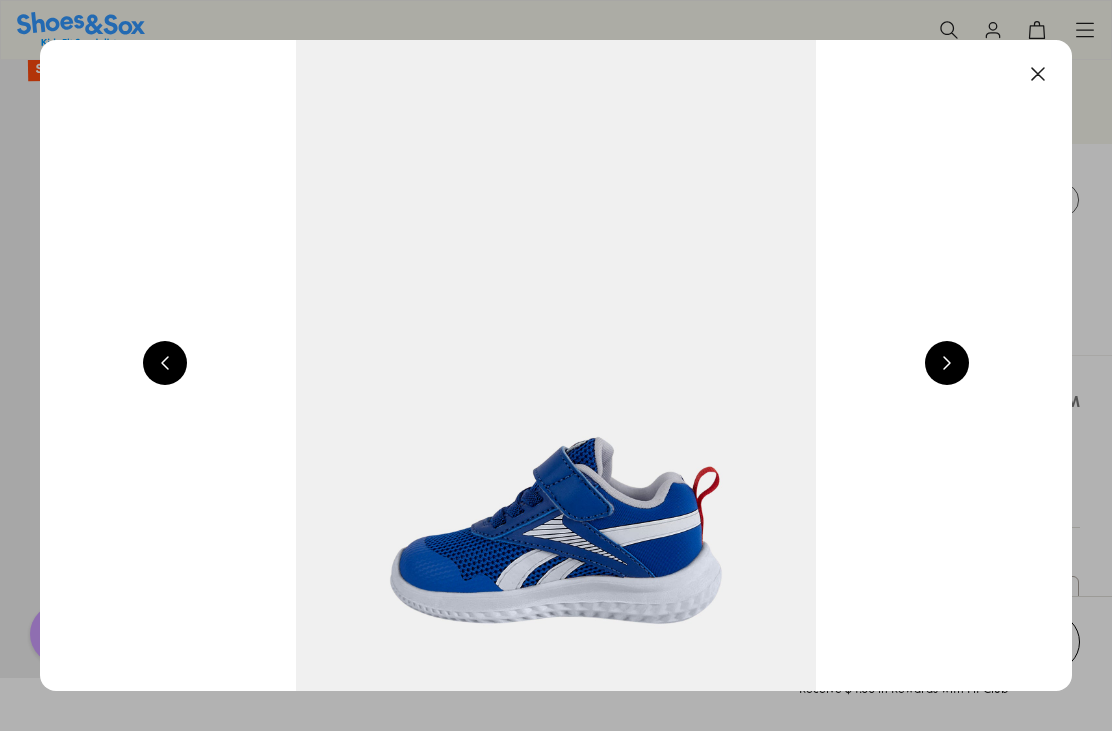 click at bounding box center [947, 363] 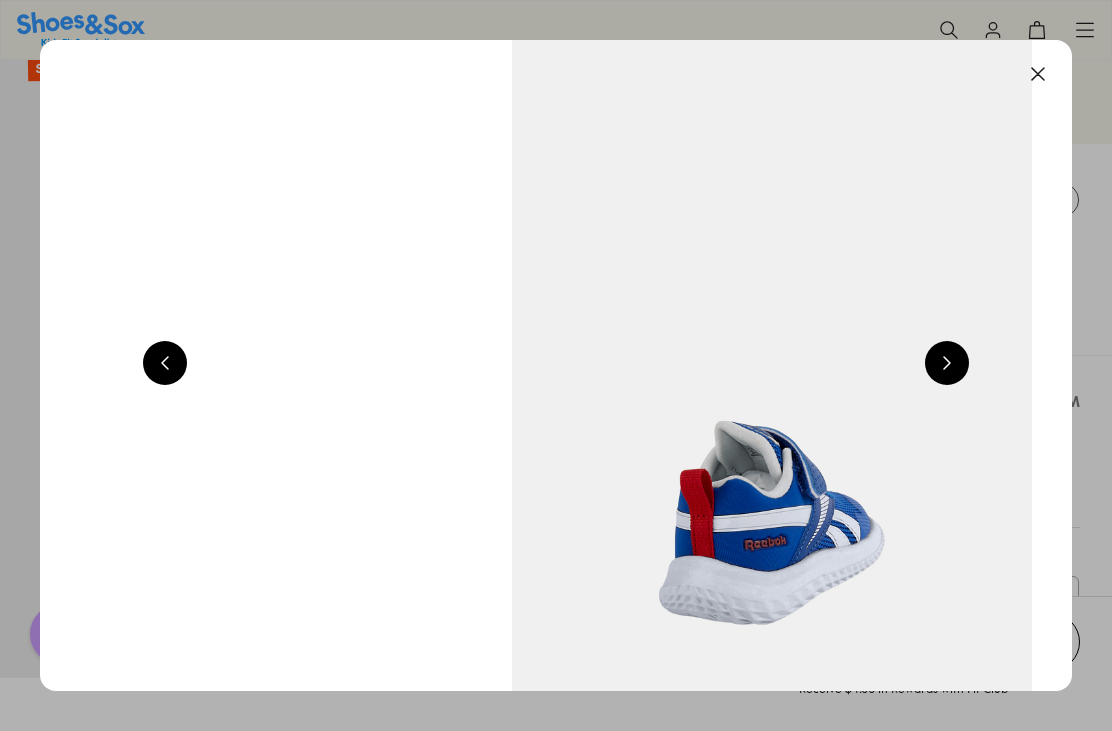 scroll, scrollTop: 0, scrollLeft: 3096, axis: horizontal 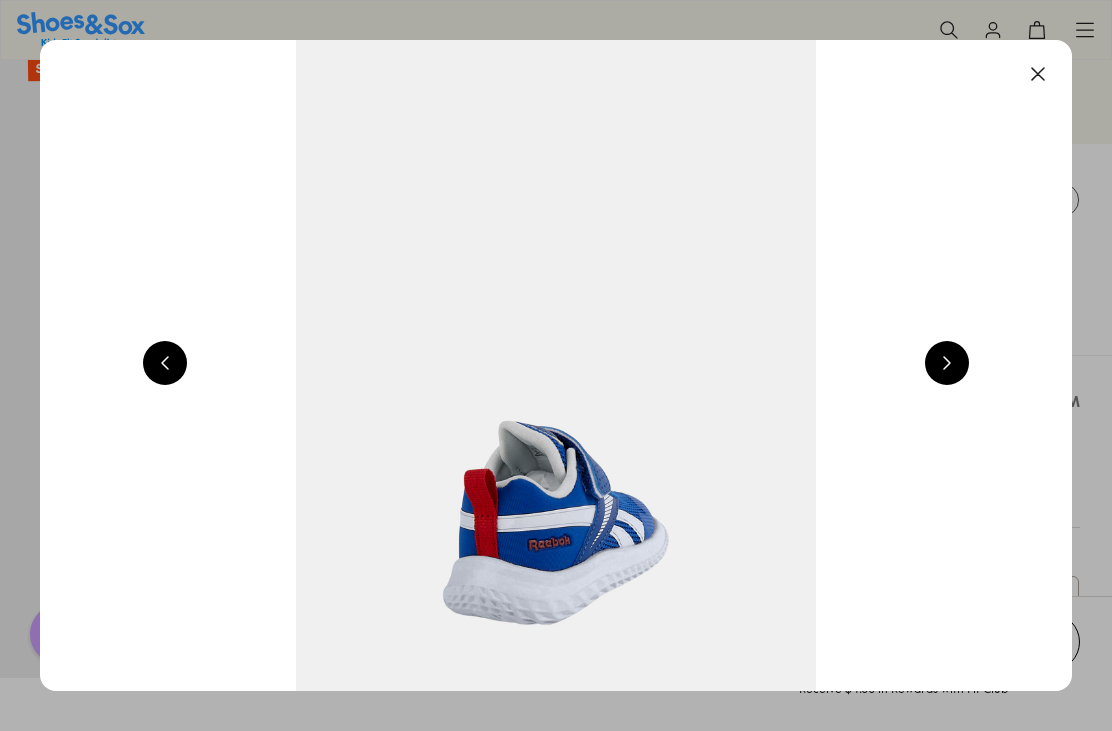 click at bounding box center (1038, 74) 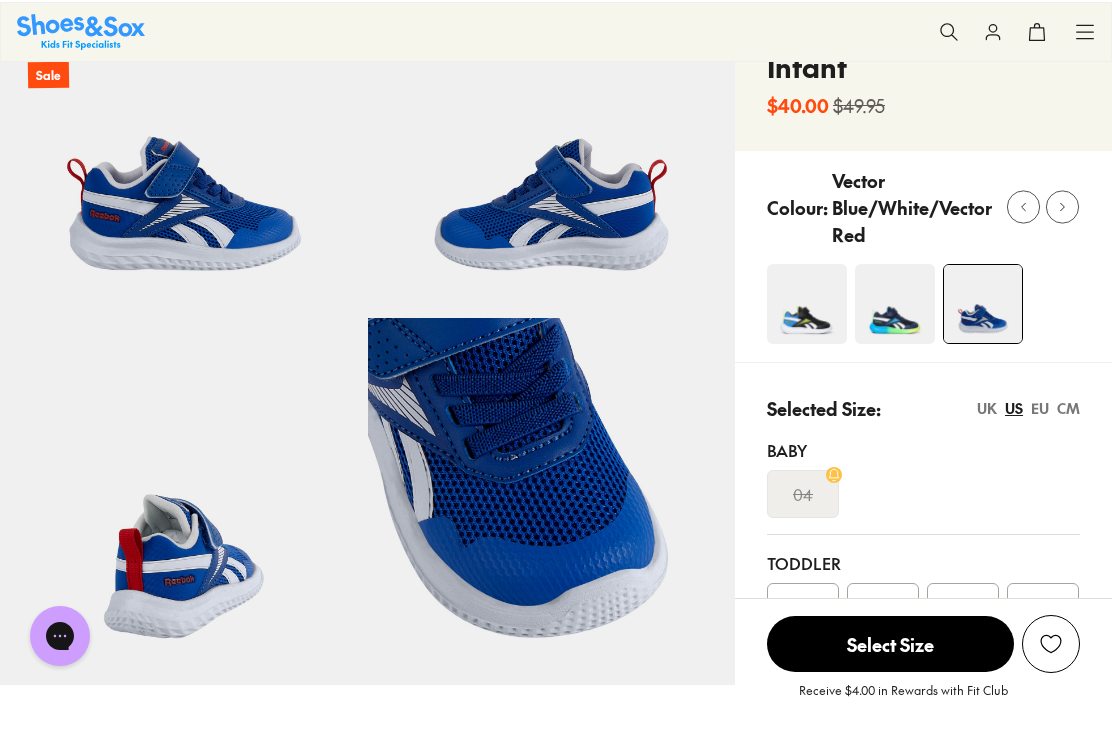 scroll, scrollTop: 143, scrollLeft: 0, axis: vertical 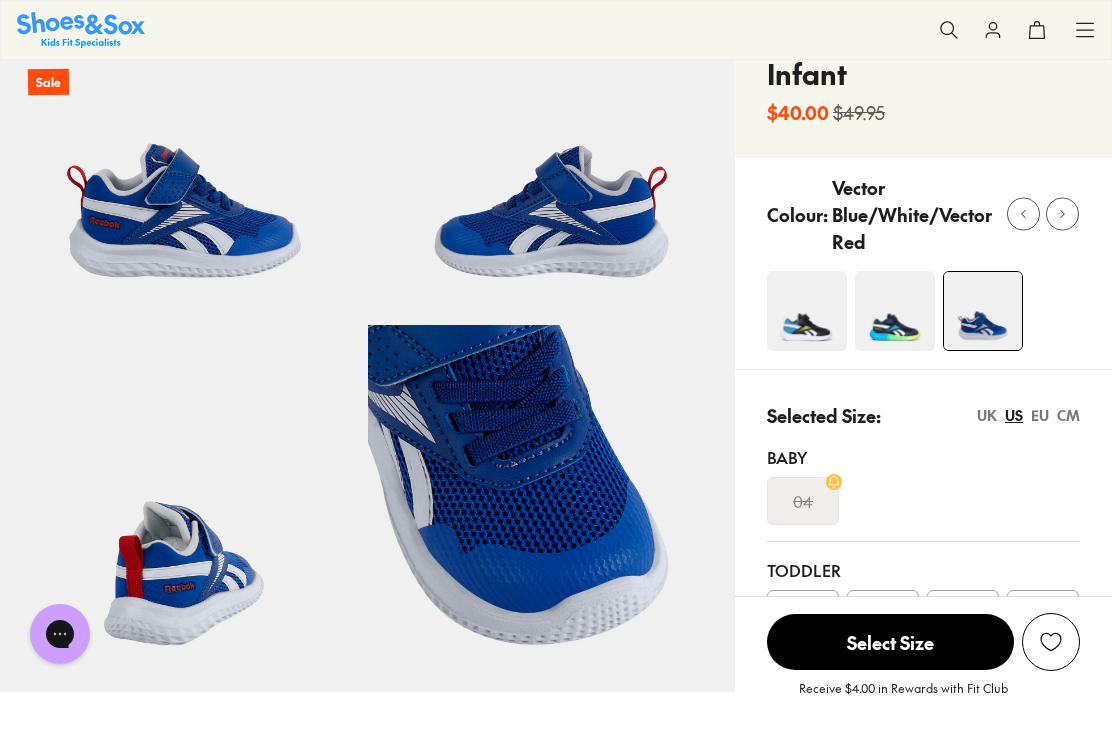 click at bounding box center [895, 311] 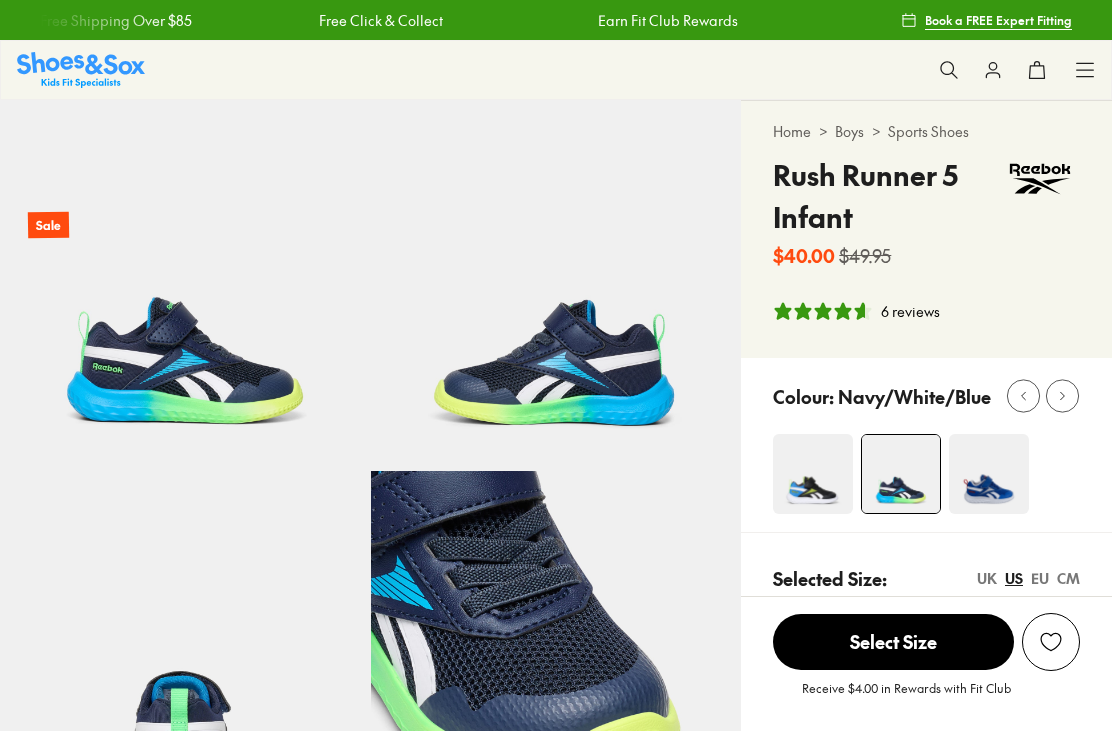 select on "*" 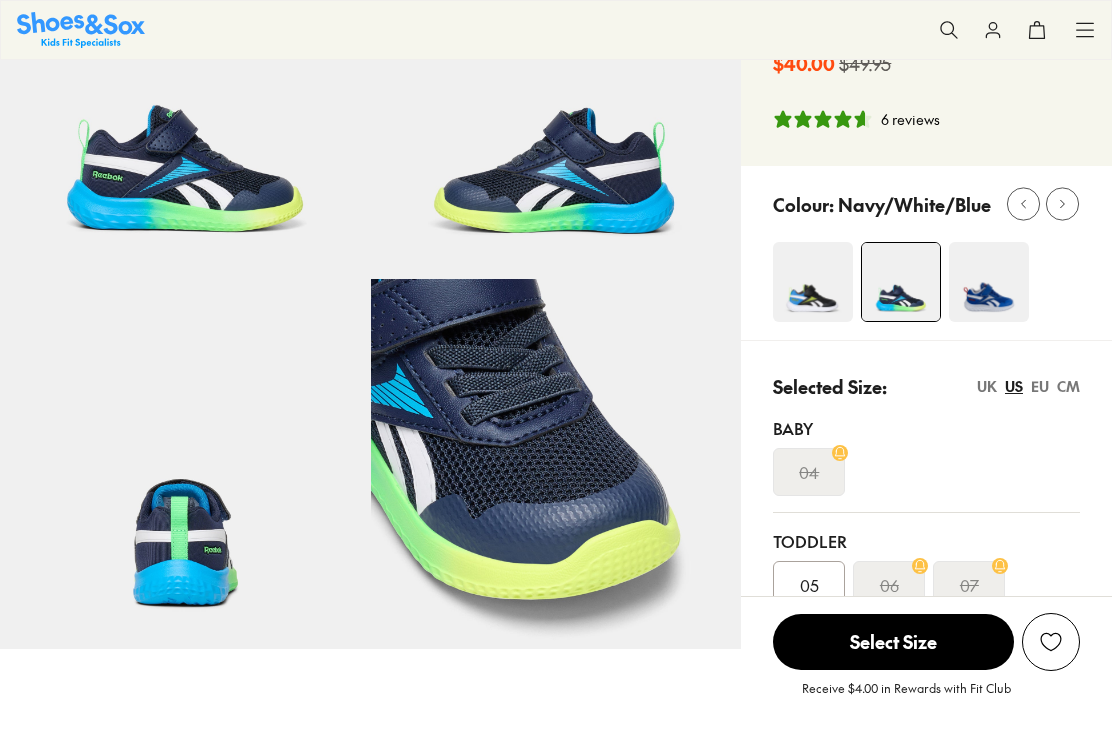 scroll, scrollTop: 213, scrollLeft: 0, axis: vertical 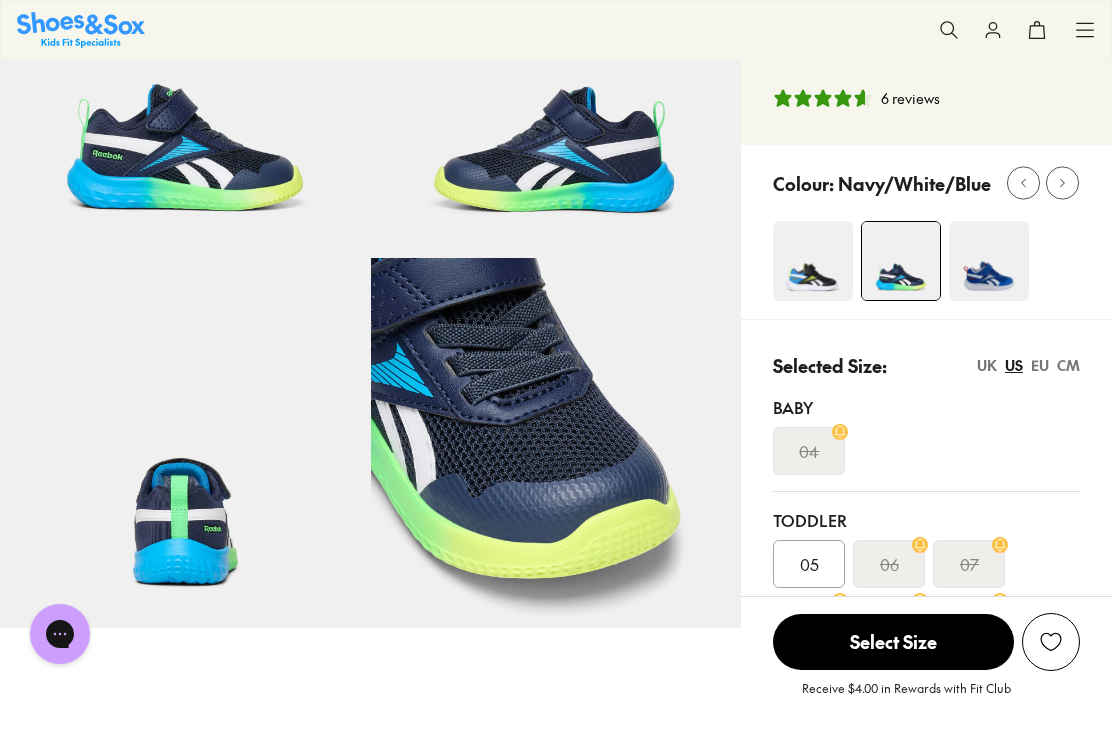 click at bounding box center (989, 261) 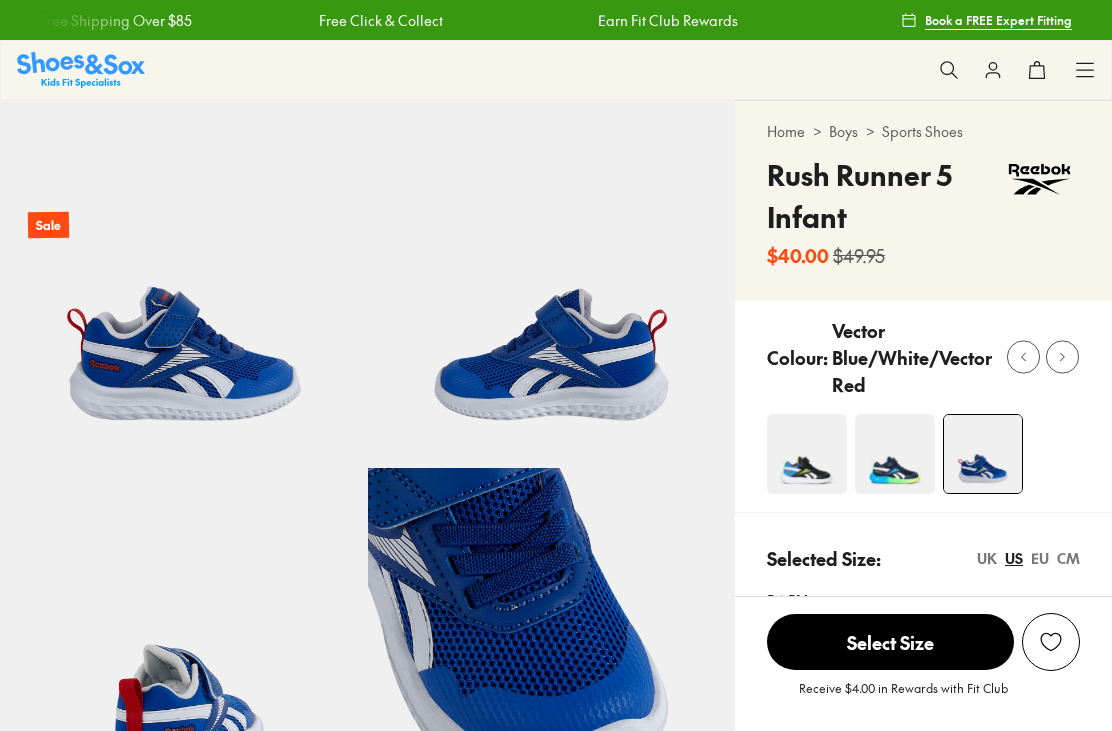 select on "*" 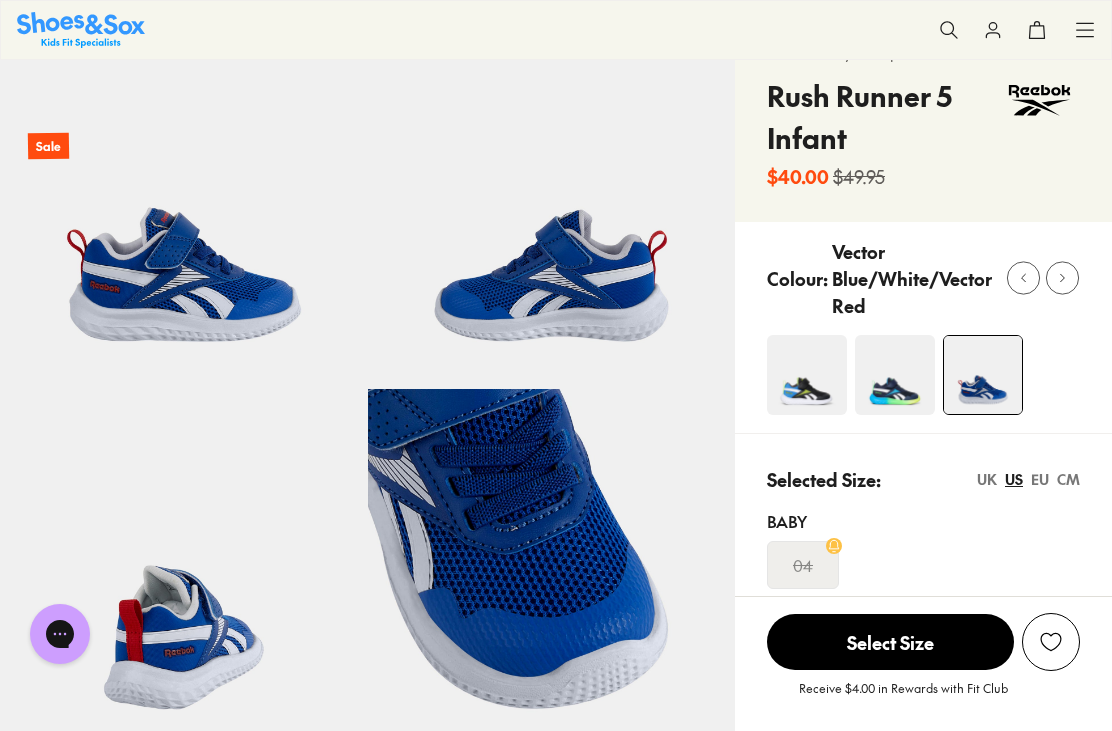 scroll, scrollTop: 67, scrollLeft: 0, axis: vertical 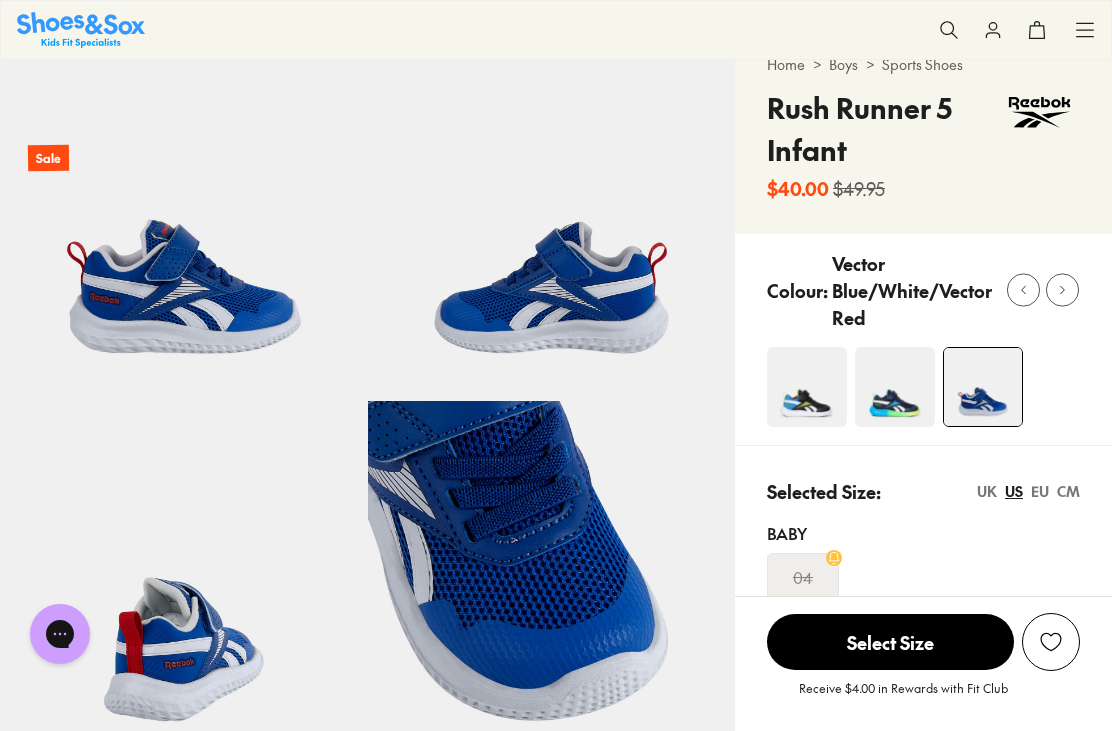 click 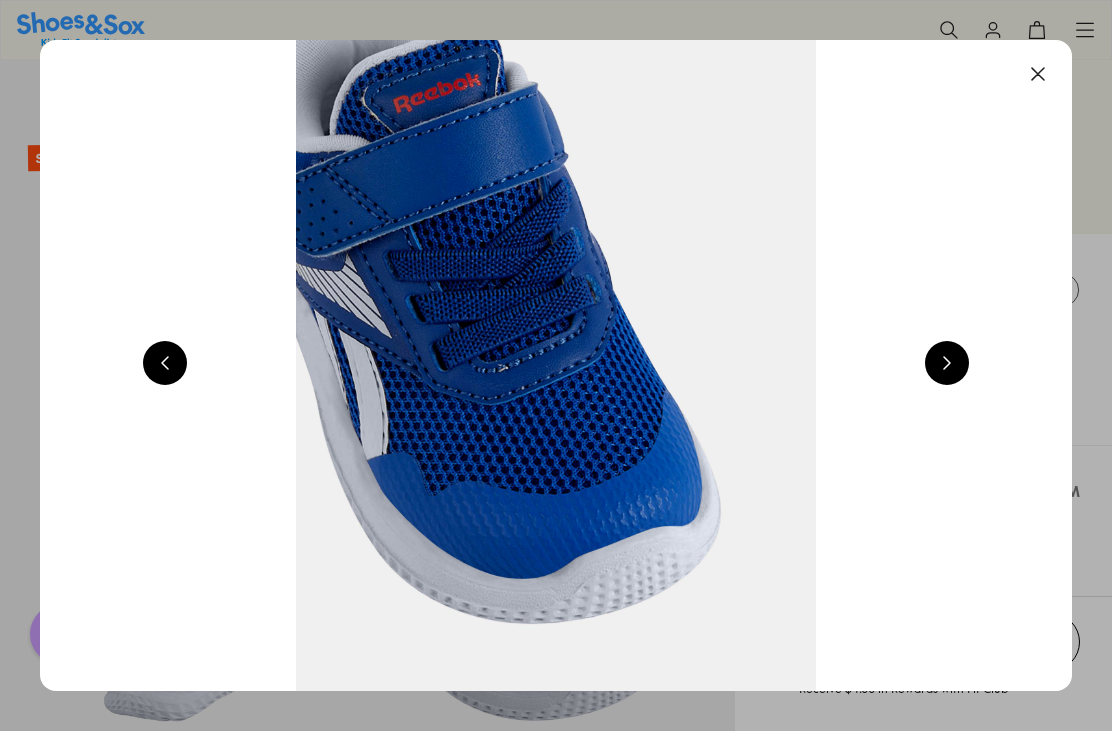 scroll, scrollTop: 0, scrollLeft: 1032, axis: horizontal 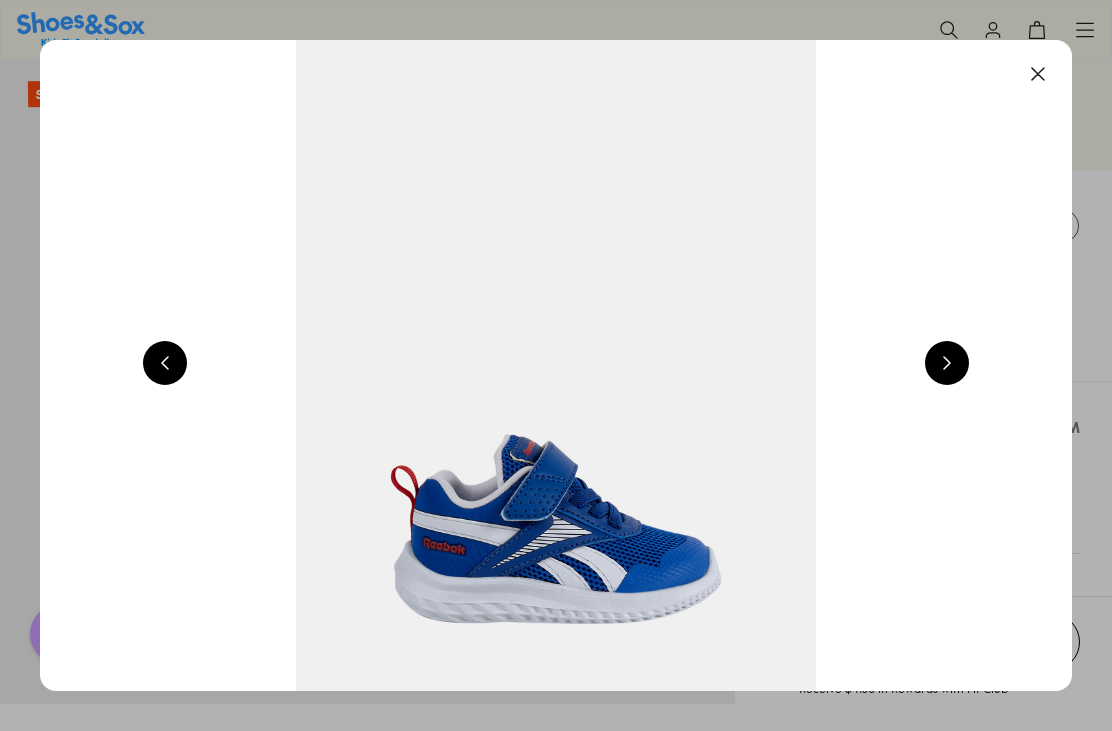 click at bounding box center [1038, 74] 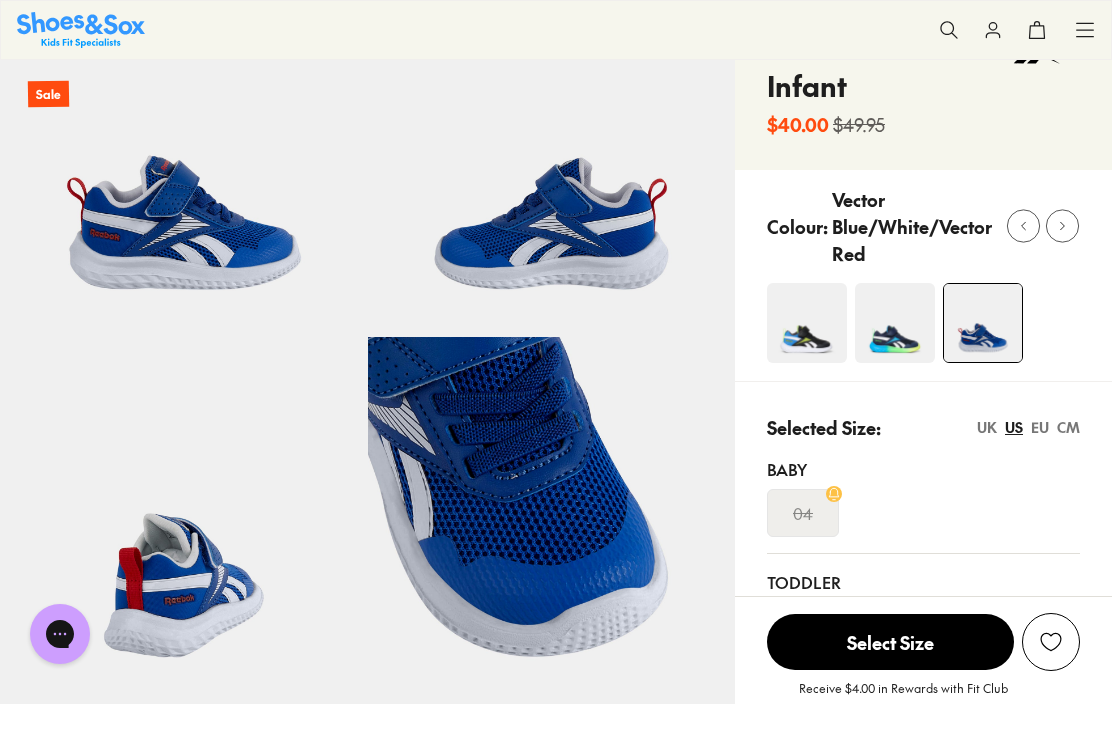 click at bounding box center (807, 323) 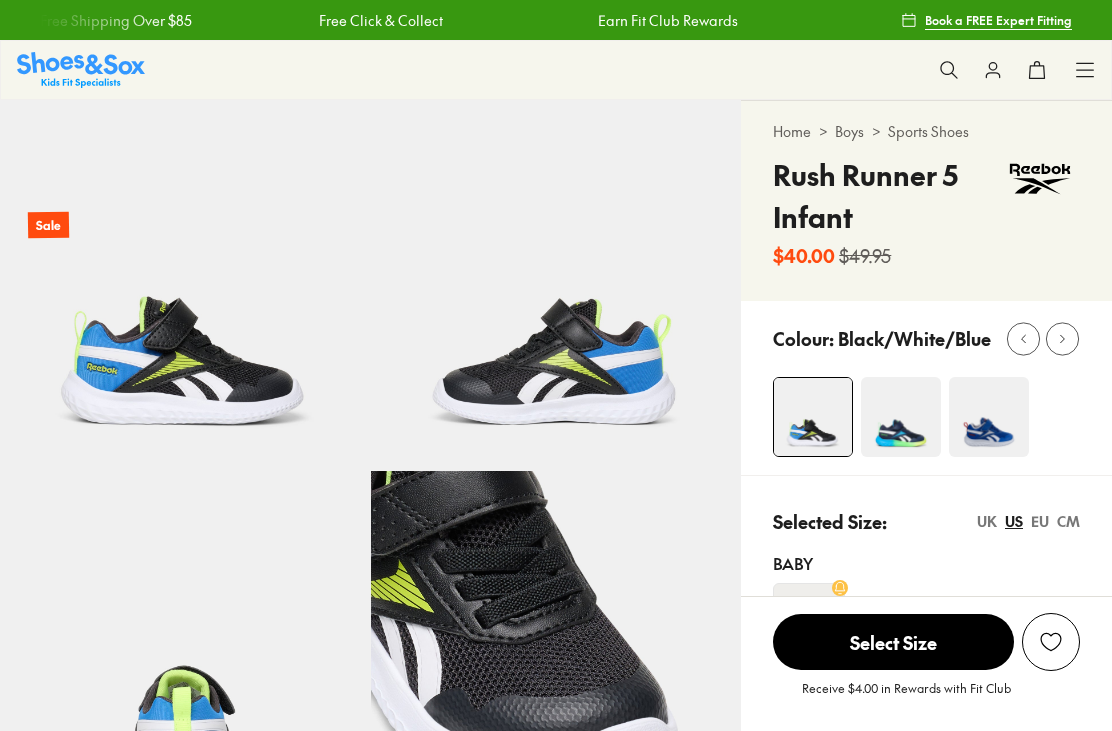 select on "*" 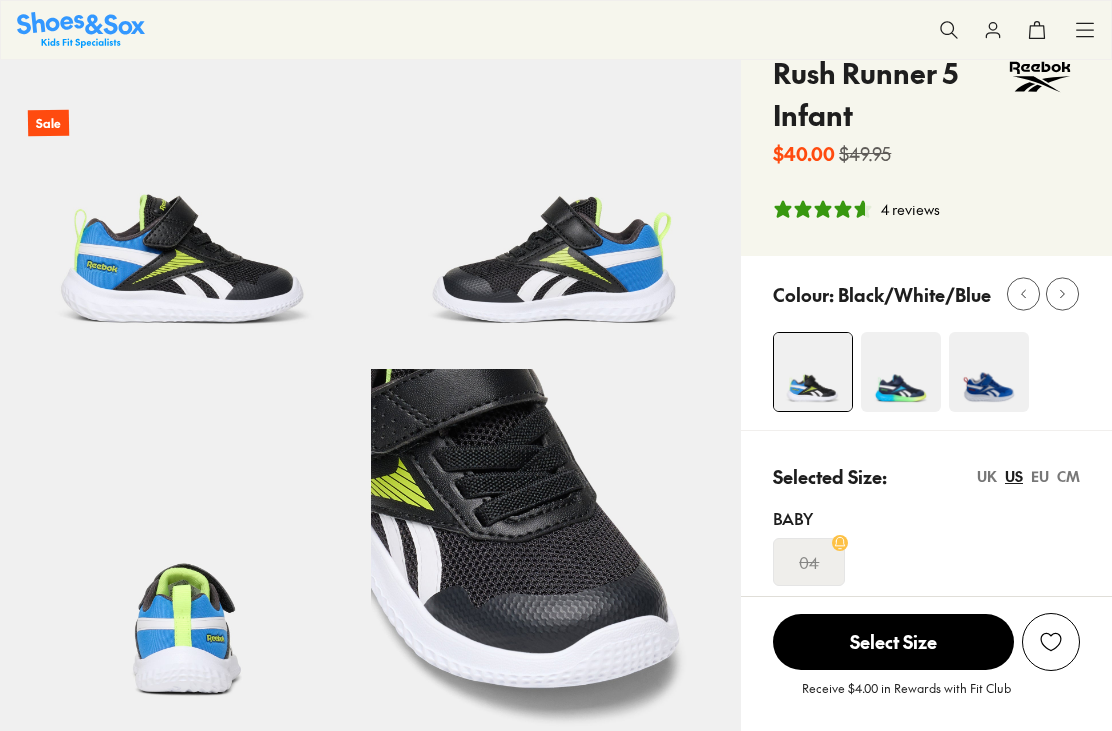 scroll, scrollTop: 102, scrollLeft: 0, axis: vertical 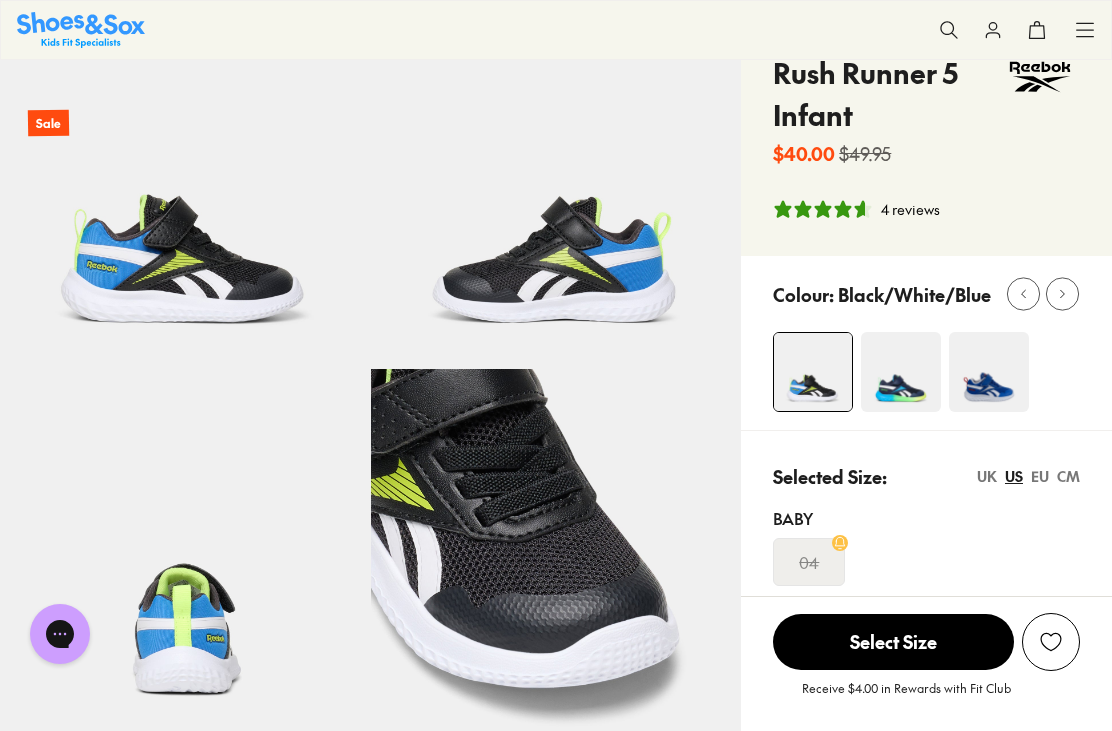 click 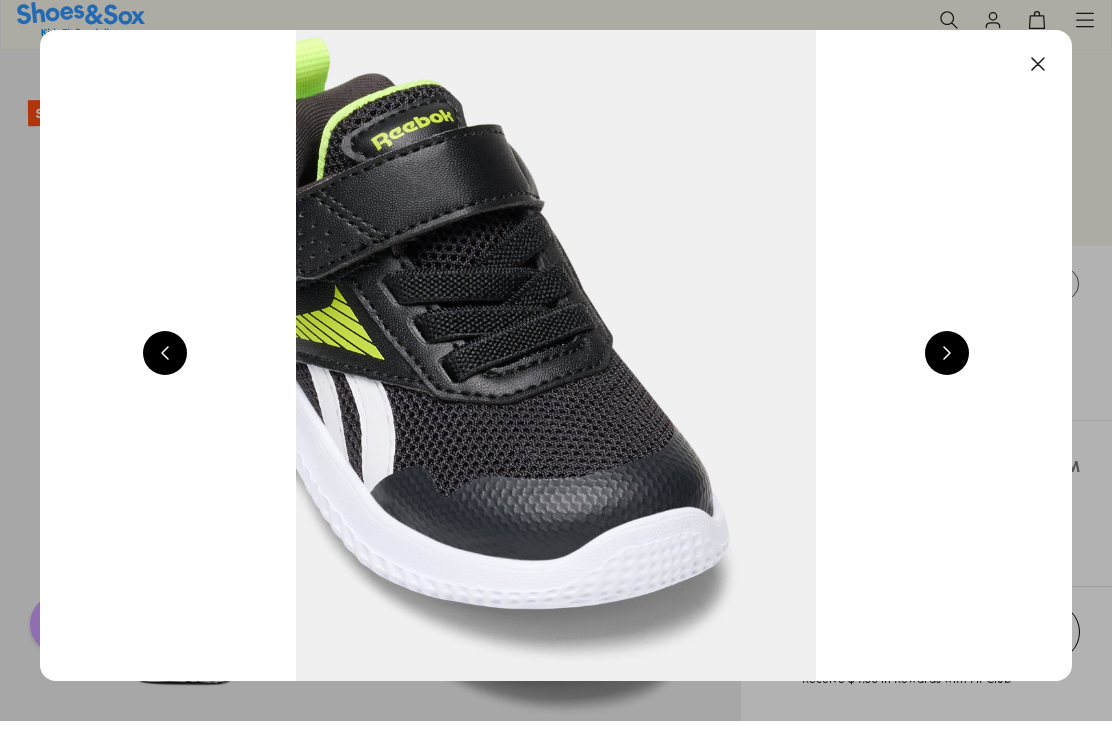 scroll, scrollTop: 166, scrollLeft: 0, axis: vertical 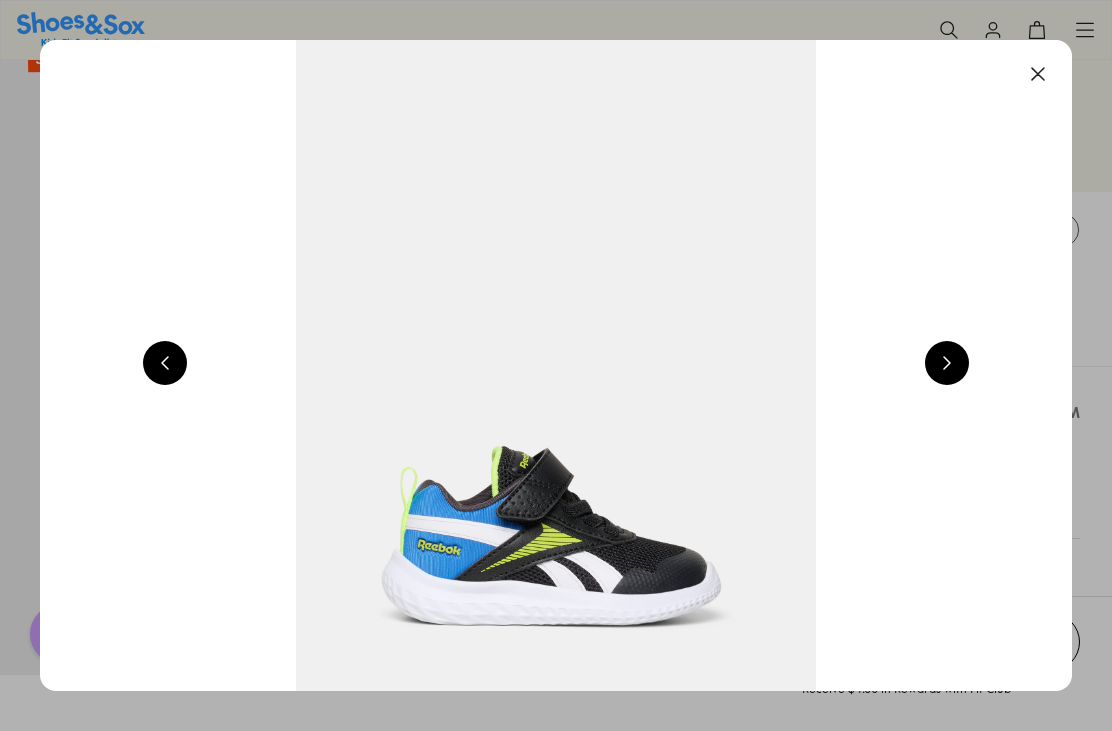 click at bounding box center [556, 365] 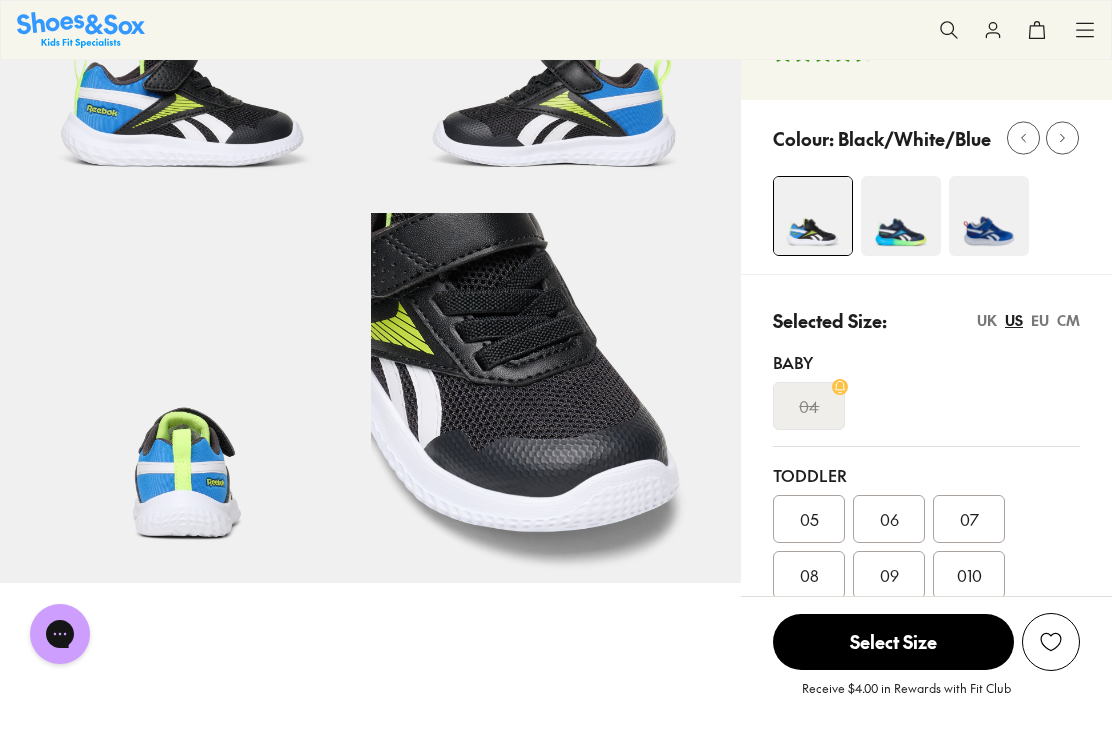 scroll, scrollTop: 260, scrollLeft: 0, axis: vertical 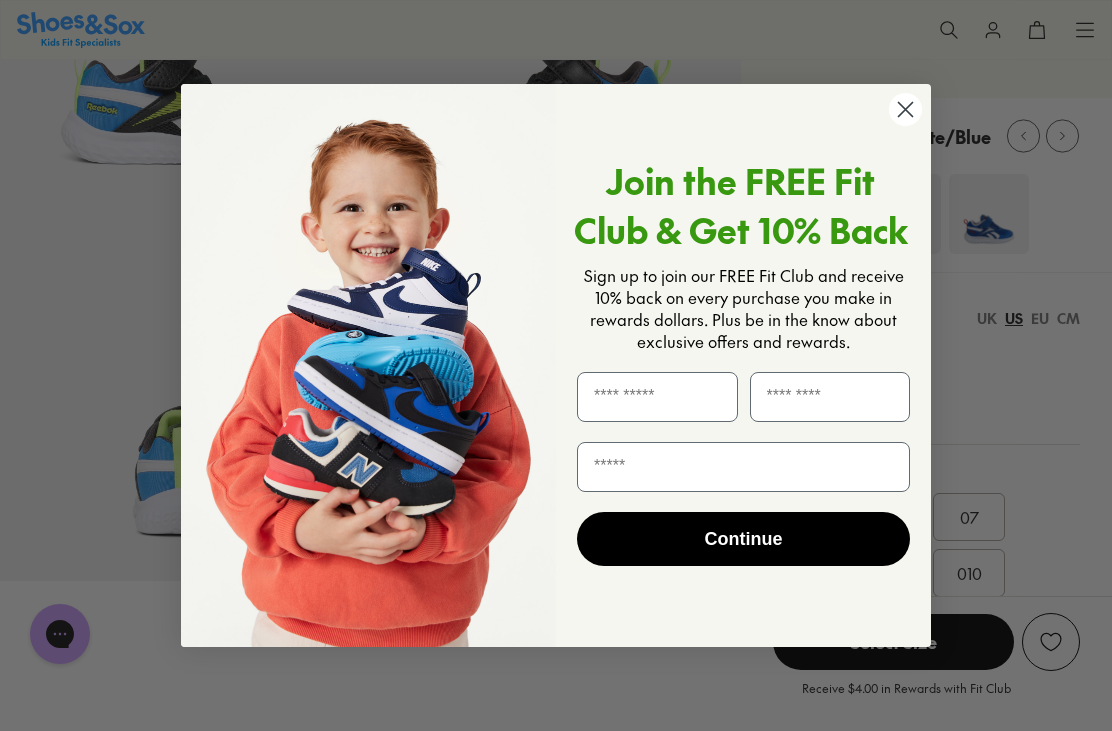 click 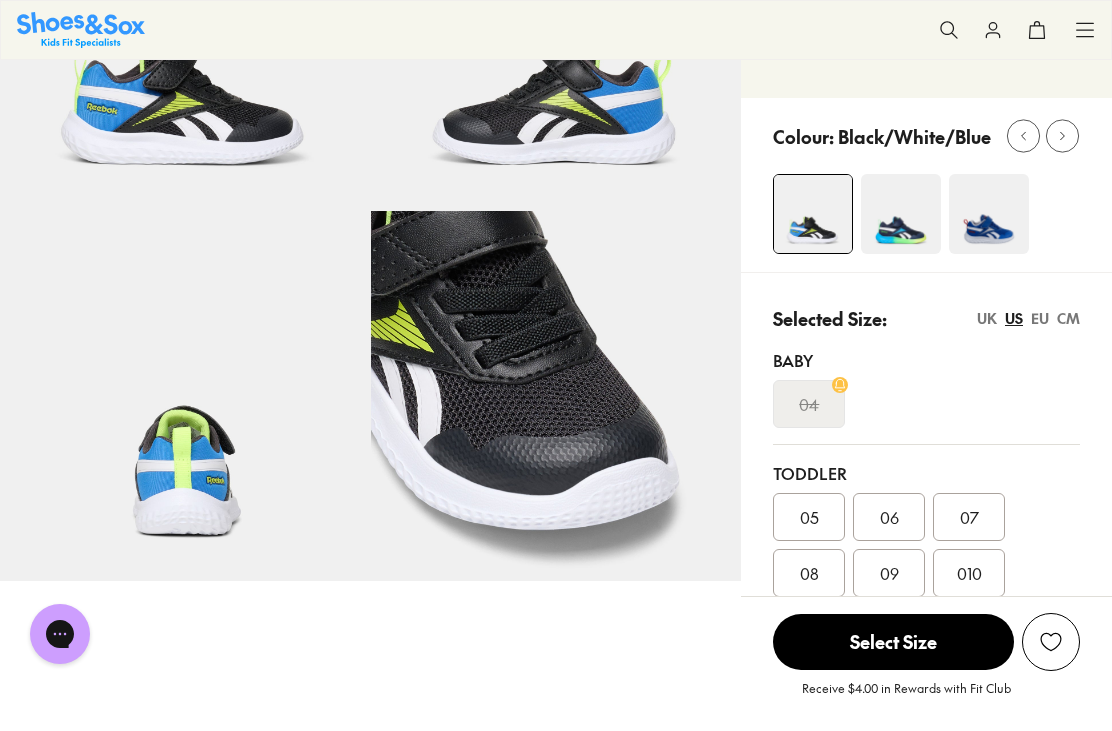click 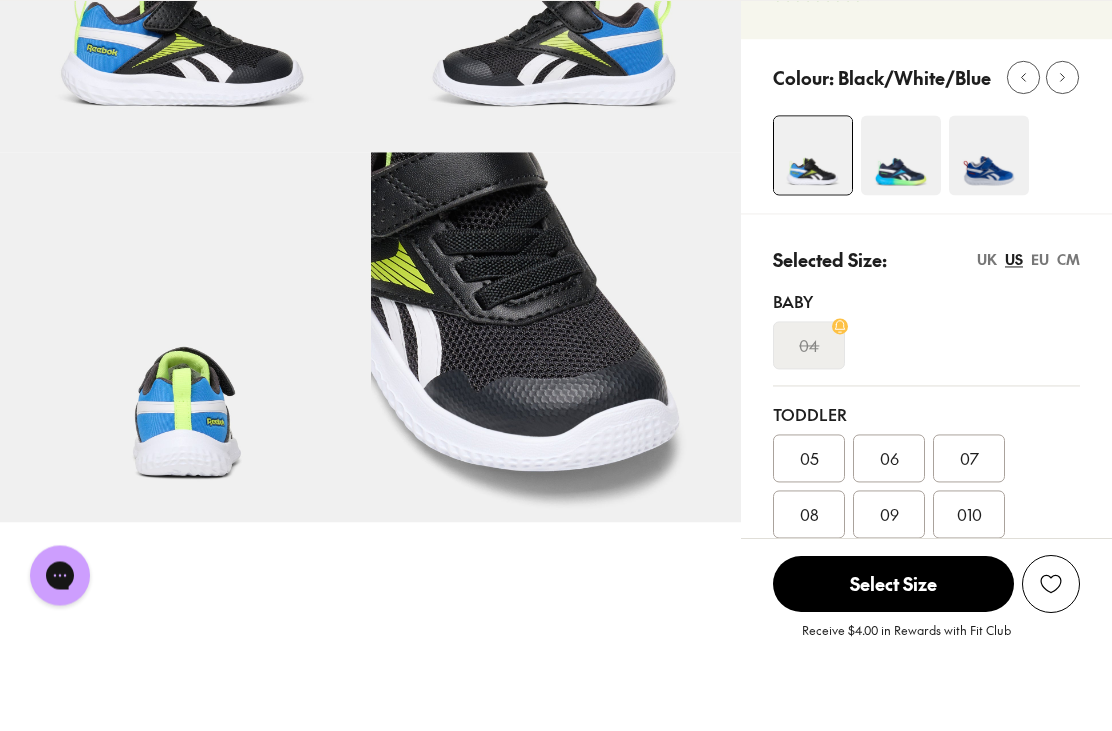 scroll, scrollTop: 261, scrollLeft: 0, axis: vertical 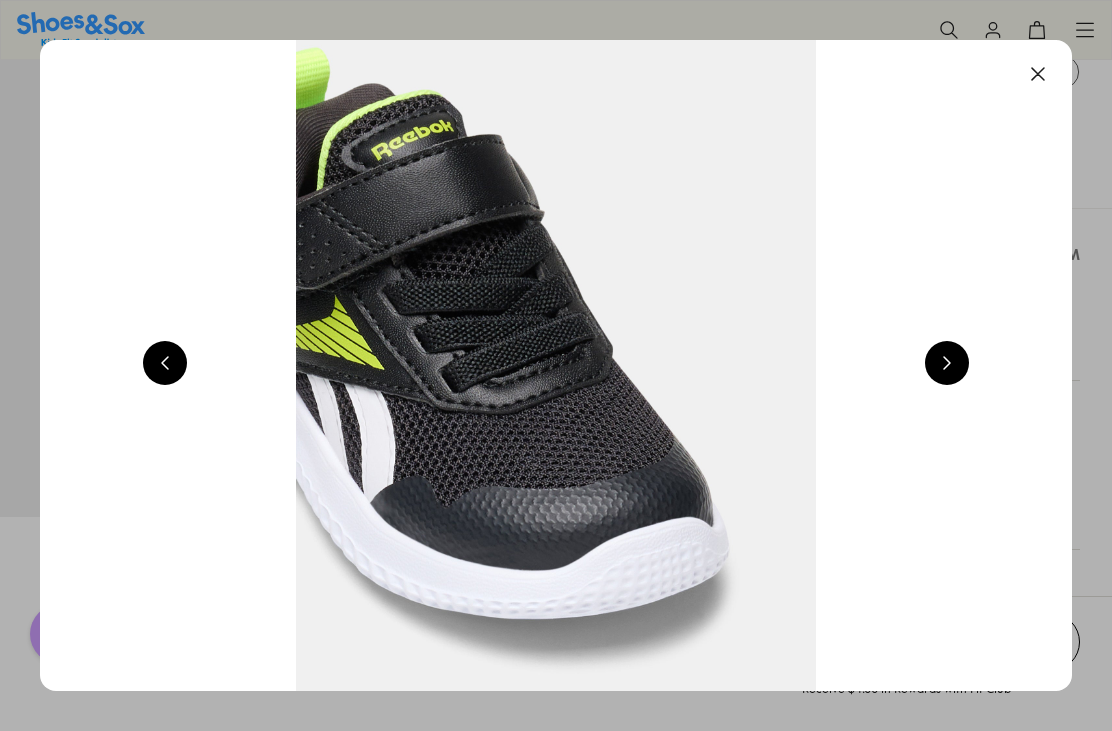 click at bounding box center (556, 365) 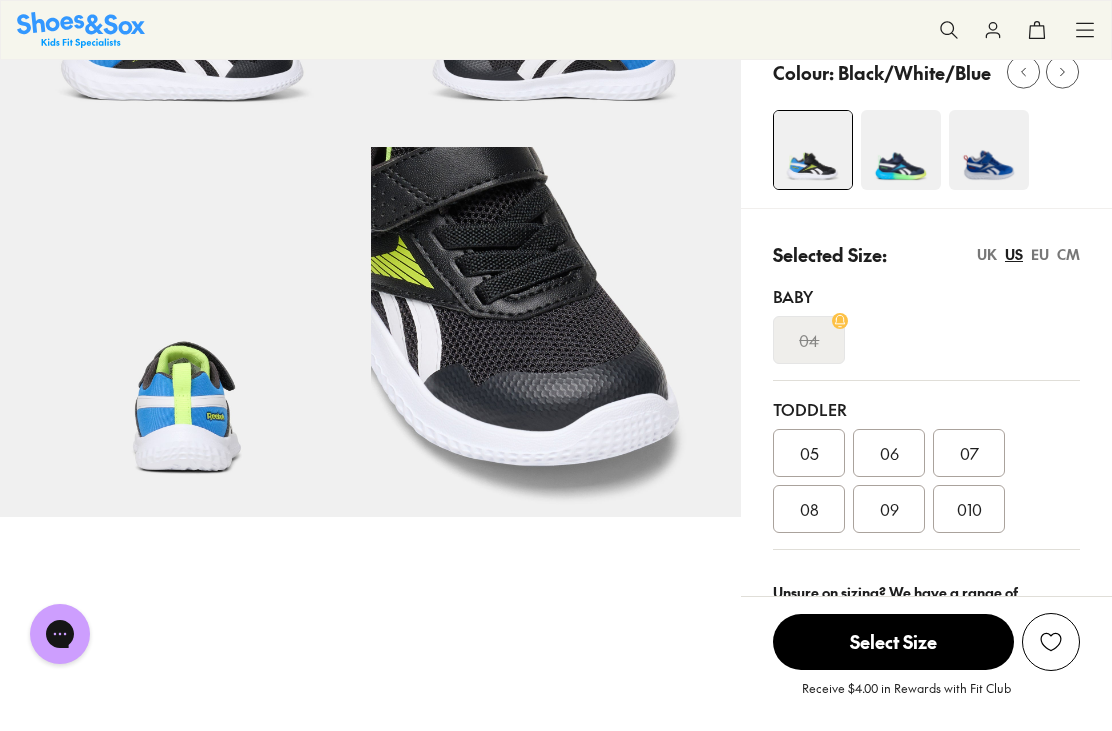 click at bounding box center (901, 150) 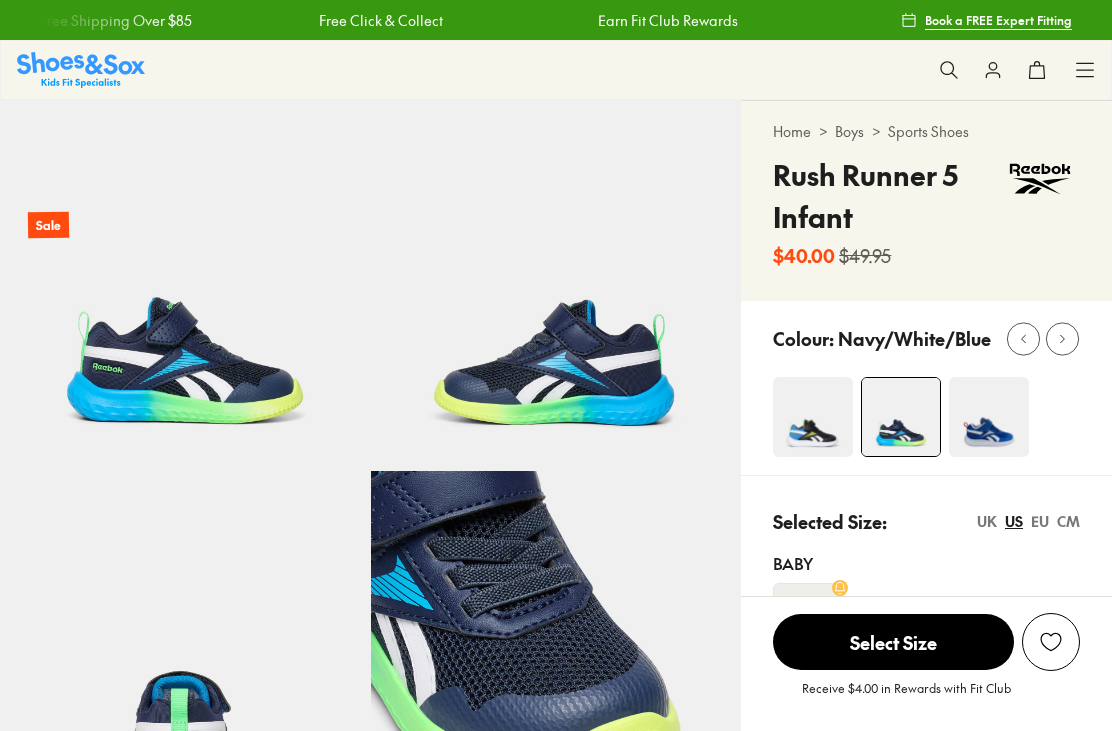 select on "*" 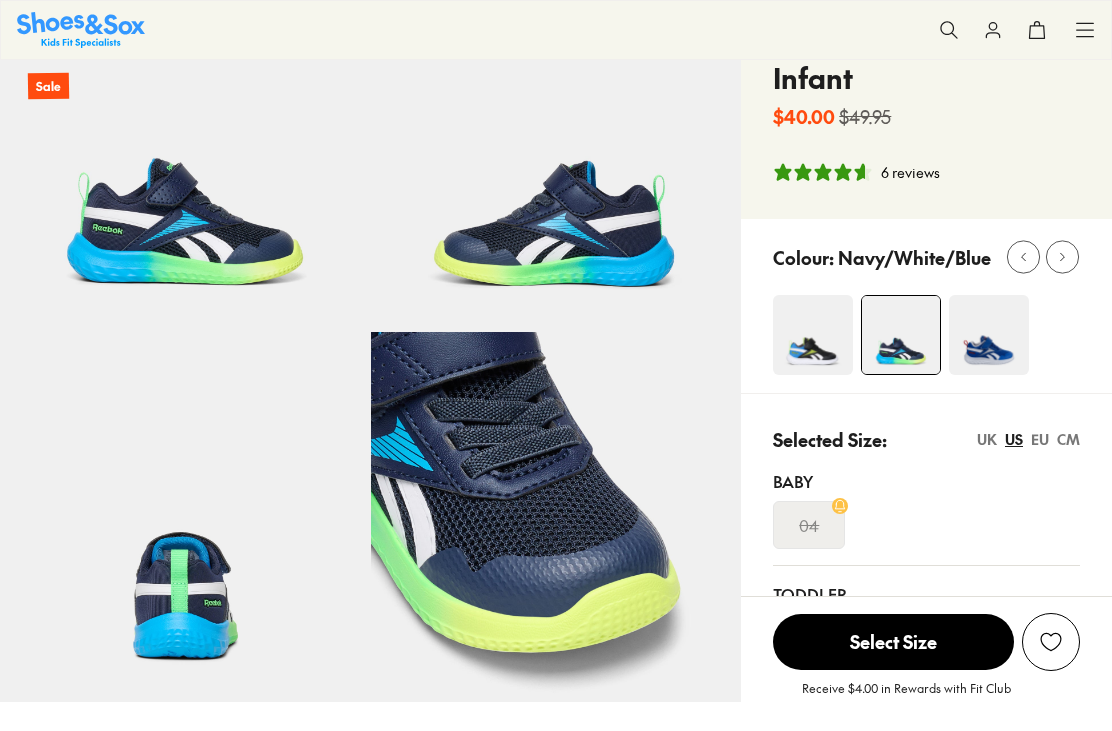 click 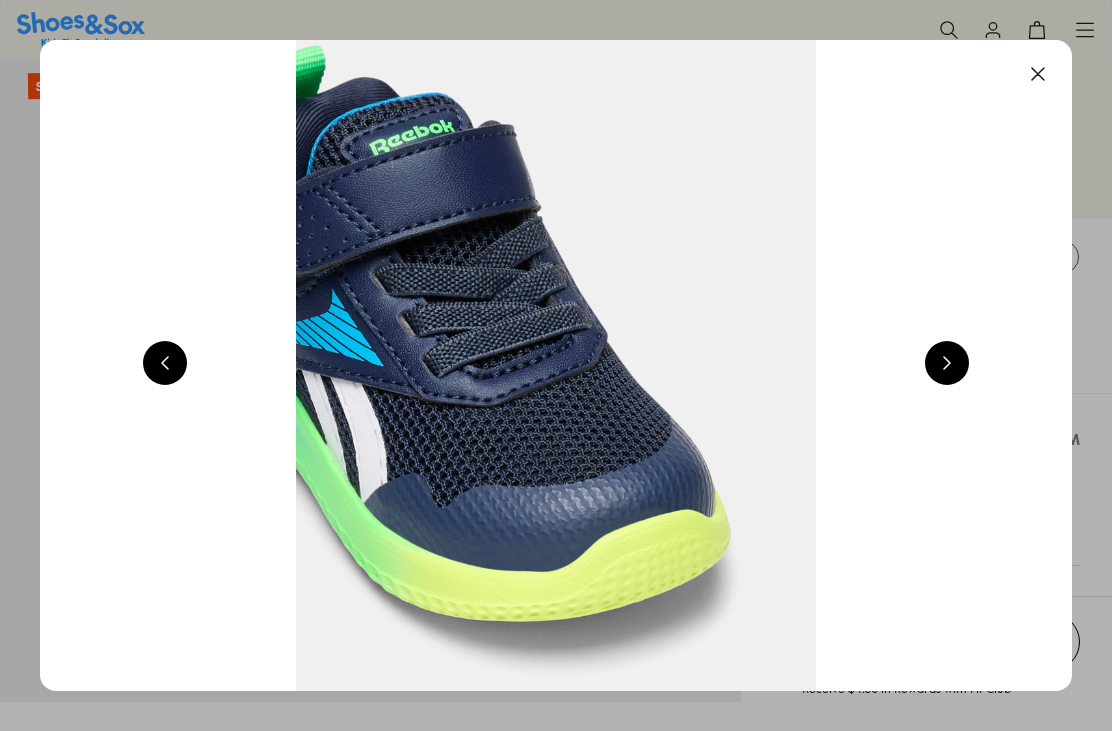 scroll, scrollTop: 0, scrollLeft: 0, axis: both 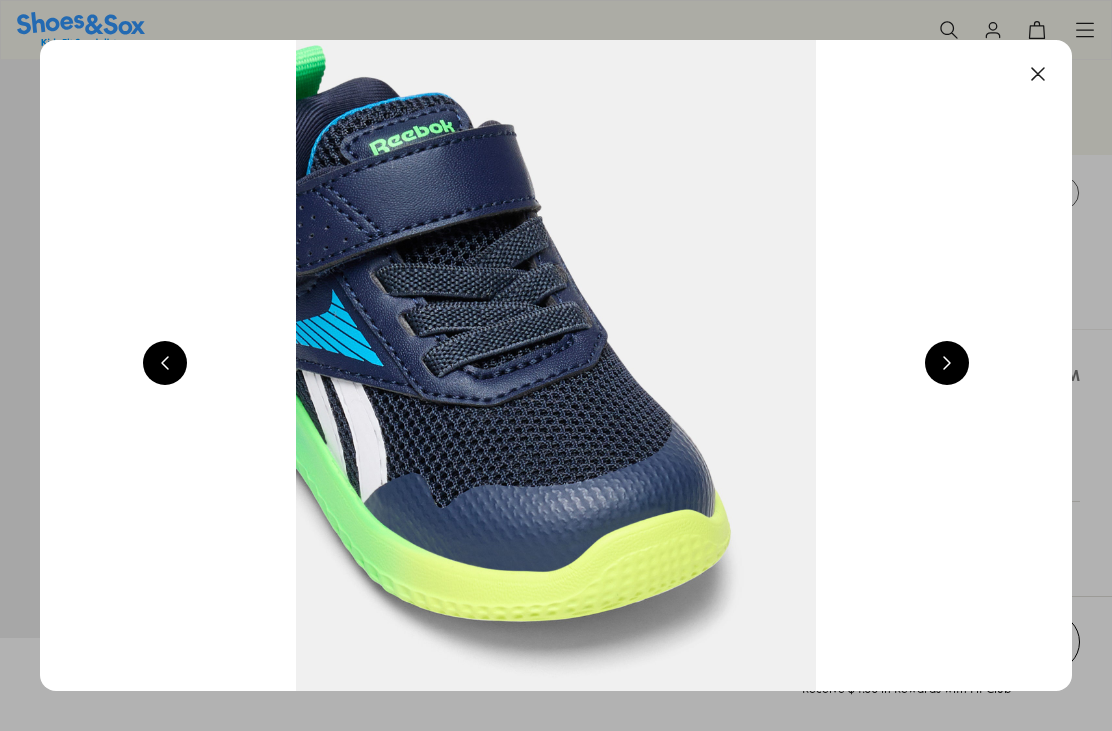 click at bounding box center (1038, 74) 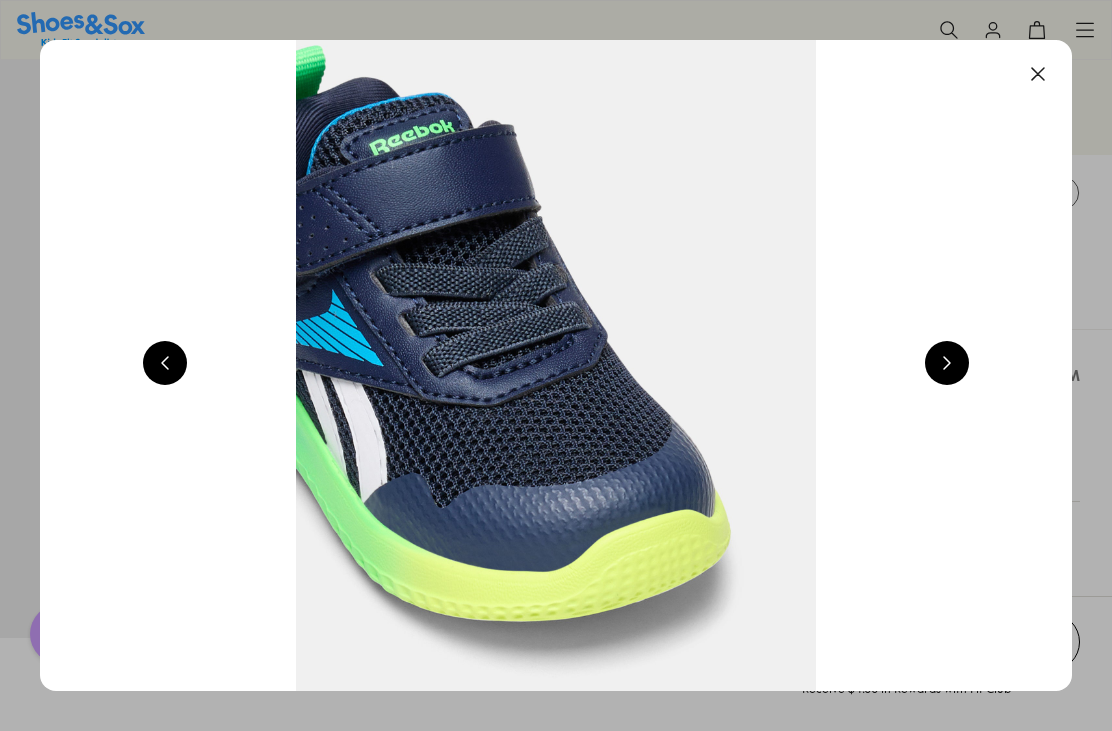 scroll, scrollTop: 0, scrollLeft: 0, axis: both 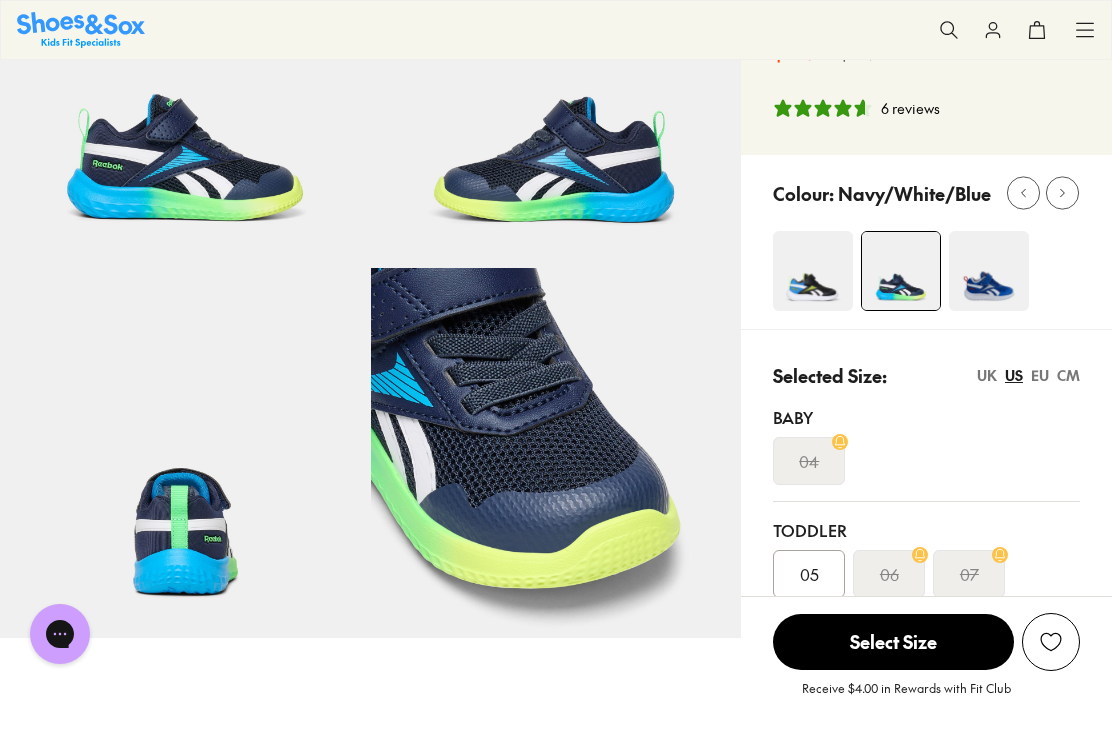 click at bounding box center (813, 271) 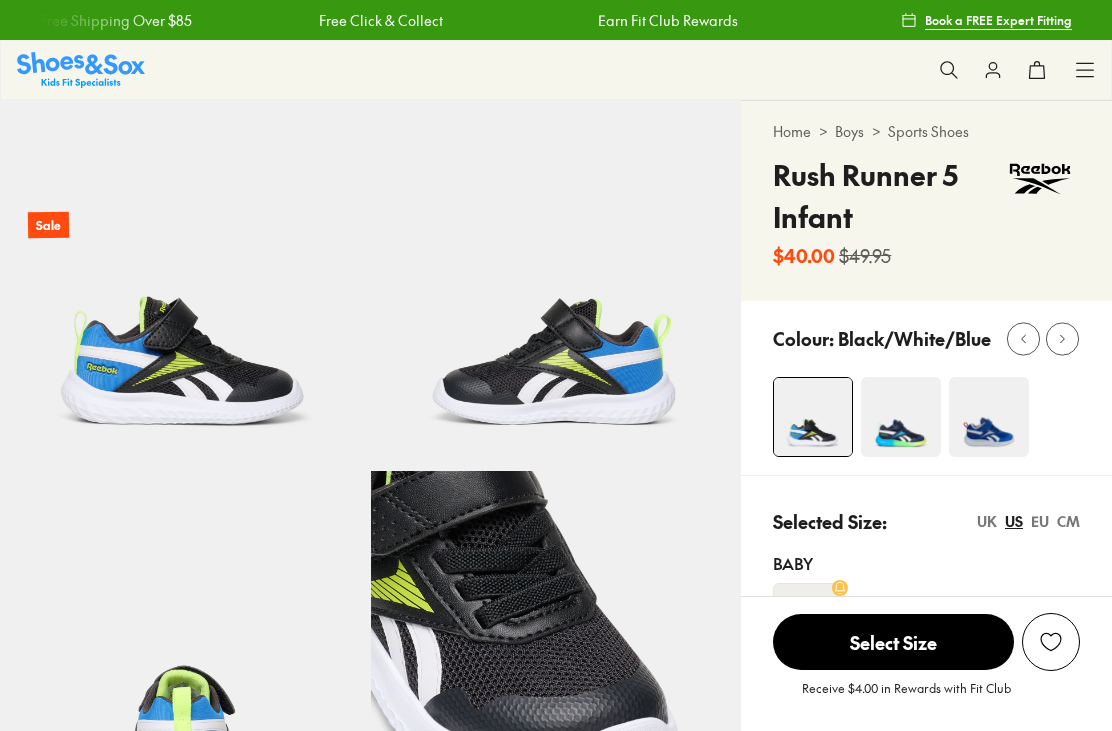select on "*" 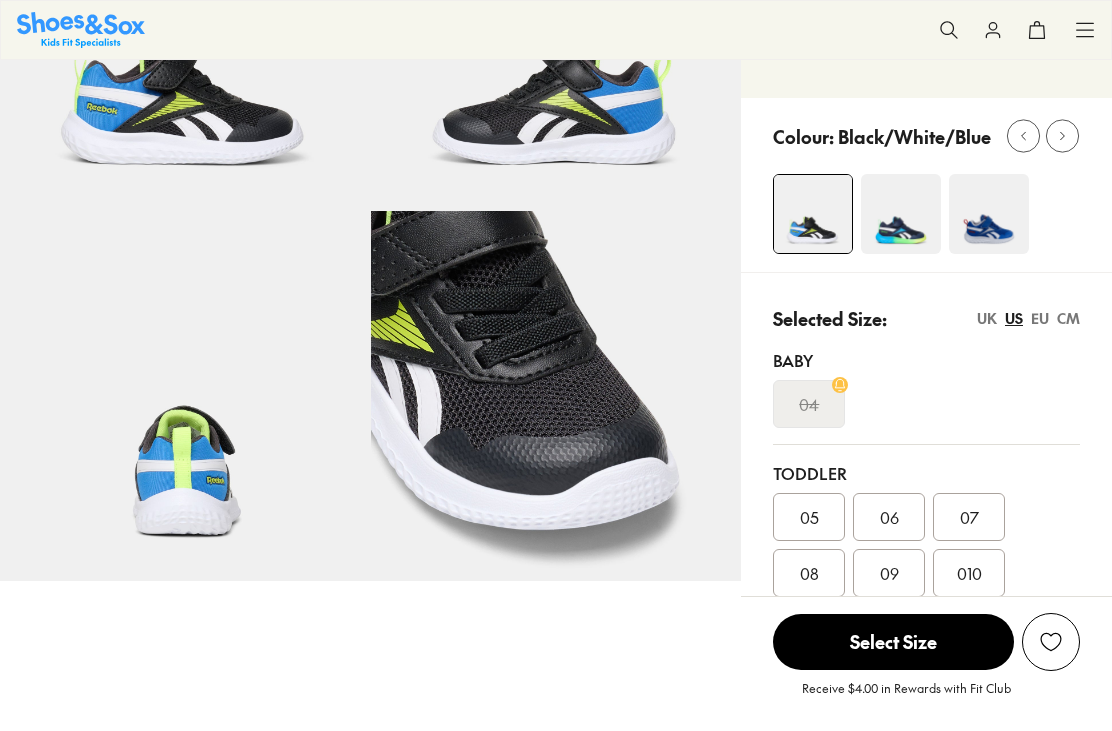 scroll, scrollTop: 260, scrollLeft: 0, axis: vertical 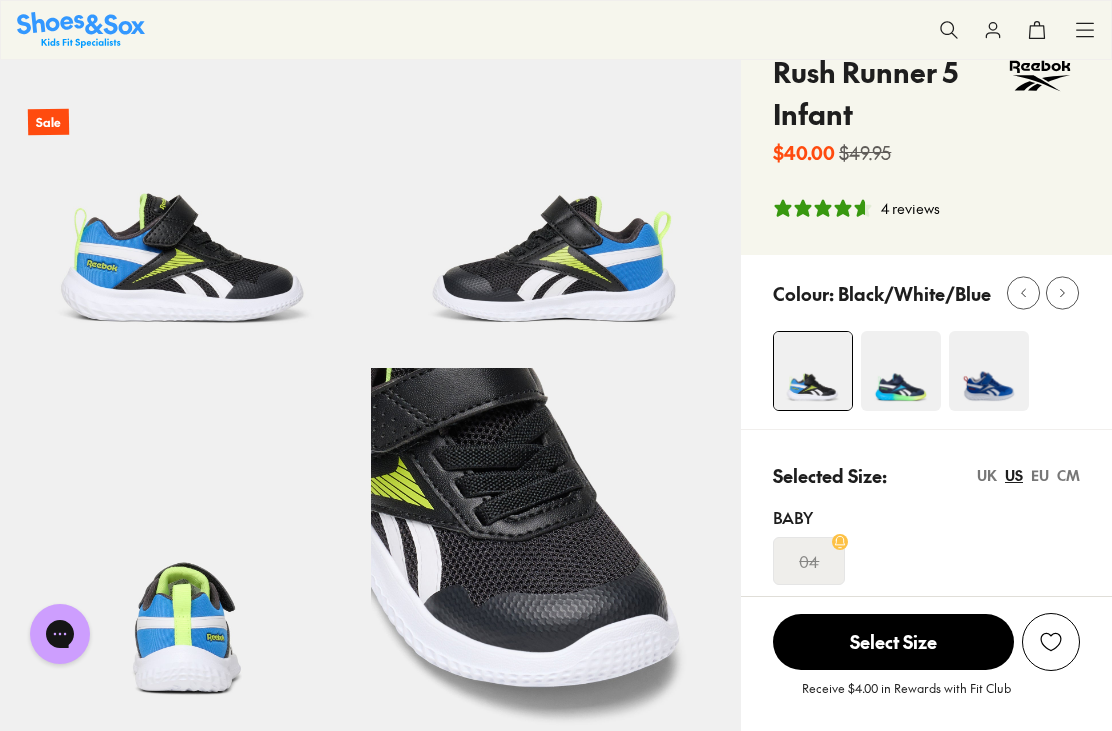 click 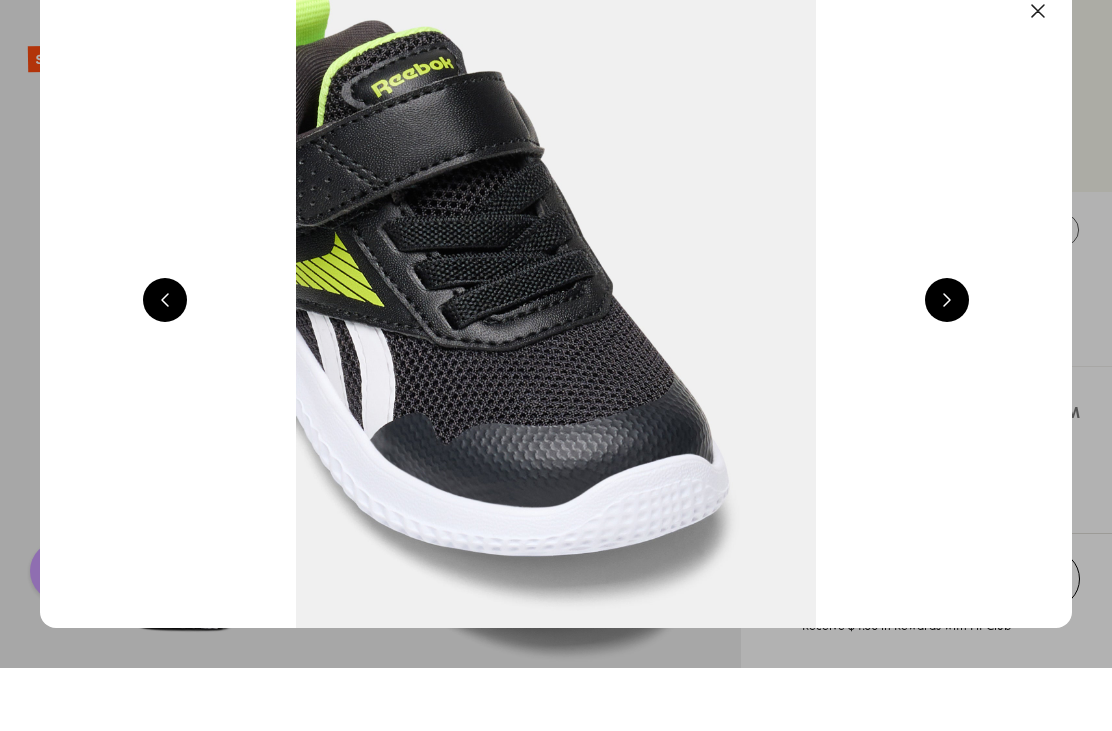 scroll, scrollTop: 167, scrollLeft: 0, axis: vertical 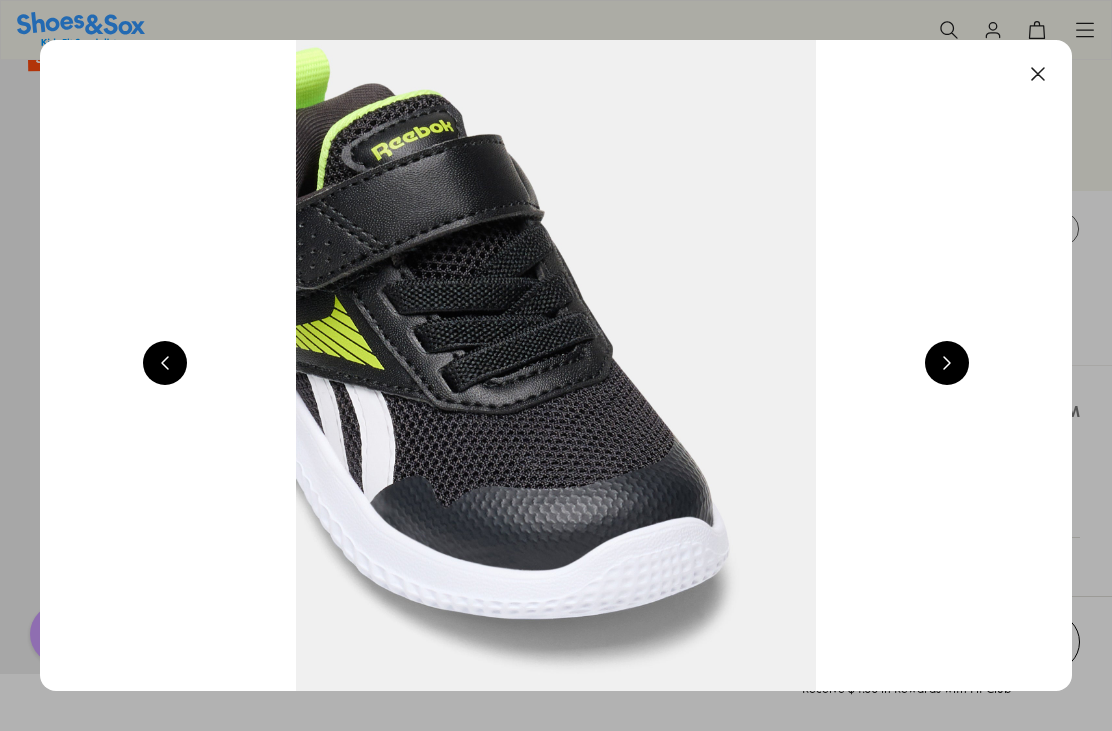 click at bounding box center [947, 363] 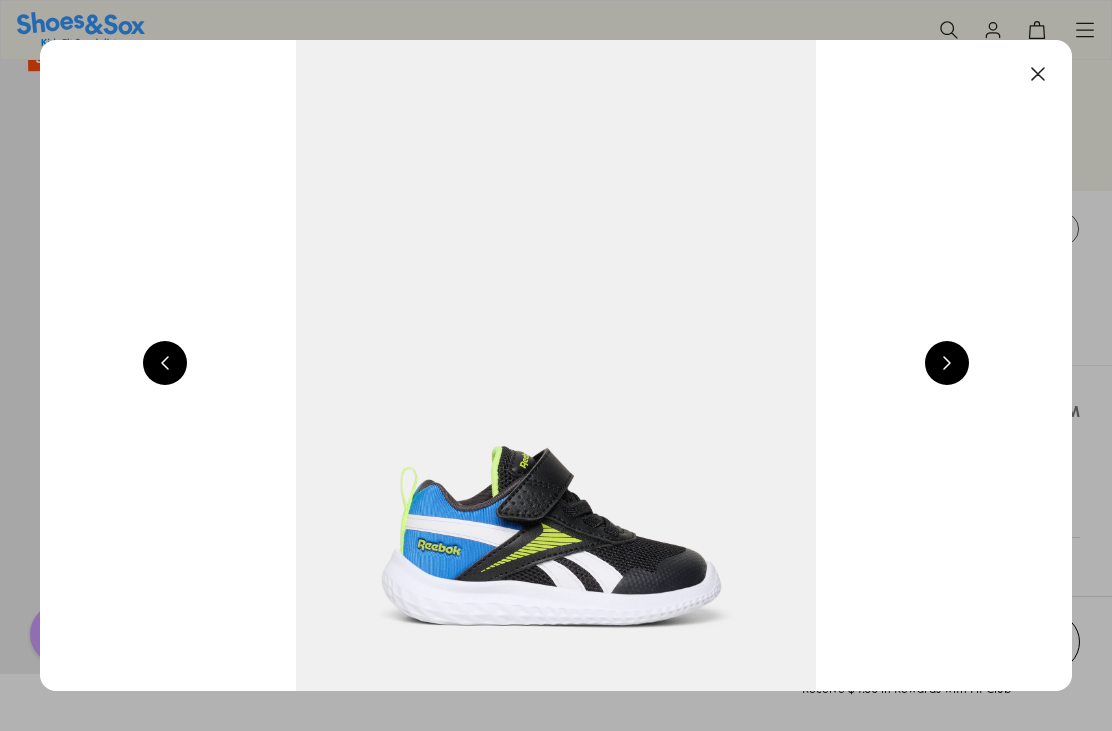 click at bounding box center [947, 363] 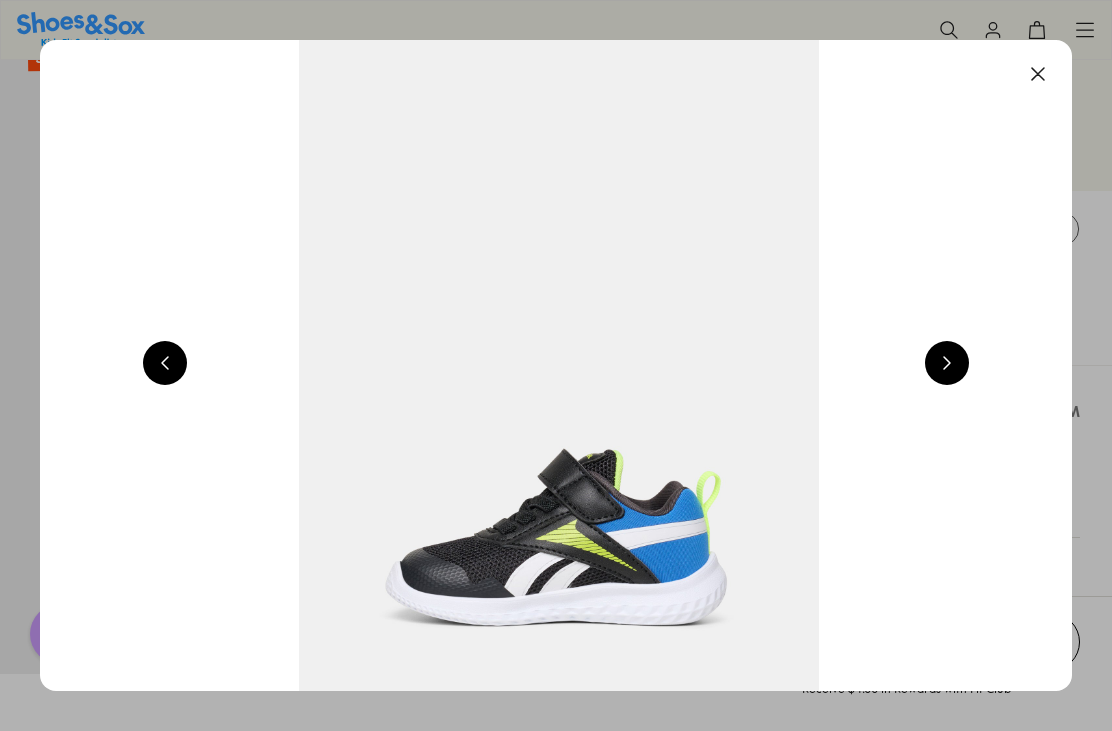 scroll, scrollTop: 0, scrollLeft: 2064, axis: horizontal 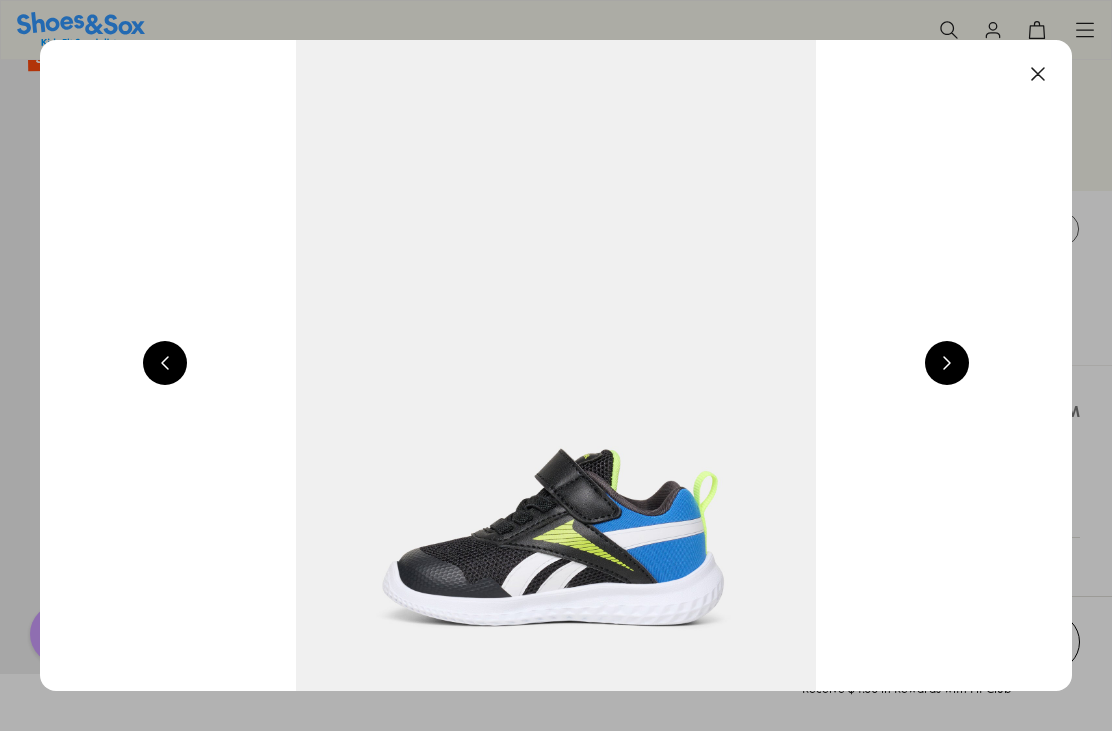click at bounding box center [556, 365] 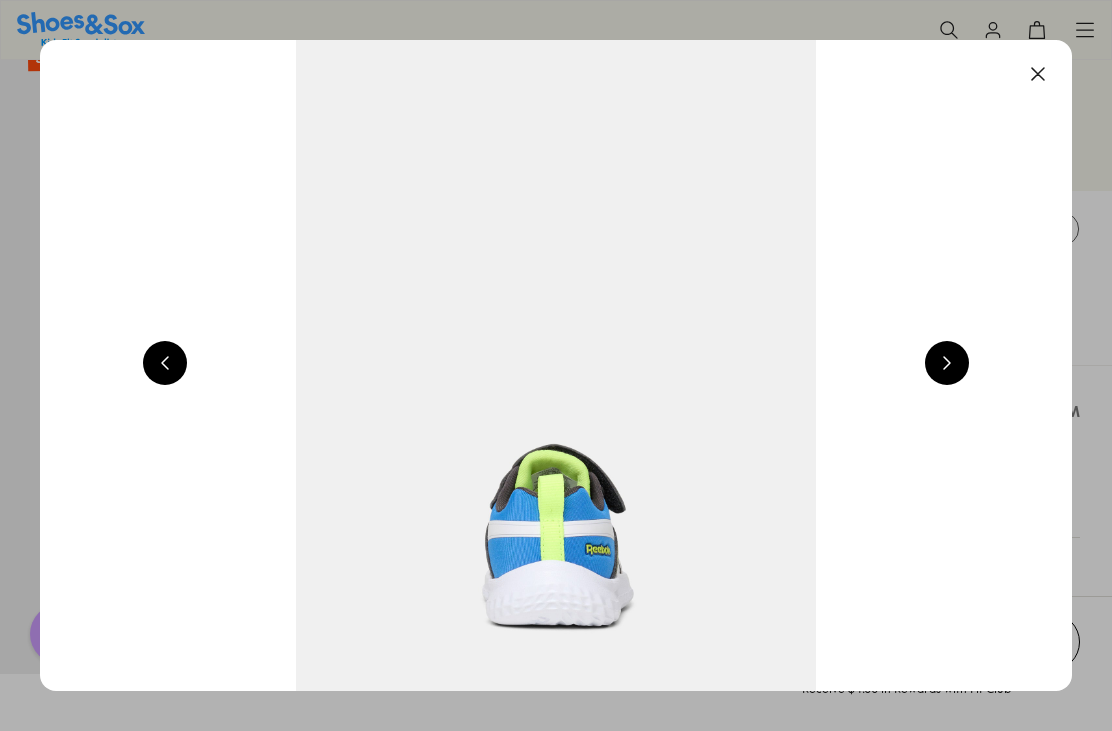 click at bounding box center [947, 363] 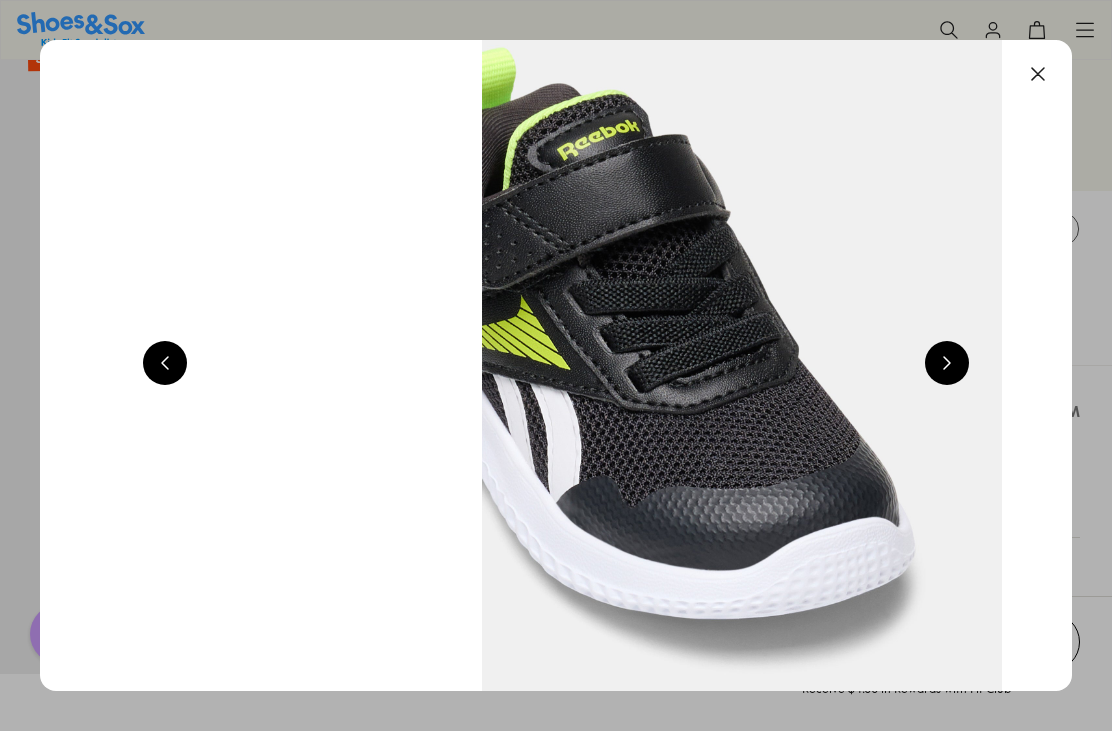 scroll, scrollTop: 0, scrollLeft: 4128, axis: horizontal 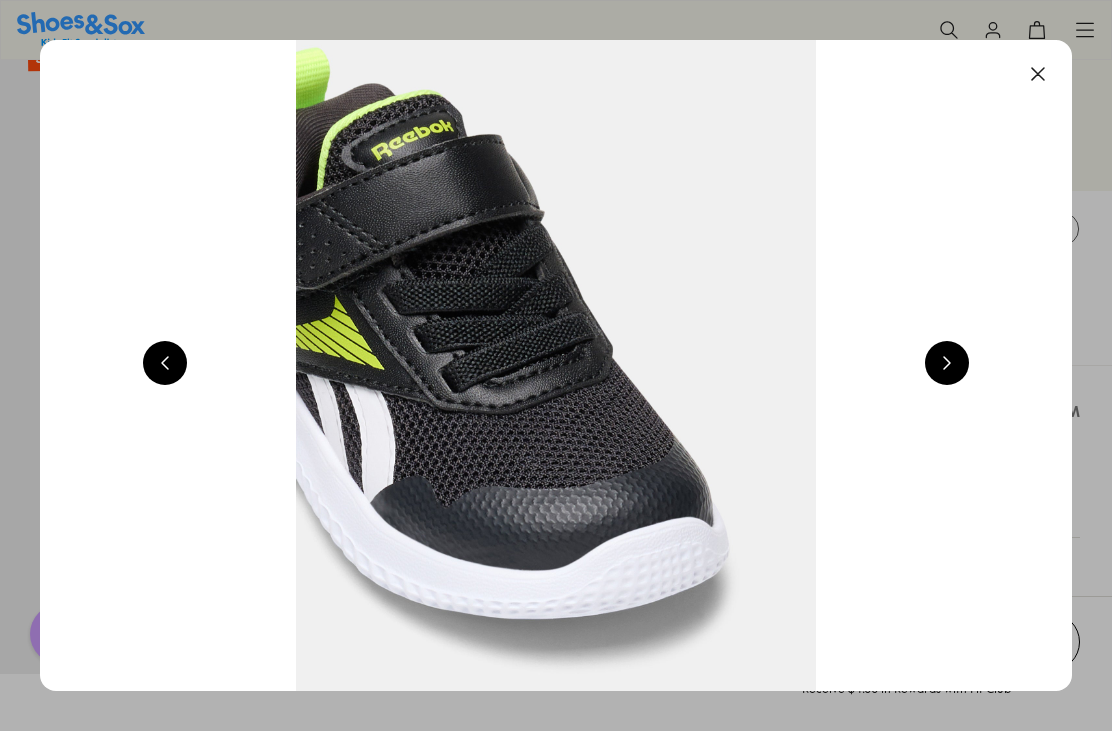 click at bounding box center (1038, 74) 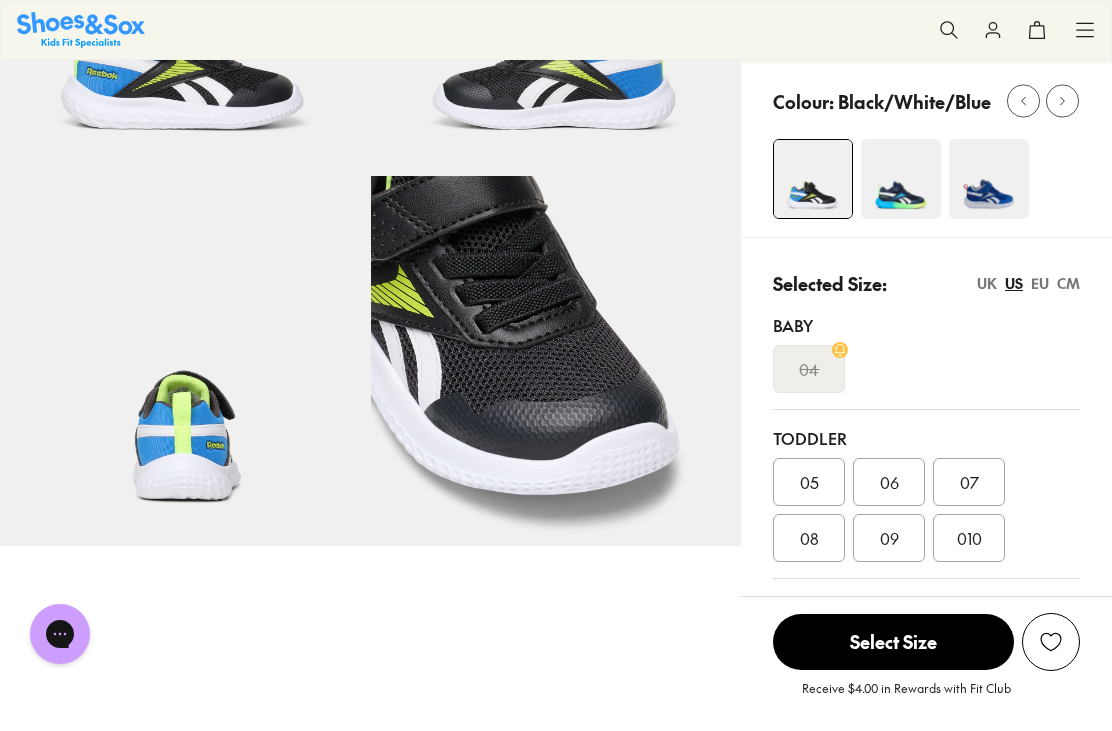 scroll, scrollTop: 330, scrollLeft: 0, axis: vertical 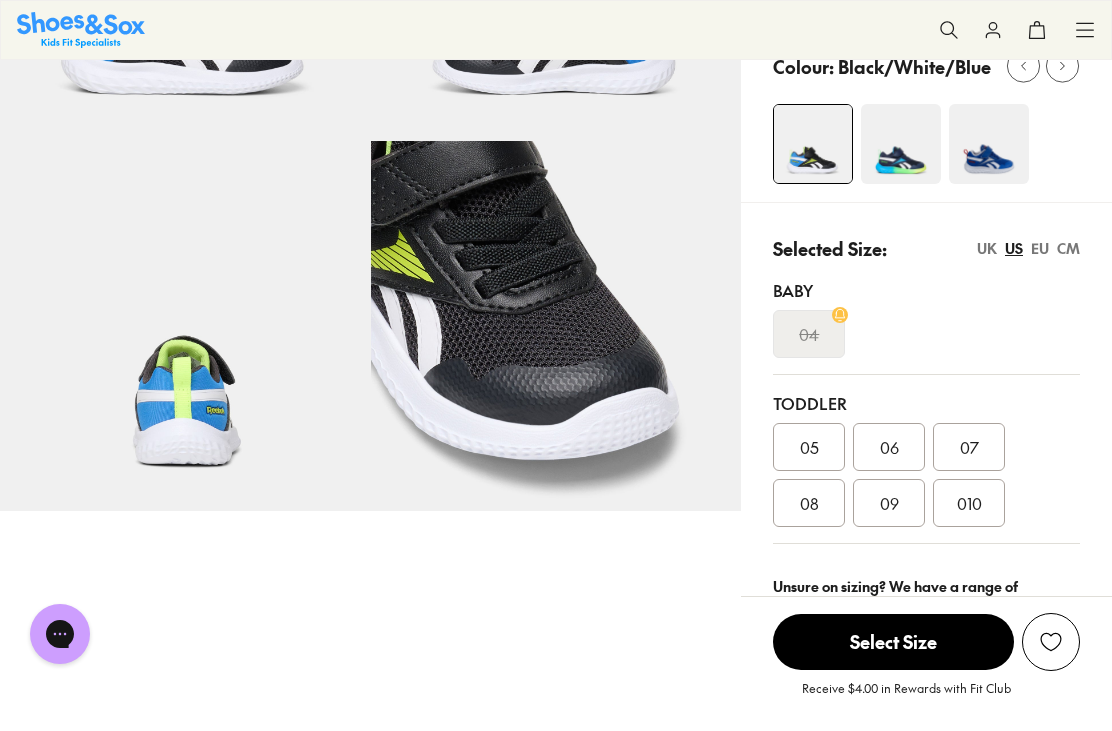 click on "08" at bounding box center (809, 503) 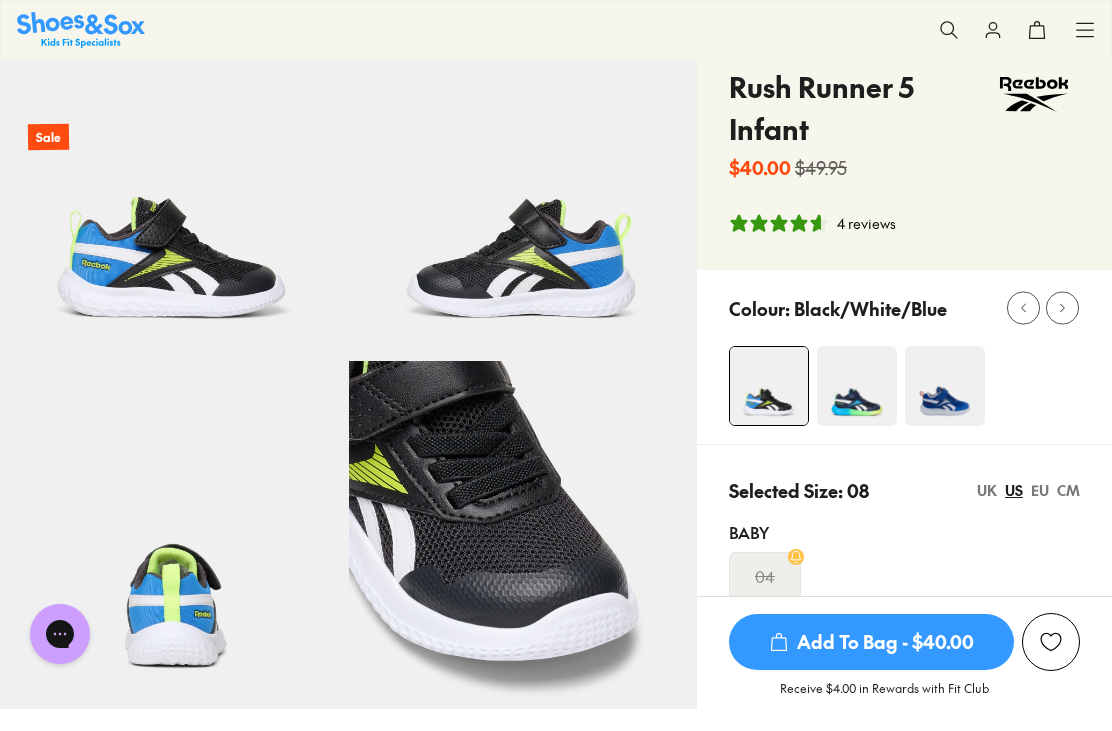 scroll, scrollTop: 87, scrollLeft: 0, axis: vertical 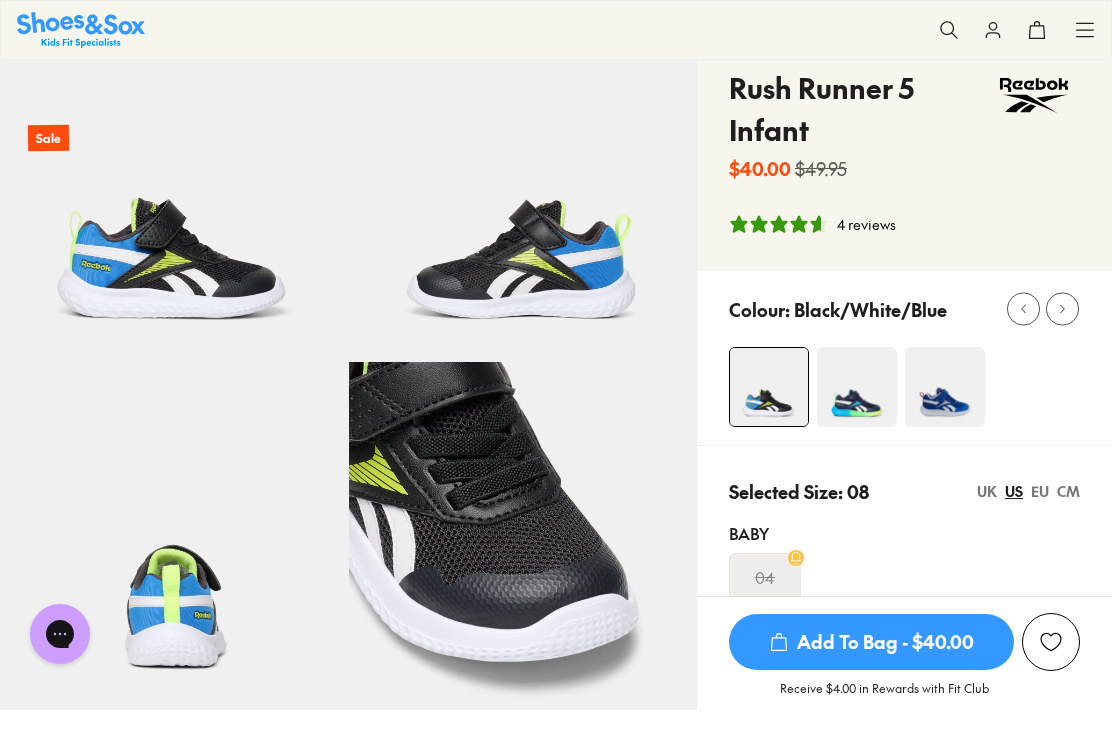 click 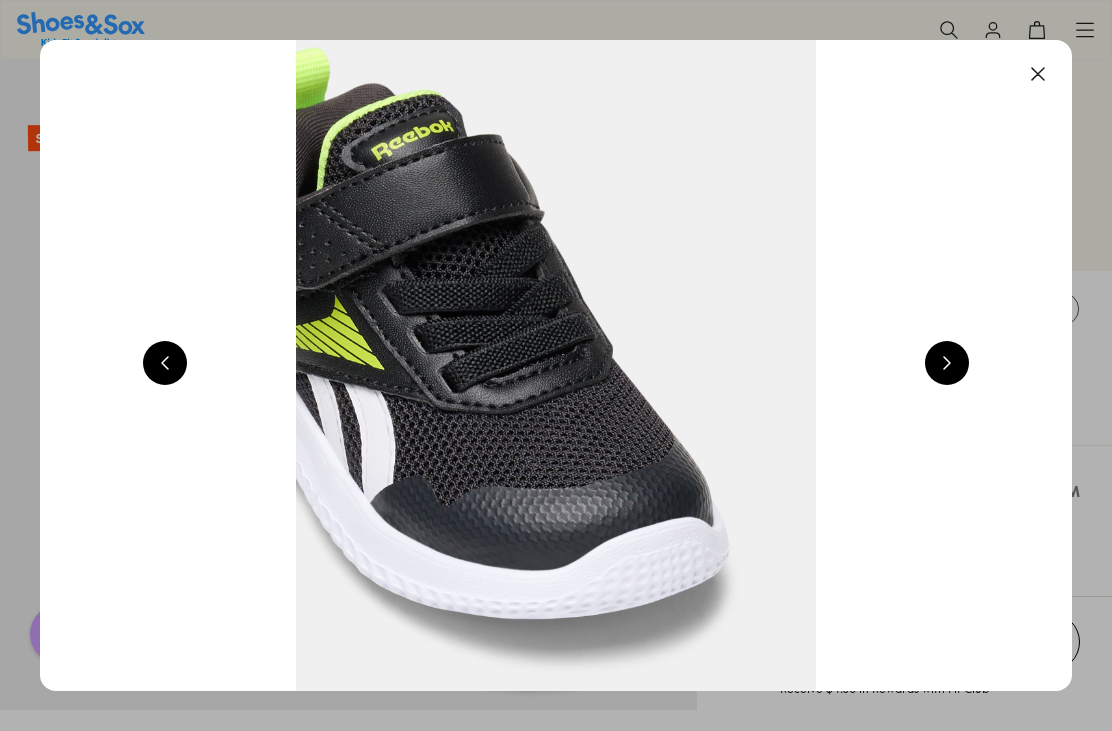 click at bounding box center [947, 363] 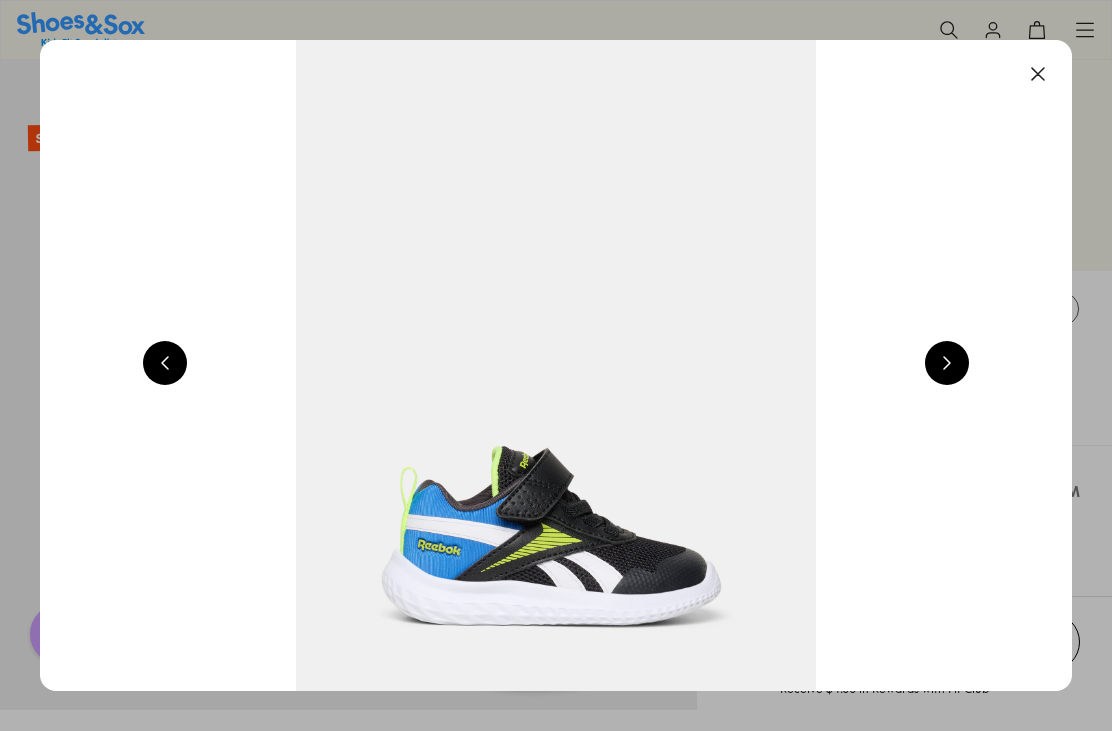 scroll, scrollTop: 0, scrollLeft: 1032, axis: horizontal 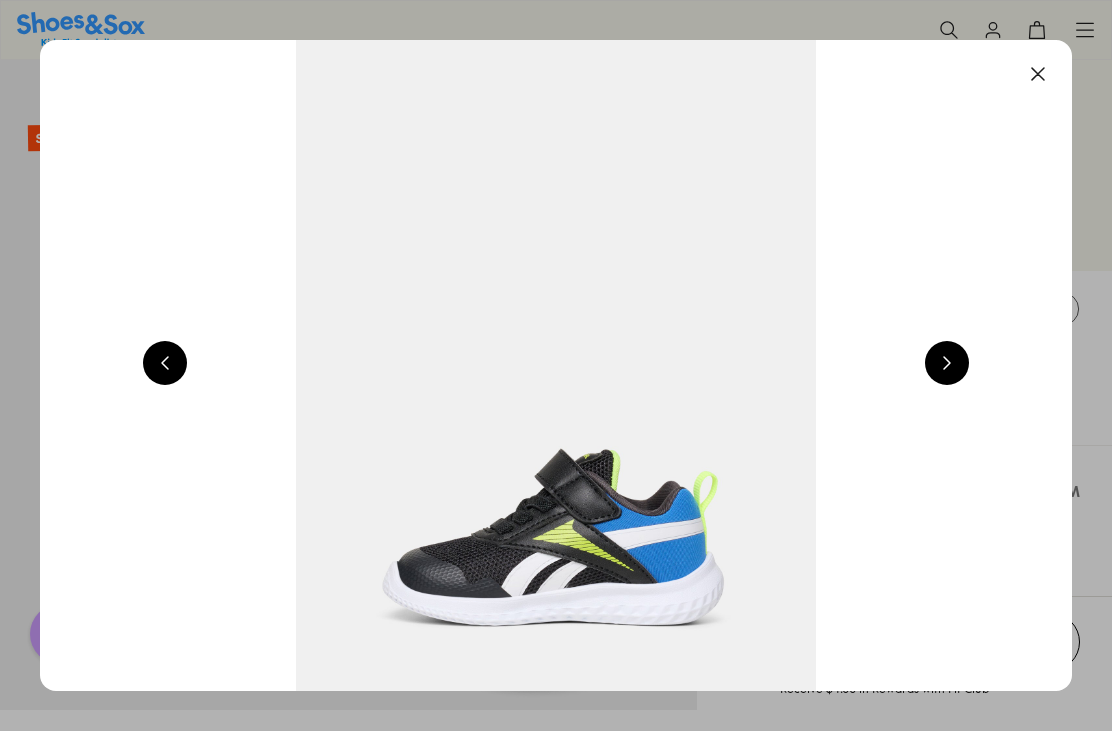 click at bounding box center (947, 363) 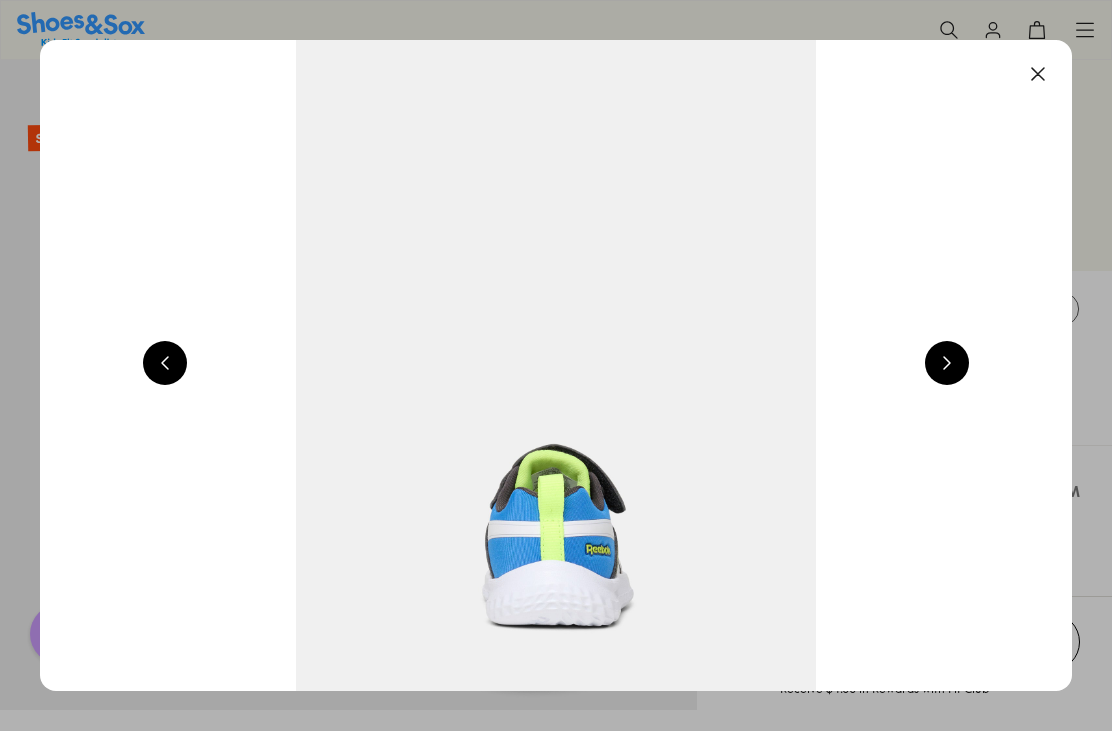 click at bounding box center [947, 363] 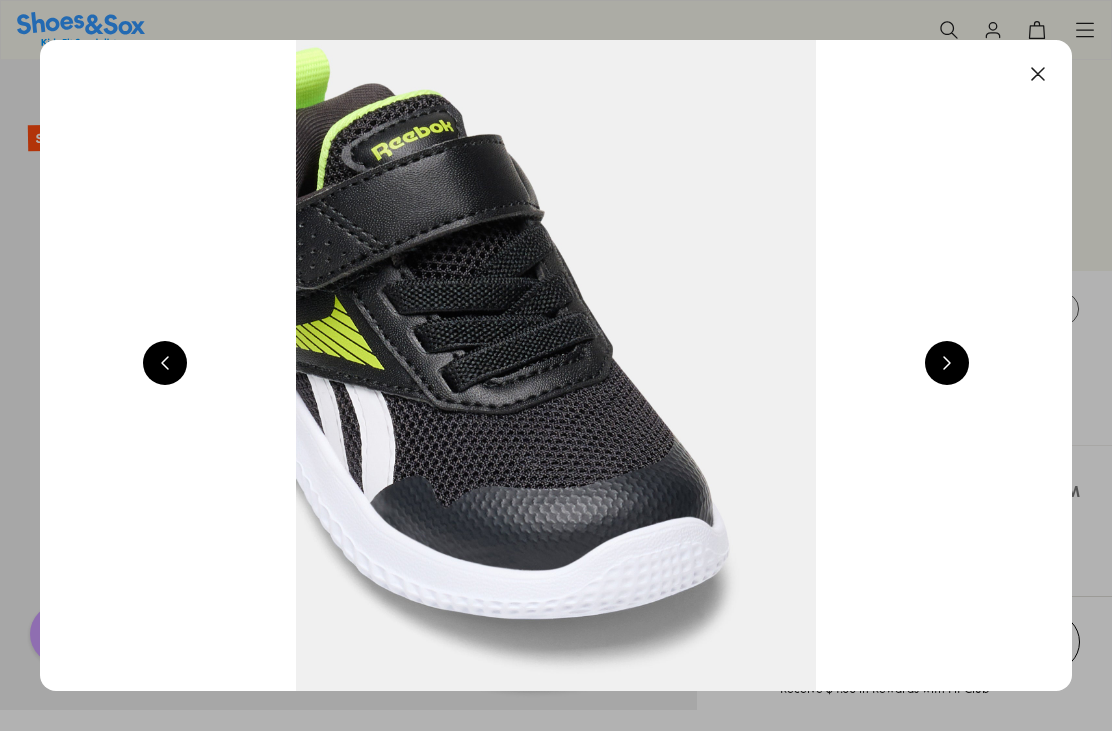 click at bounding box center (947, 363) 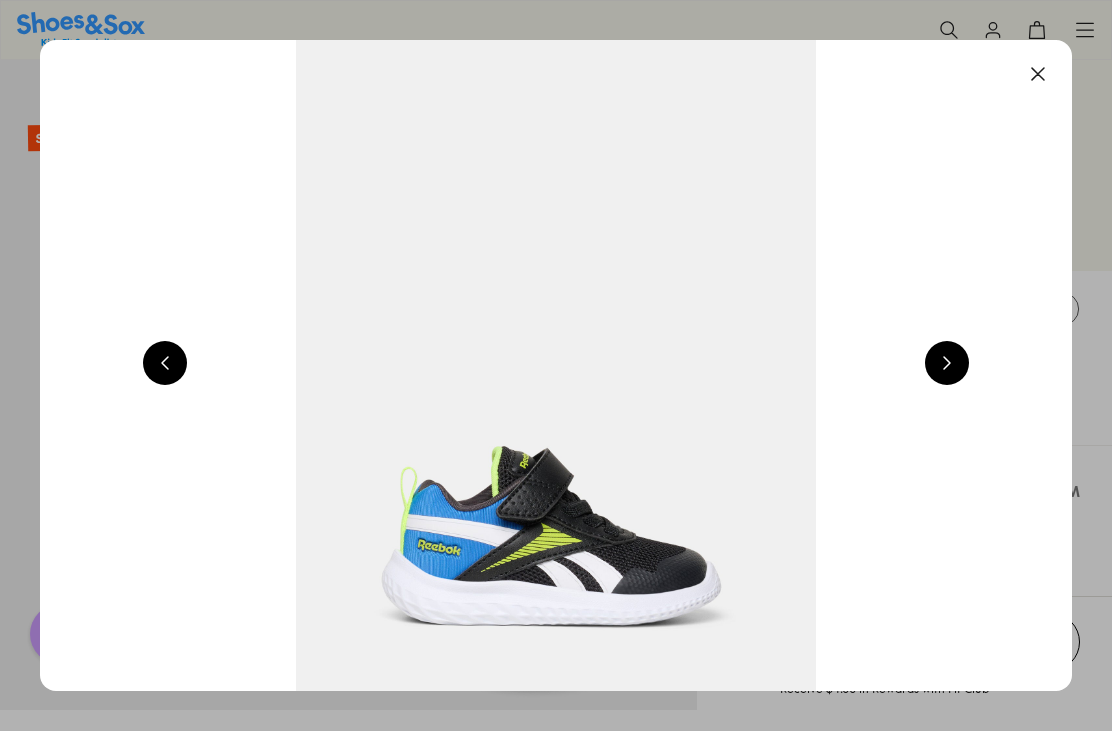 scroll, scrollTop: 0, scrollLeft: 1032, axis: horizontal 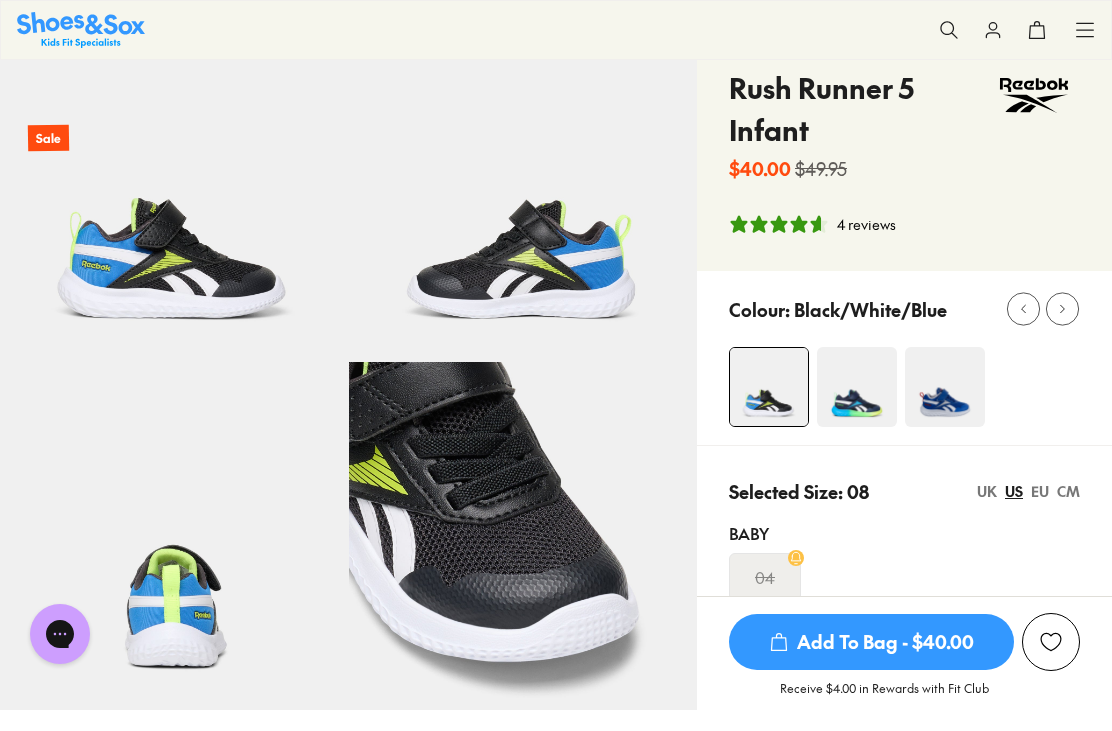 click at bounding box center (857, 387) 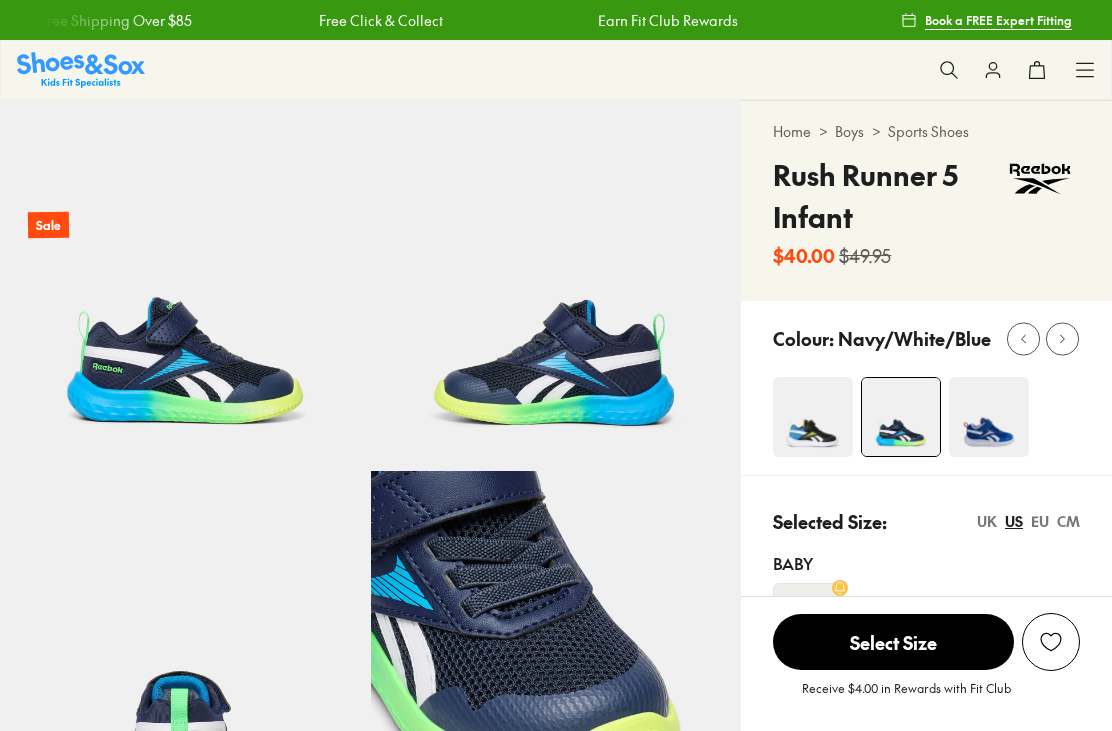 select on "*" 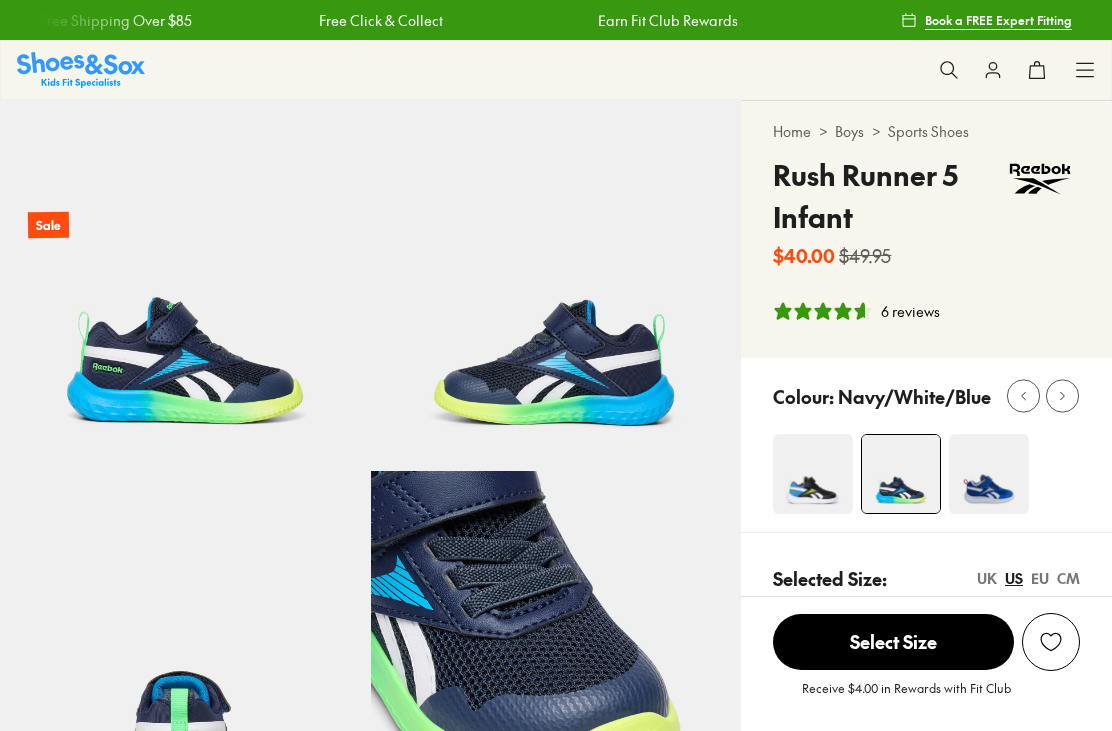 scroll, scrollTop: 0, scrollLeft: 0, axis: both 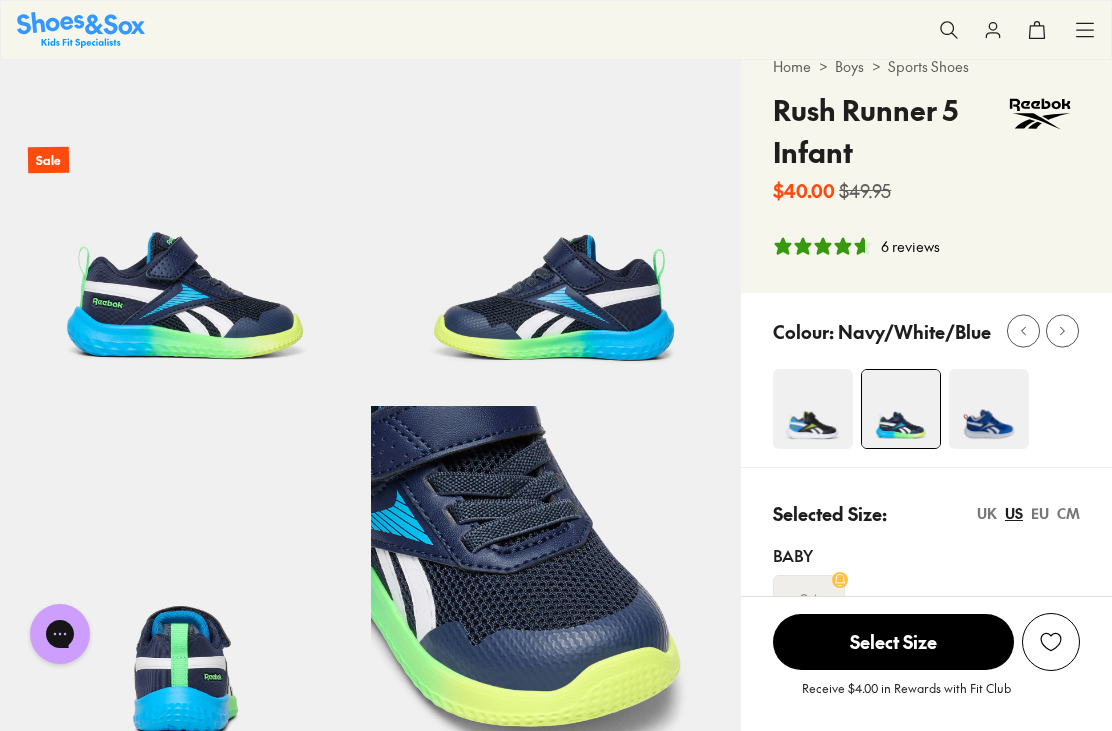 click at bounding box center [813, 409] 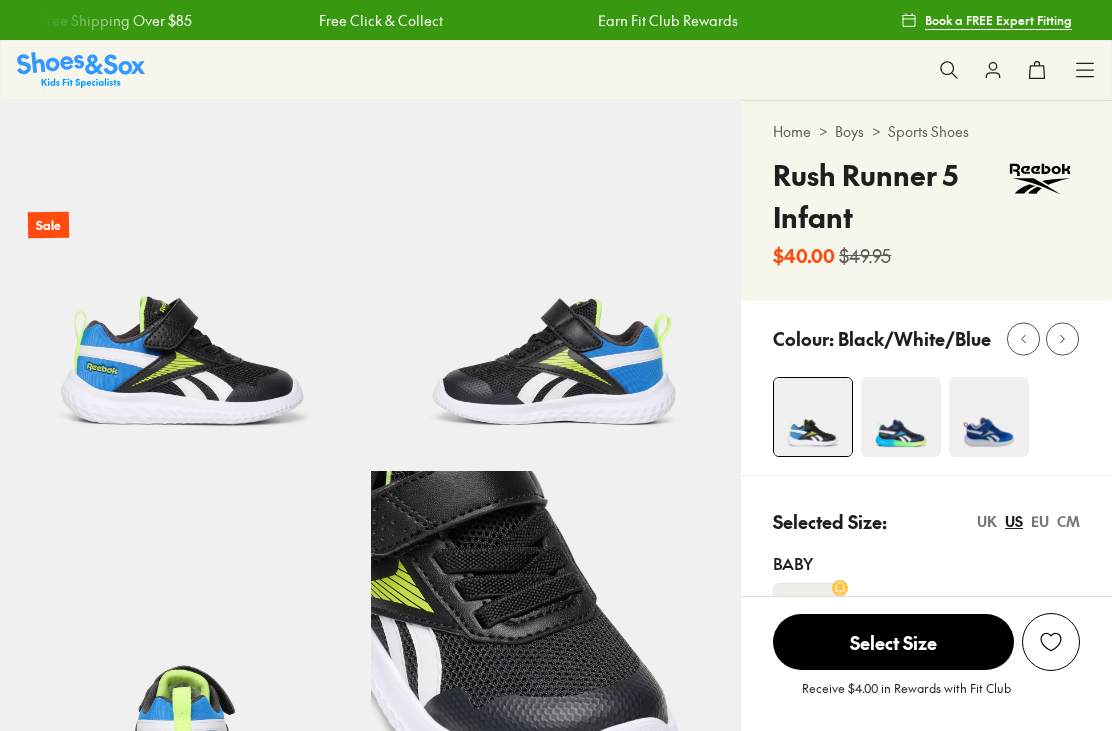 select on "*" 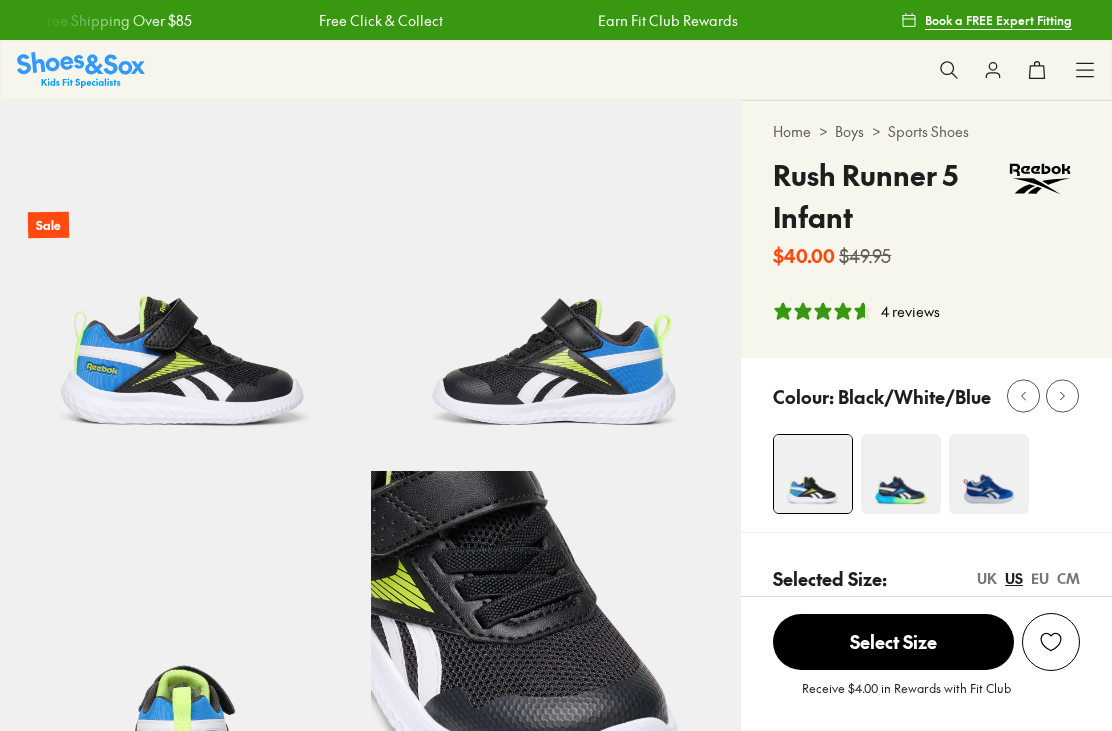 scroll, scrollTop: 0, scrollLeft: 0, axis: both 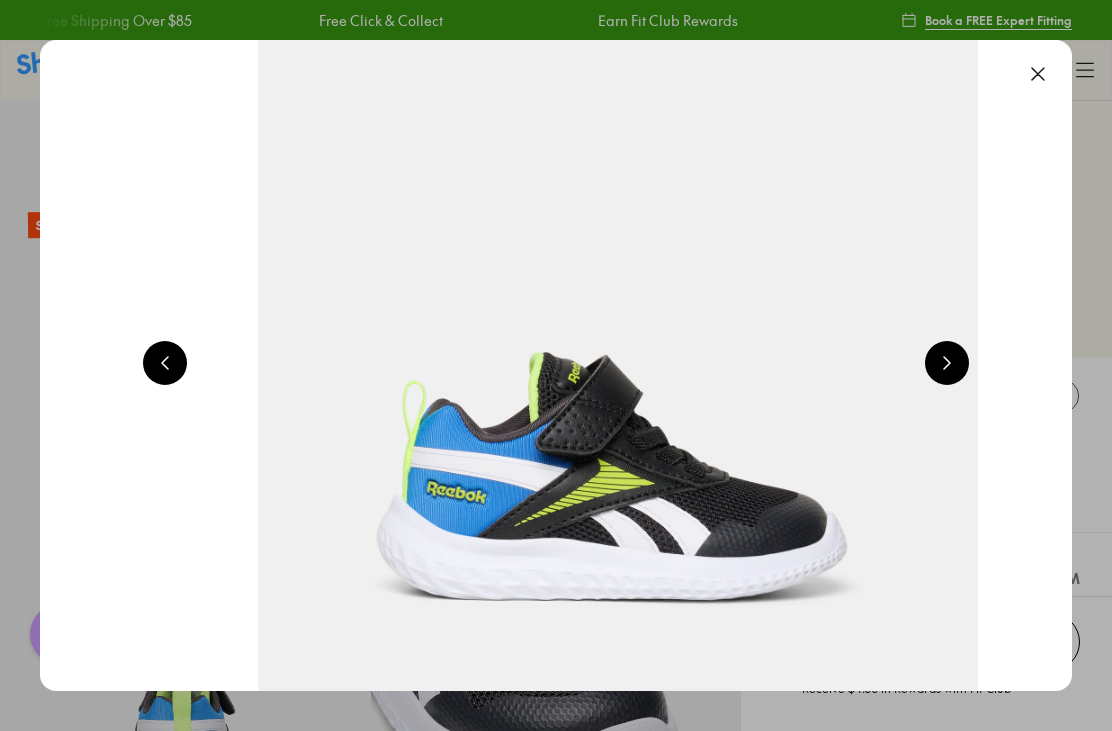 click at bounding box center [947, 363] 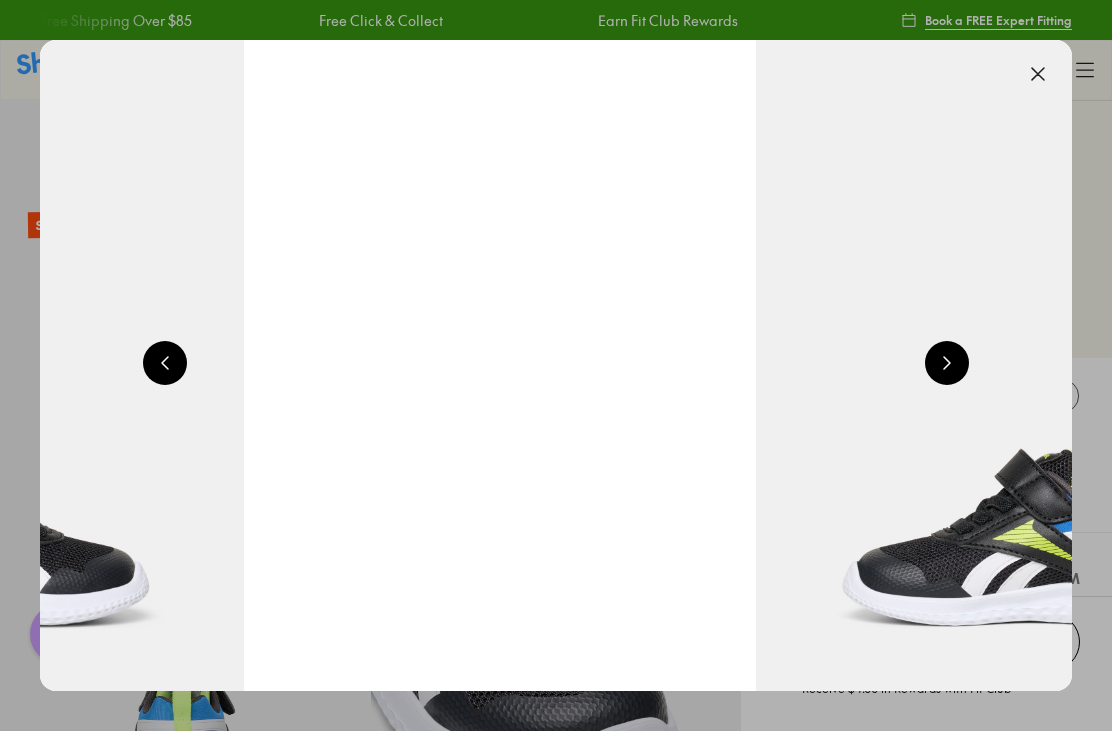 scroll, scrollTop: 0, scrollLeft: 2064, axis: horizontal 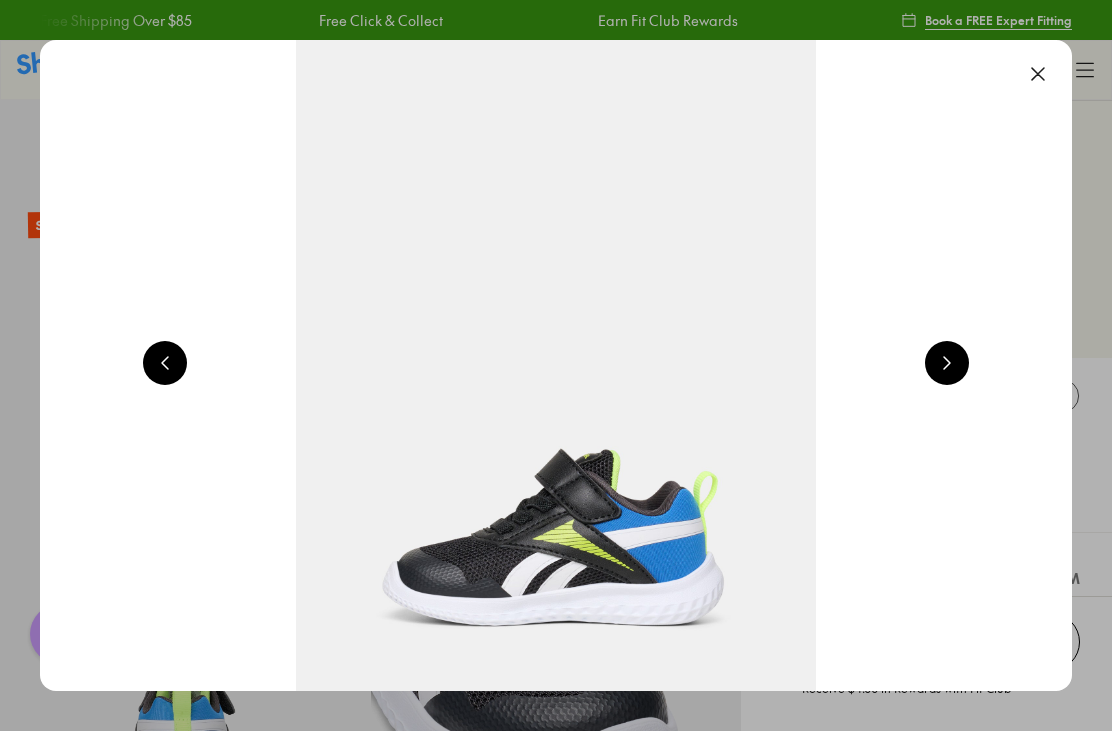 click at bounding box center (947, 363) 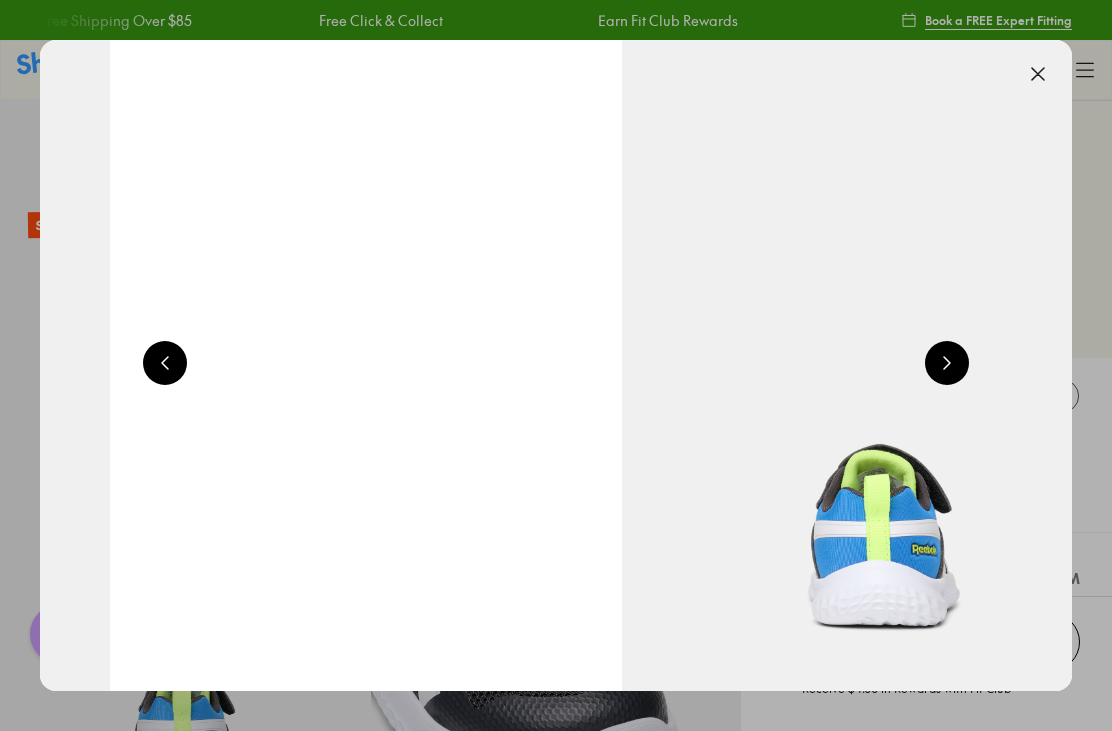 scroll, scrollTop: 0, scrollLeft: 3096, axis: horizontal 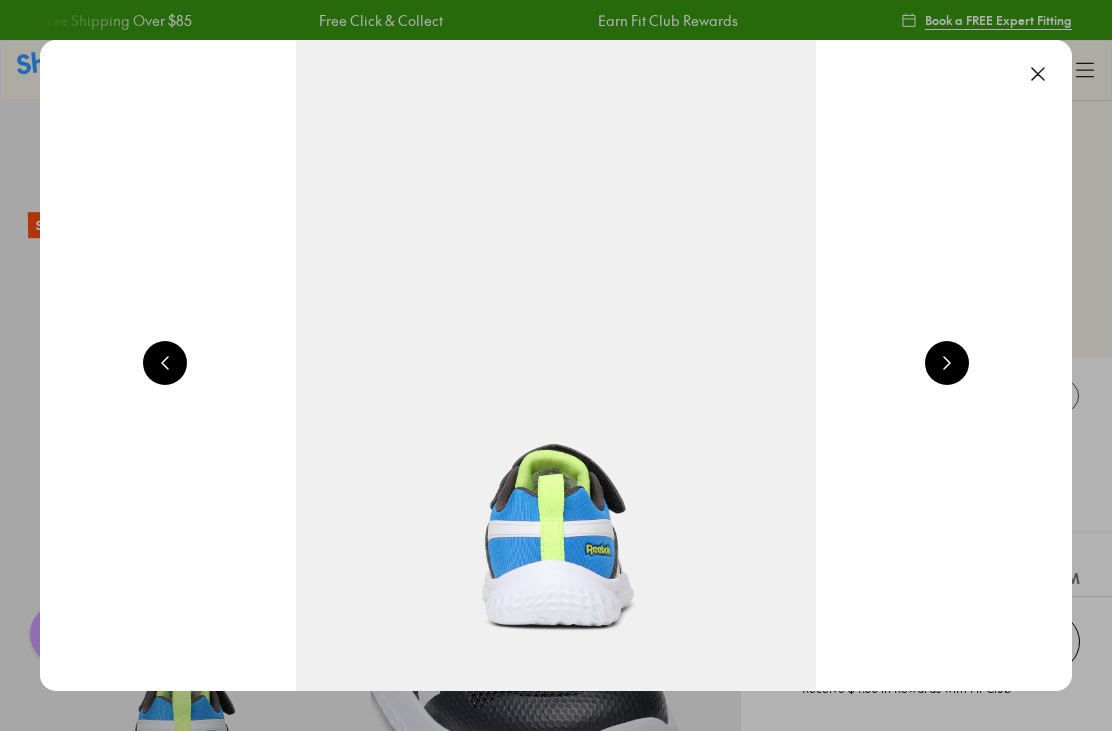 click at bounding box center (947, 363) 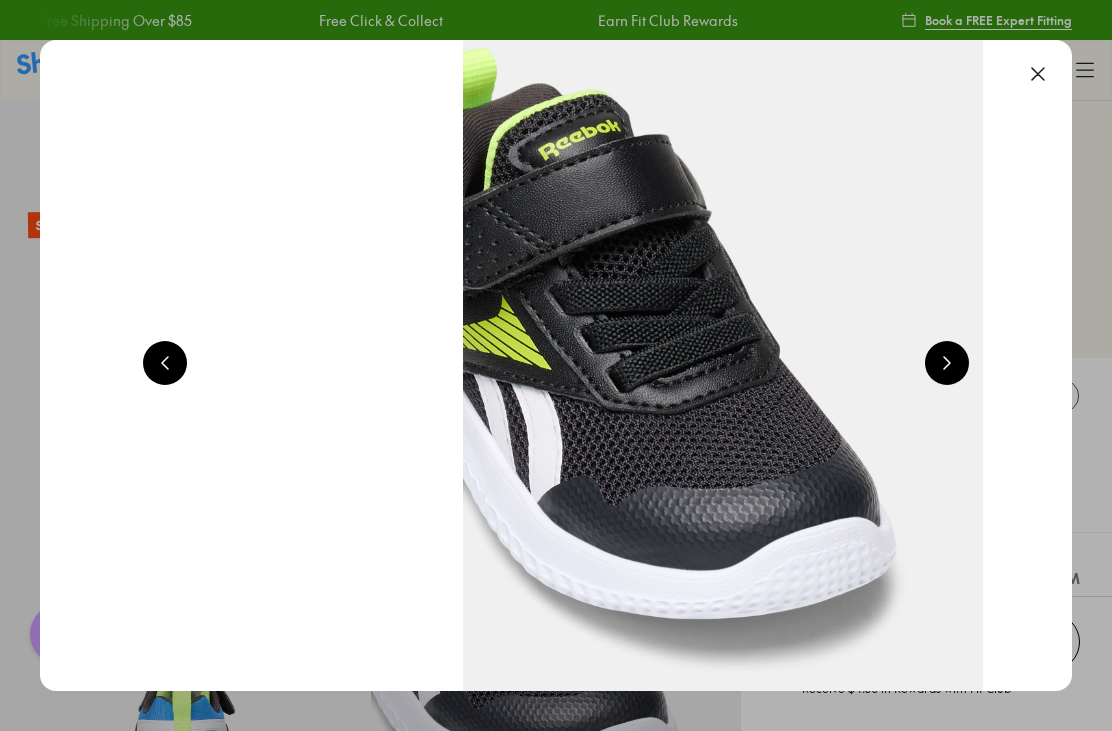 scroll, scrollTop: 0, scrollLeft: 4128, axis: horizontal 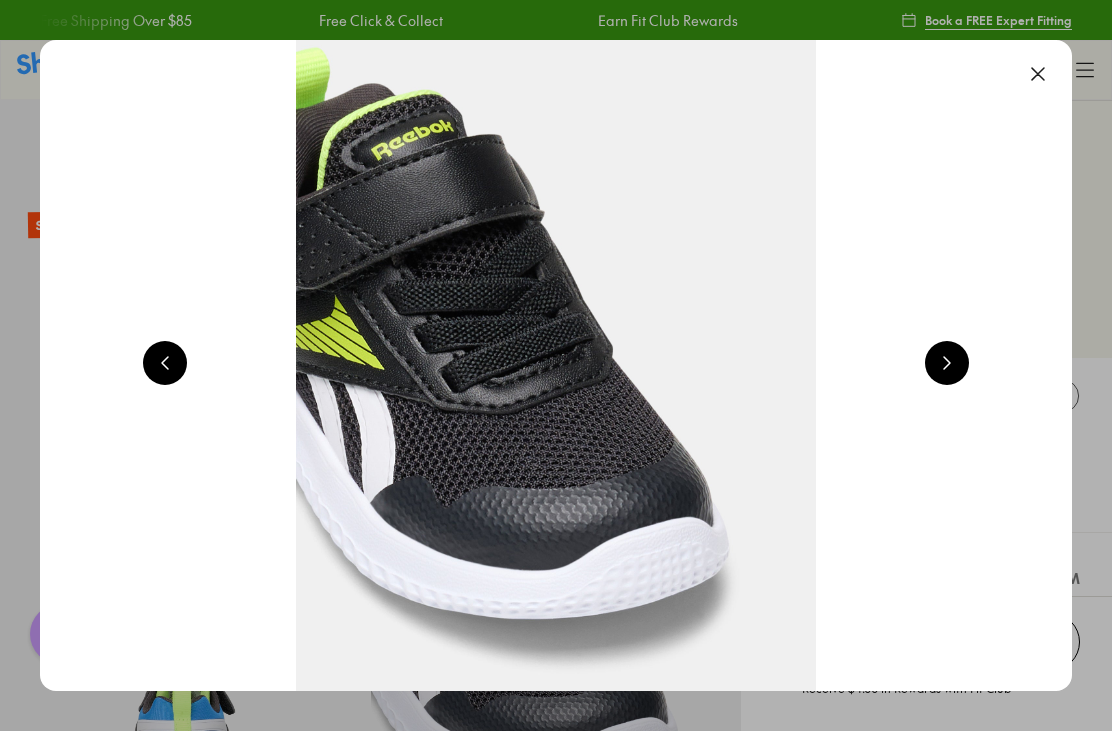 click at bounding box center [1038, 74] 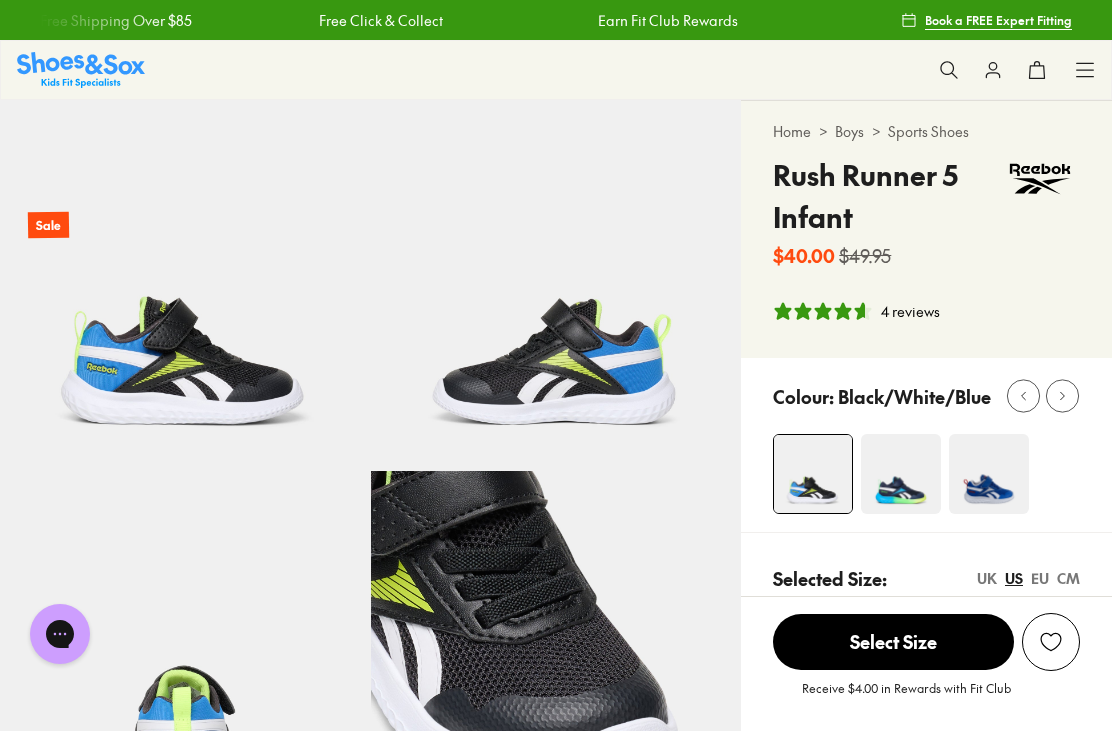 click at bounding box center (989, 474) 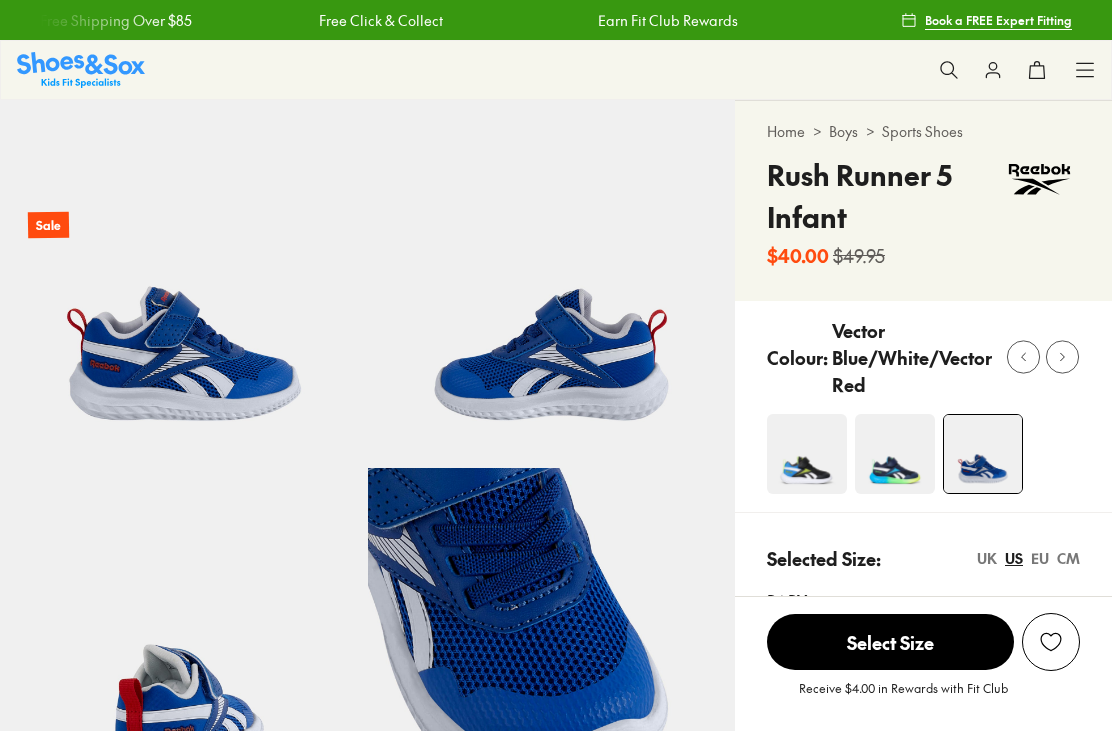 scroll, scrollTop: 0, scrollLeft: 0, axis: both 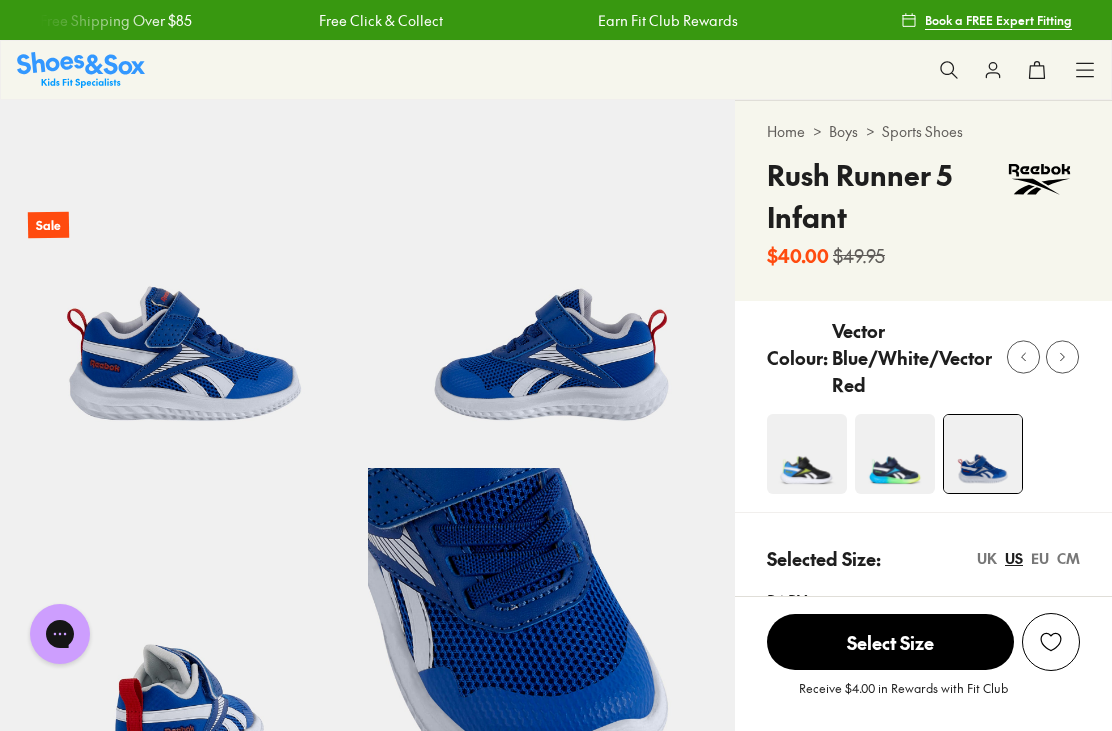 click at bounding box center (807, 454) 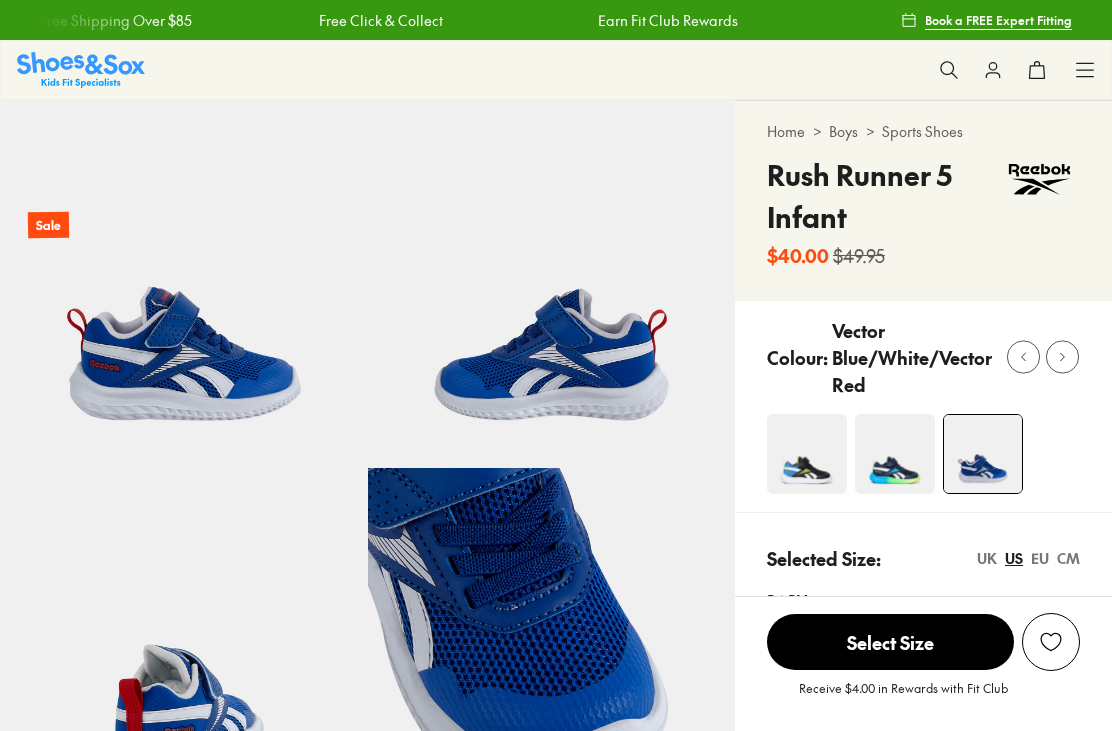 scroll, scrollTop: 0, scrollLeft: 0, axis: both 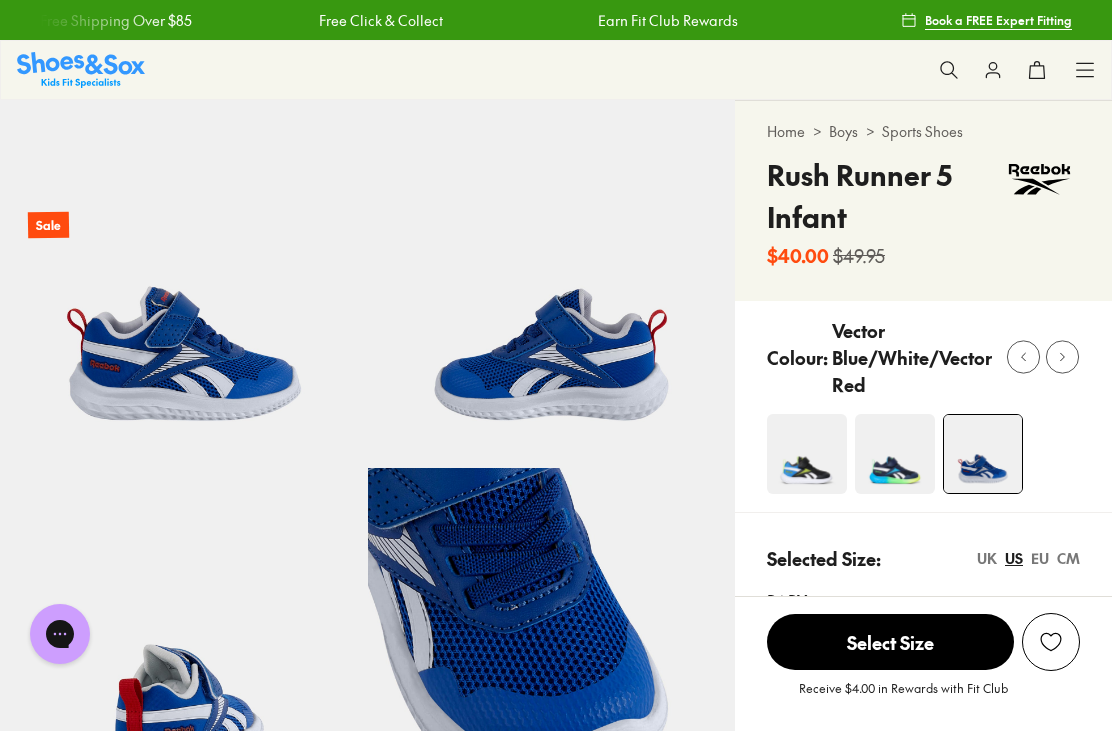 click at bounding box center [807, 454] 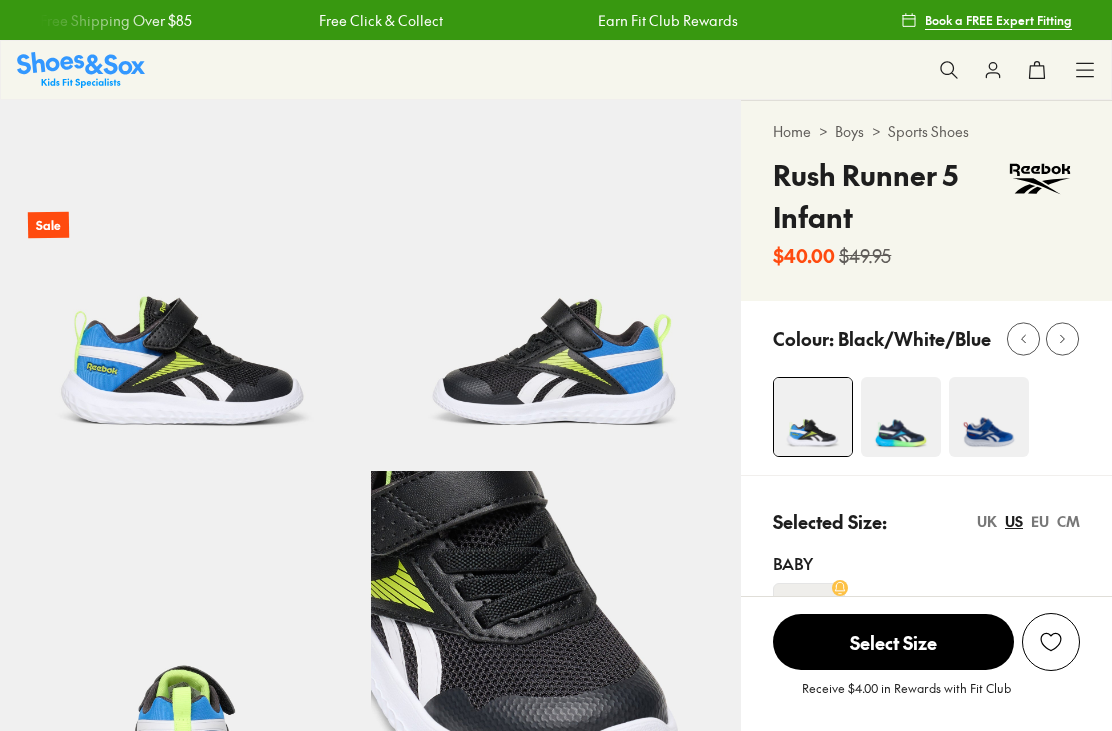 scroll, scrollTop: 0, scrollLeft: 0, axis: both 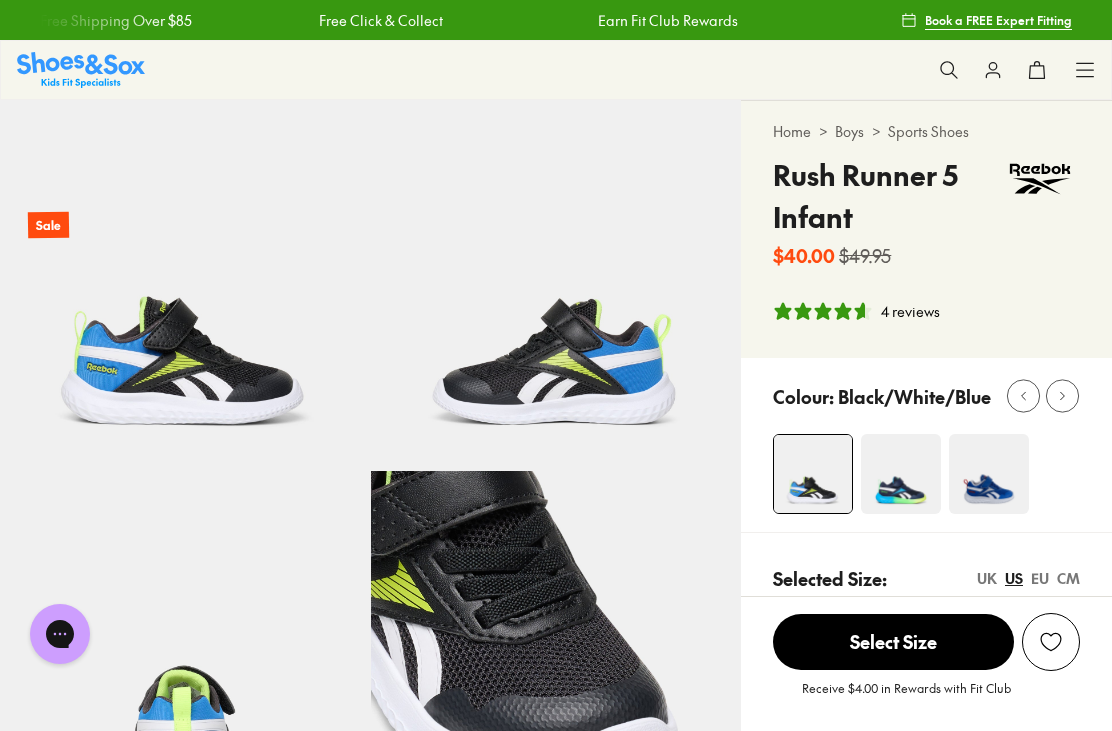 click at bounding box center (989, 474) 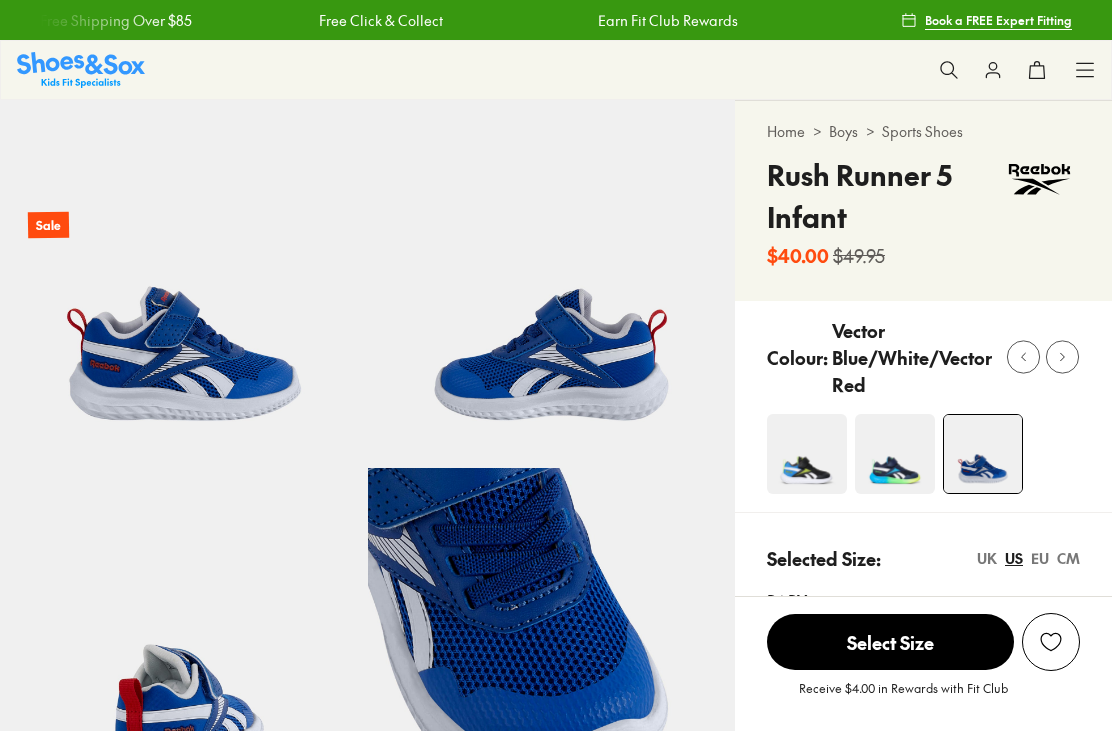 select on "*" 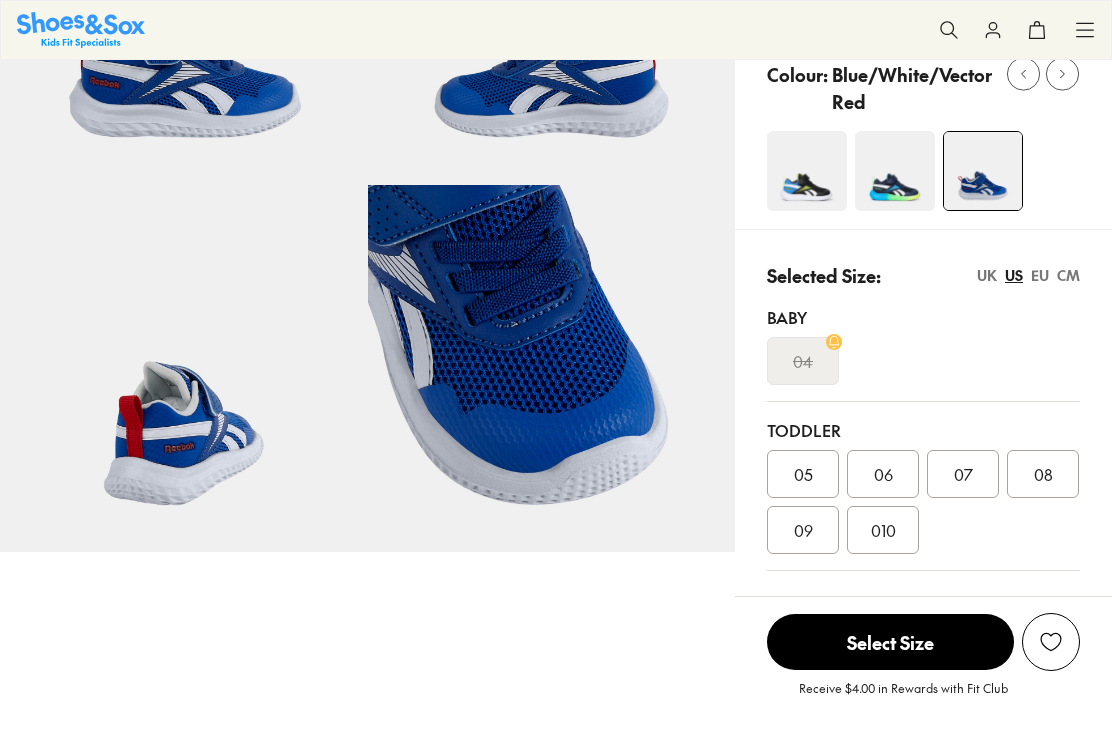 scroll, scrollTop: 283, scrollLeft: 0, axis: vertical 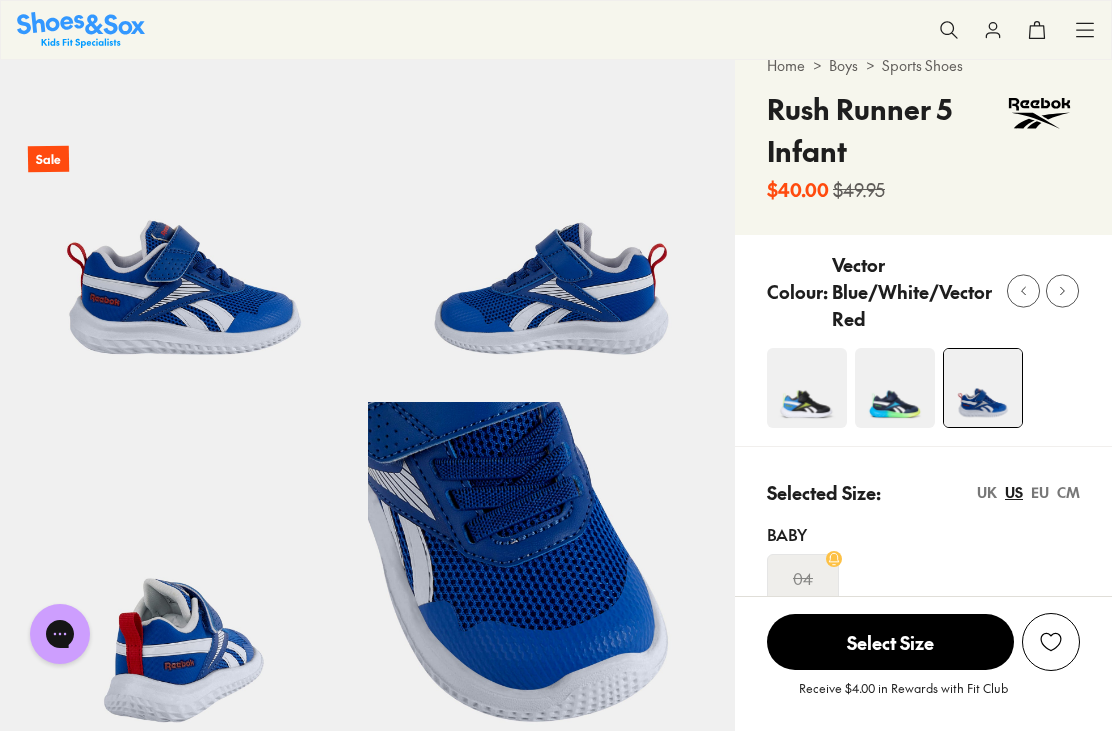 click 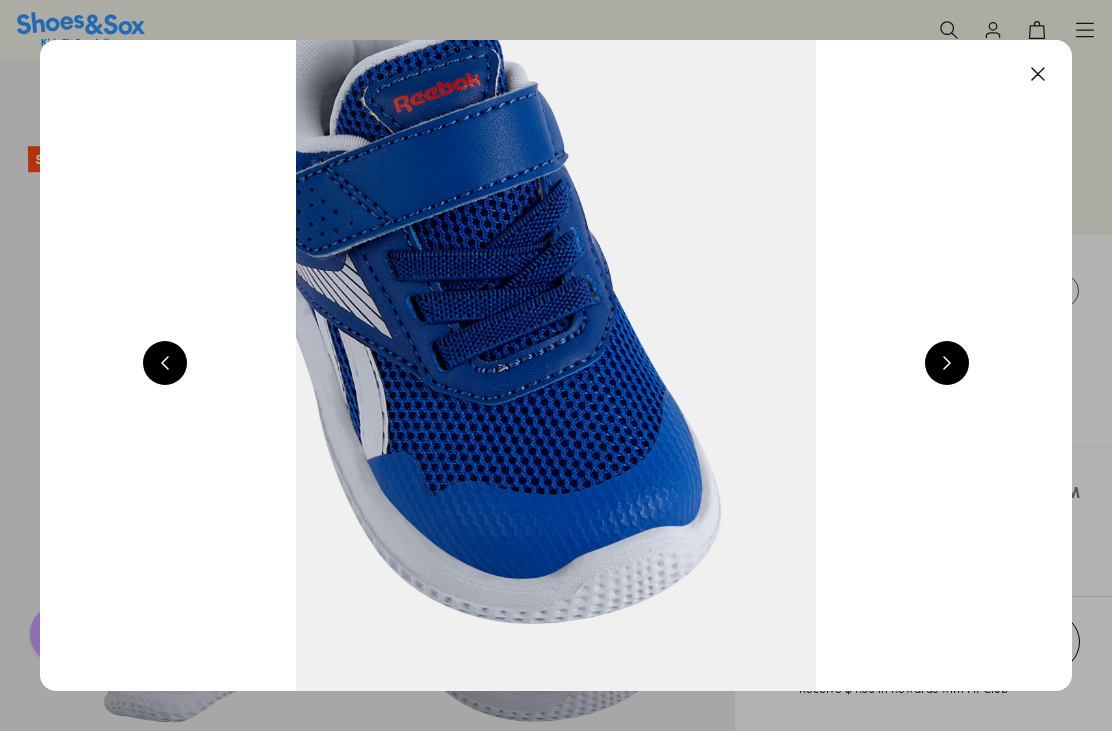 scroll, scrollTop: 130, scrollLeft: 0, axis: vertical 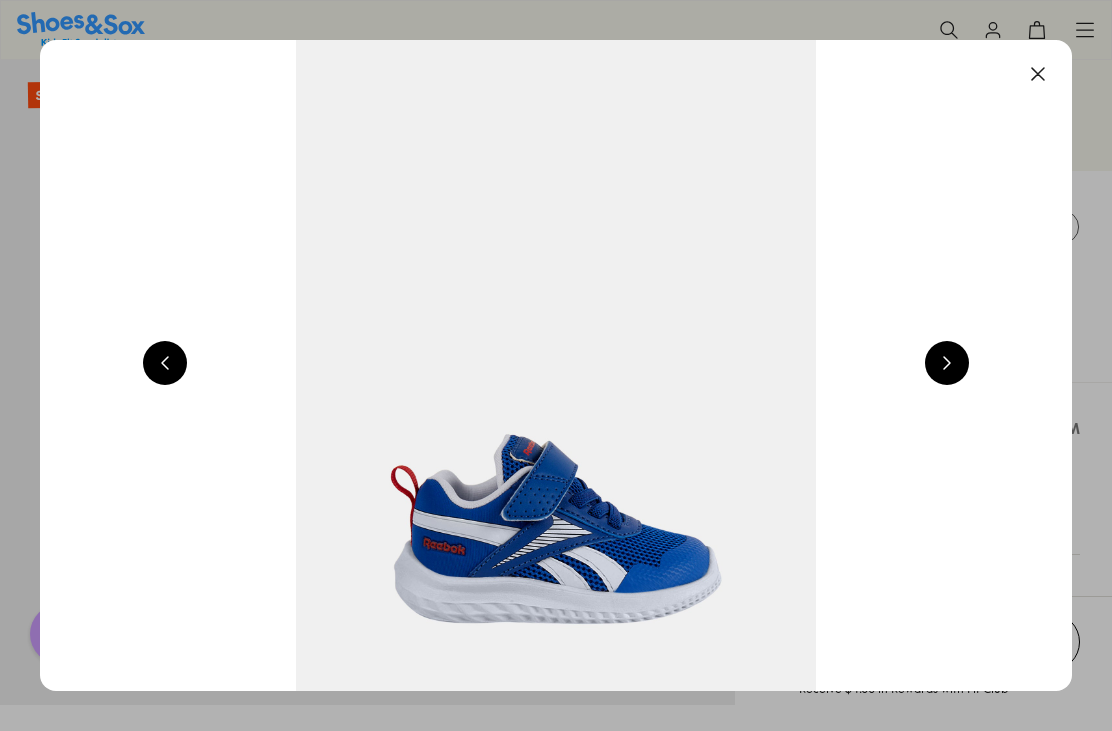 click at bounding box center (947, 363) 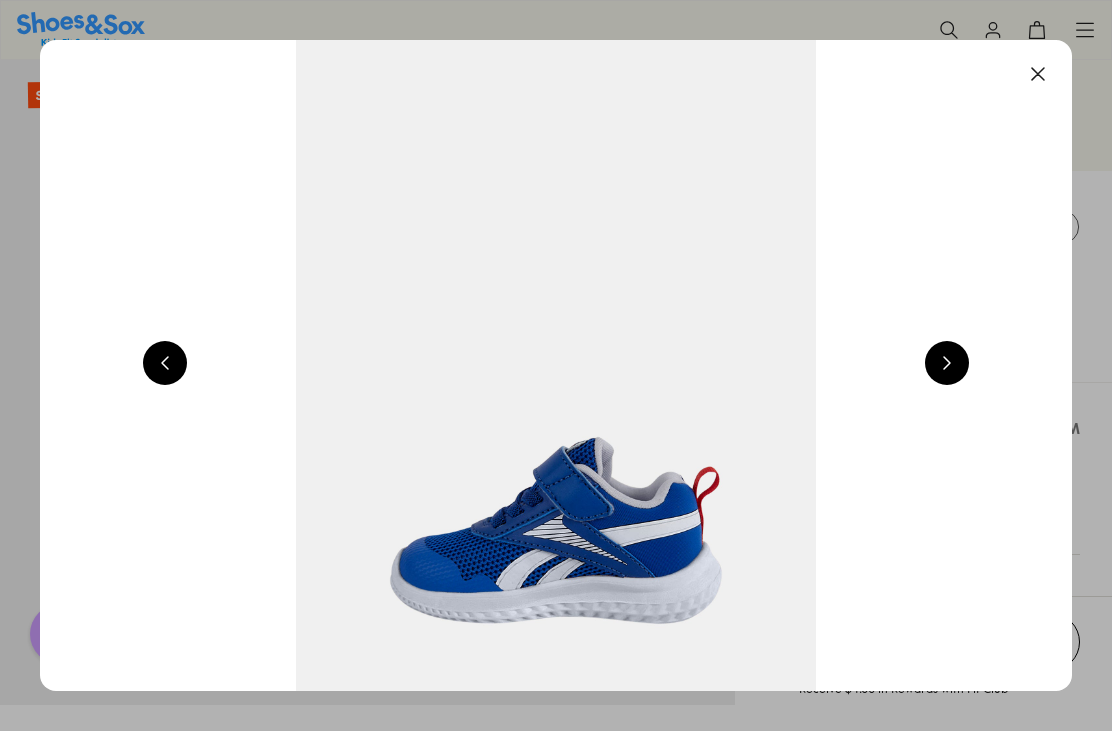 click at bounding box center (947, 363) 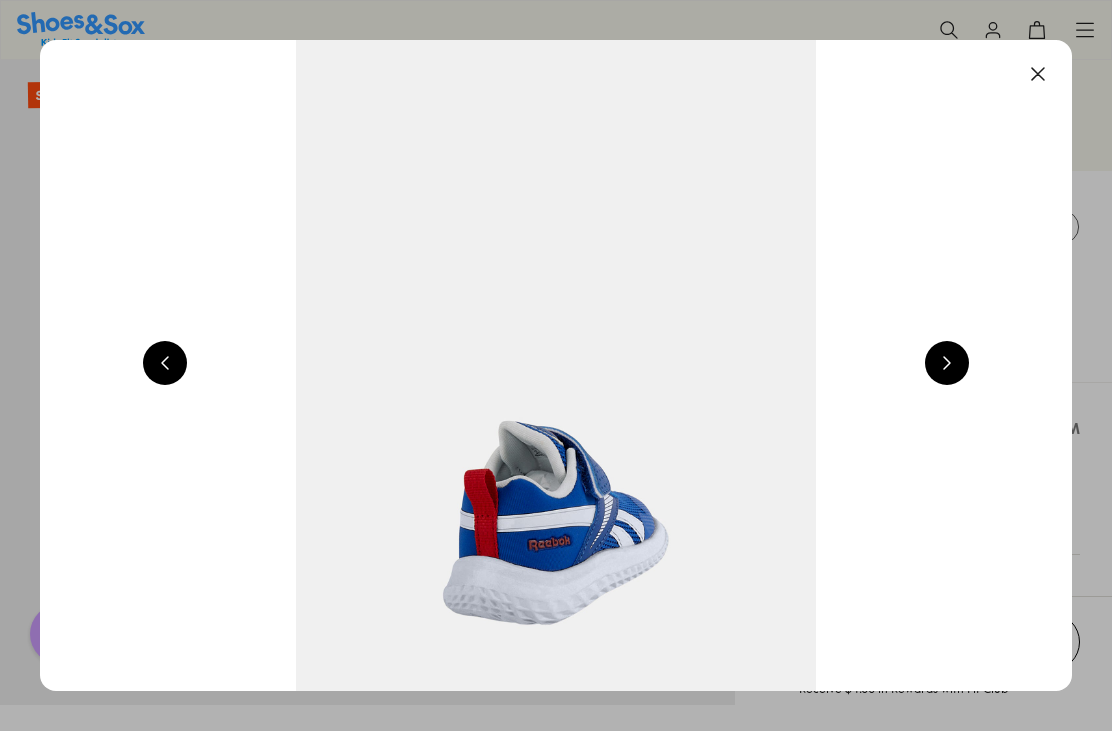 click at bounding box center (947, 363) 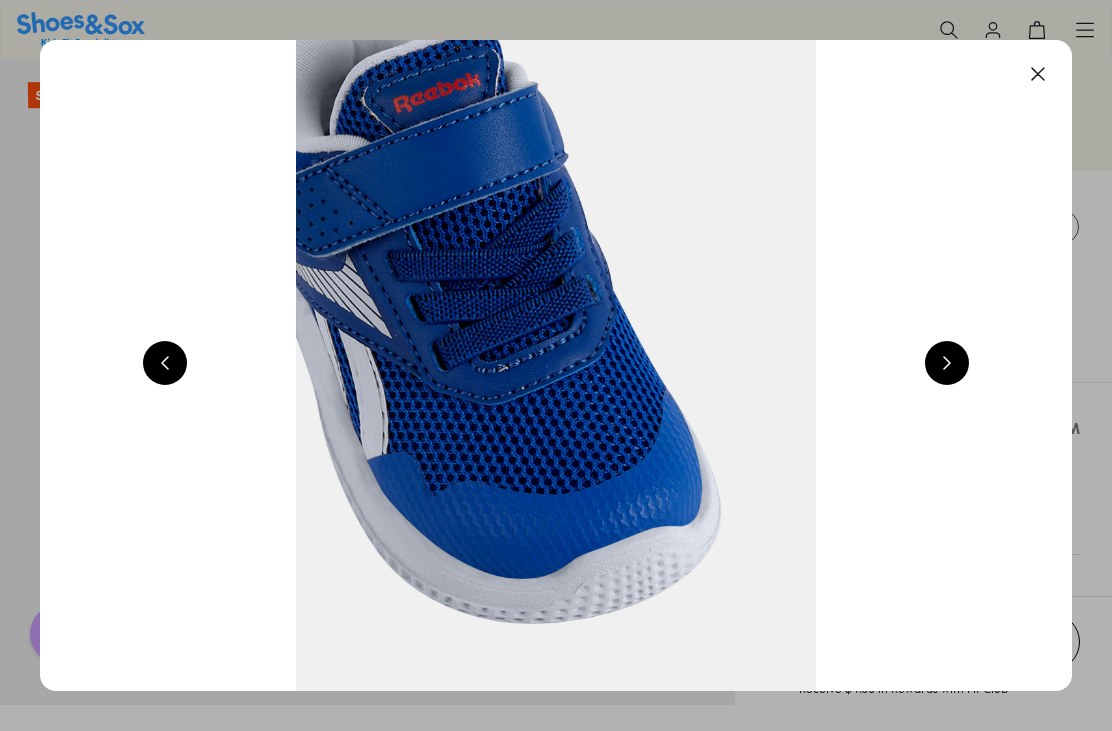 click at bounding box center (947, 363) 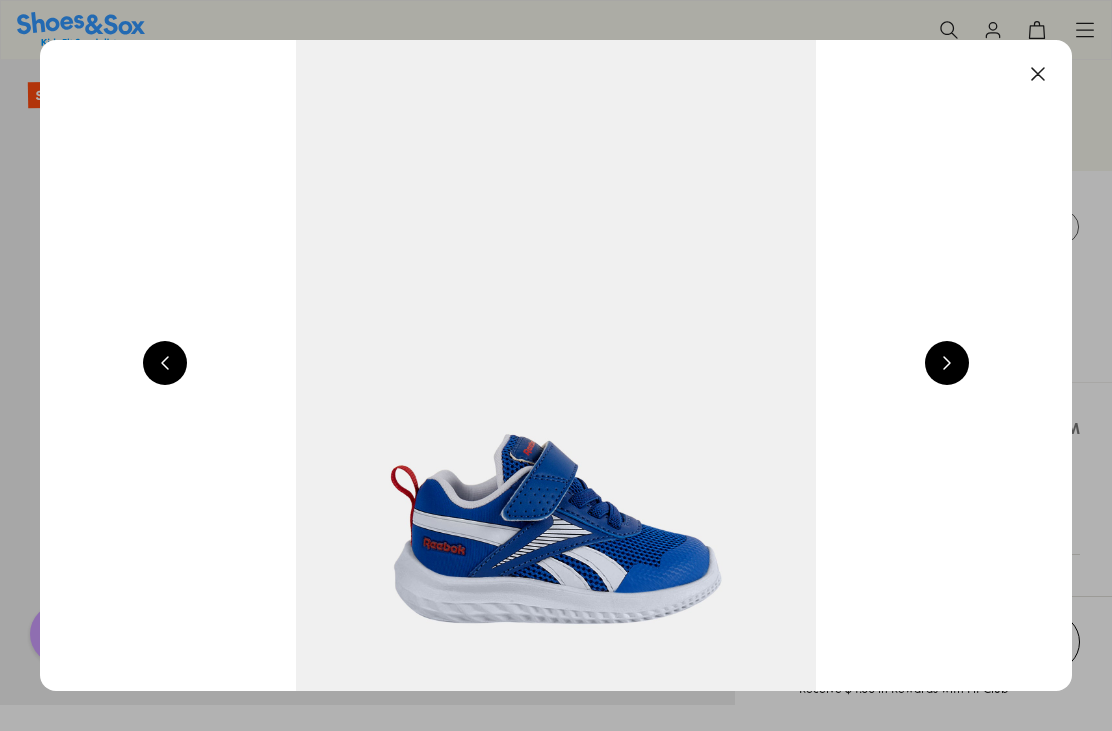 scroll, scrollTop: 0, scrollLeft: 1032, axis: horizontal 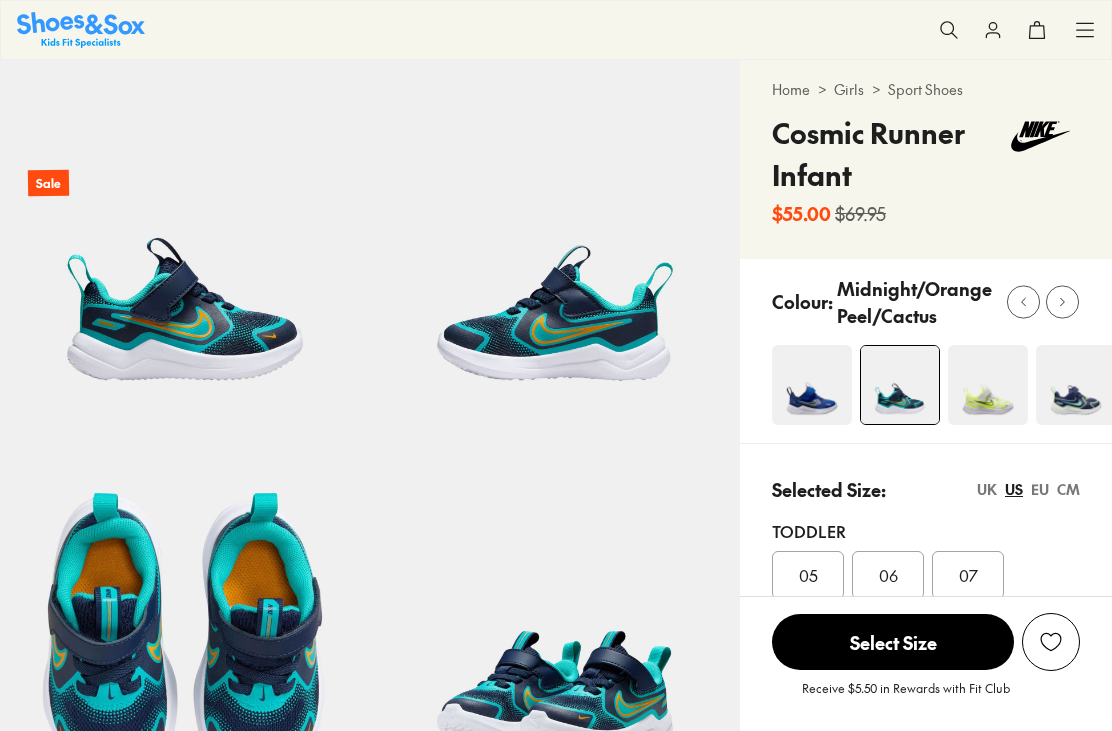 select on "*" 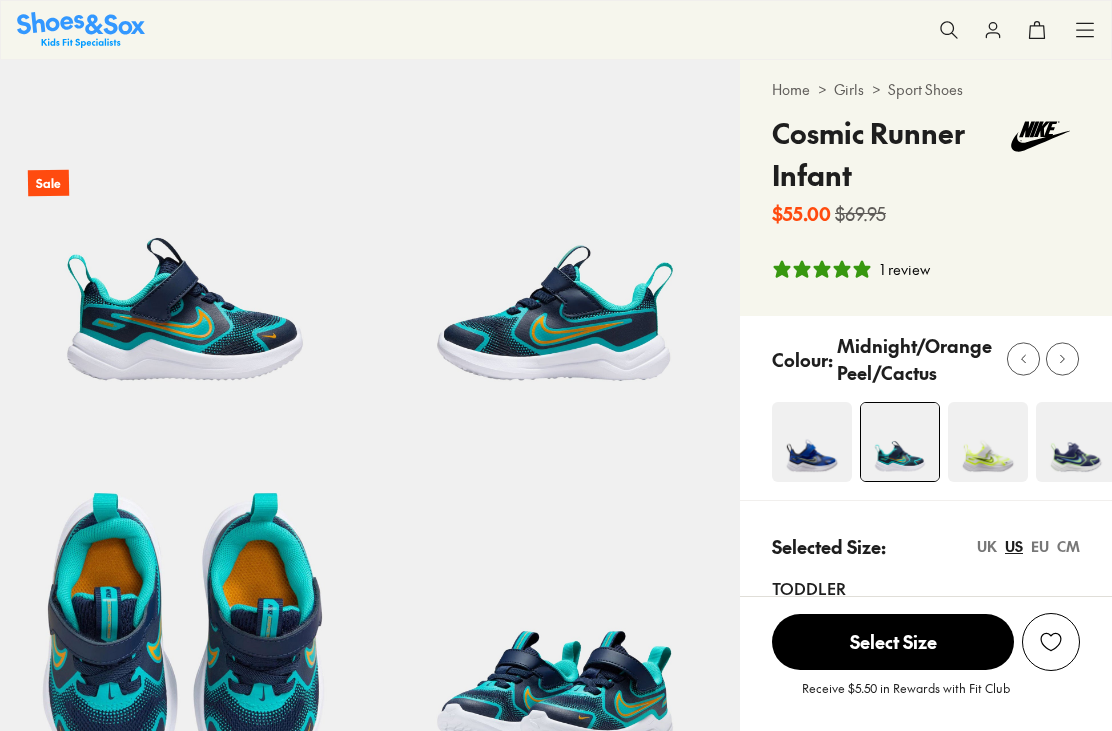 click 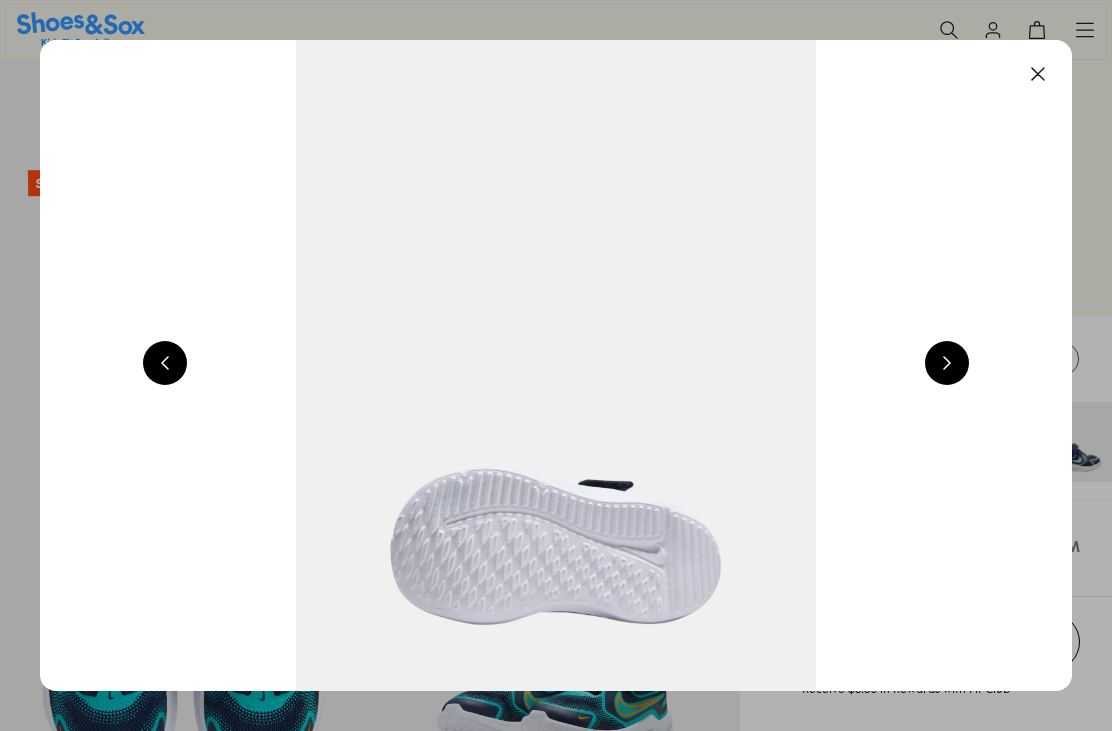 scroll, scrollTop: 42, scrollLeft: 0, axis: vertical 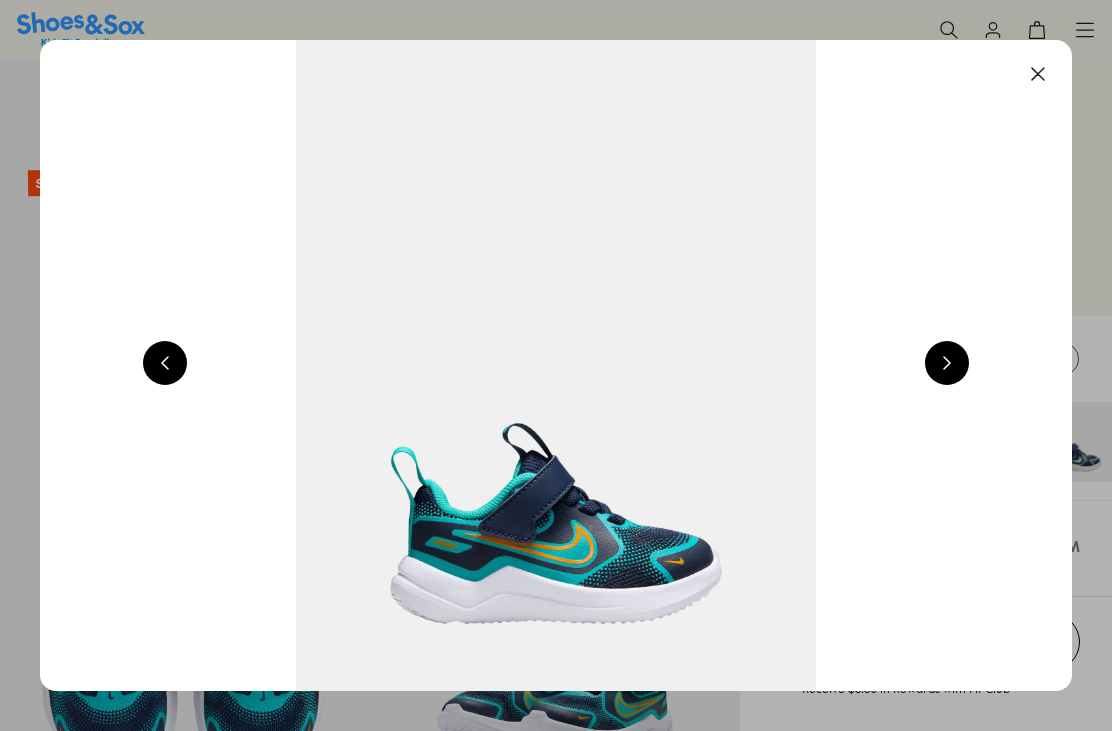 click at bounding box center [947, 363] 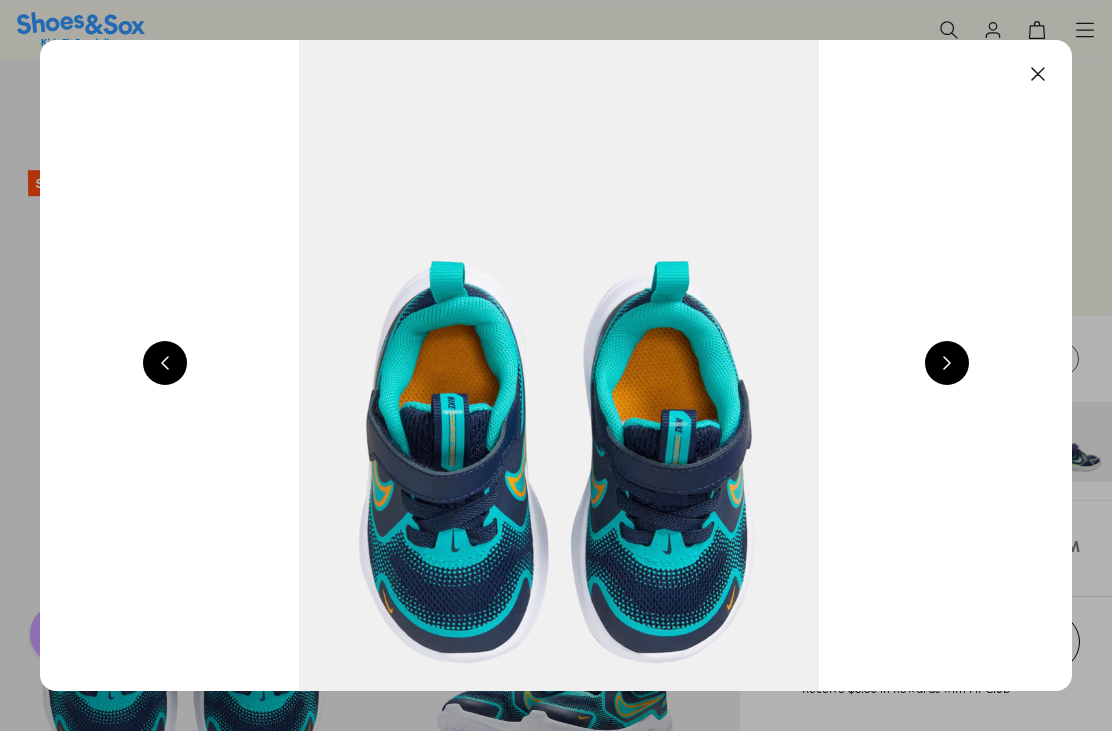 scroll, scrollTop: 0, scrollLeft: 0, axis: both 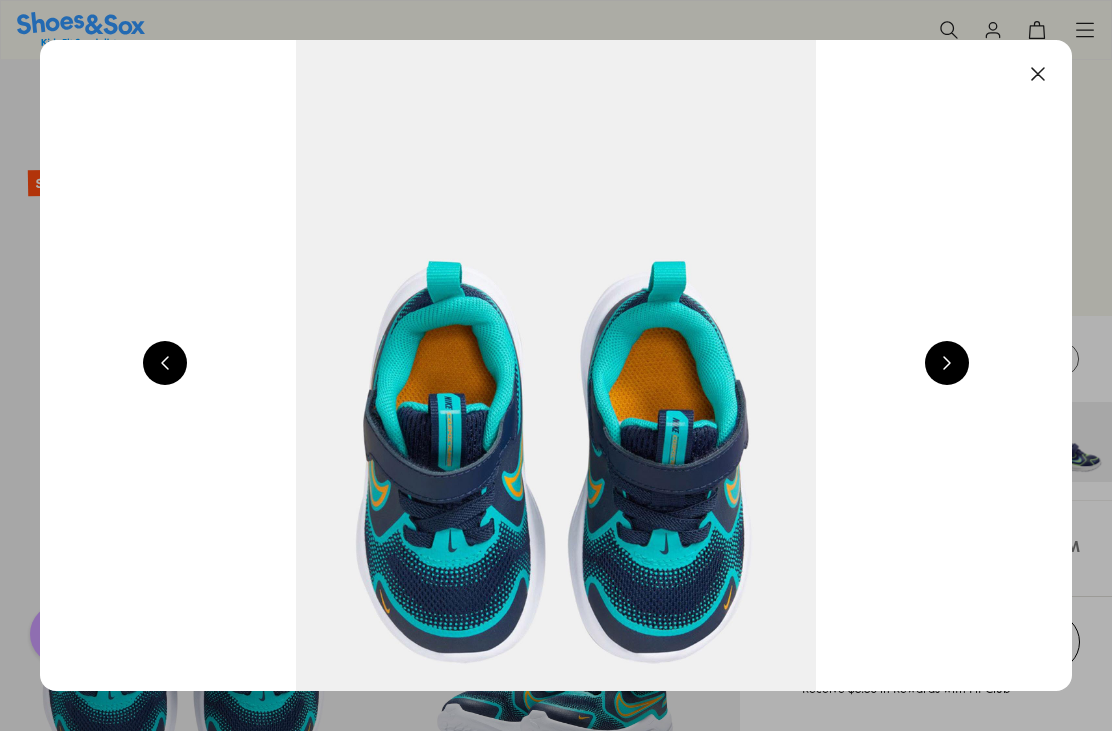 click at bounding box center (947, 363) 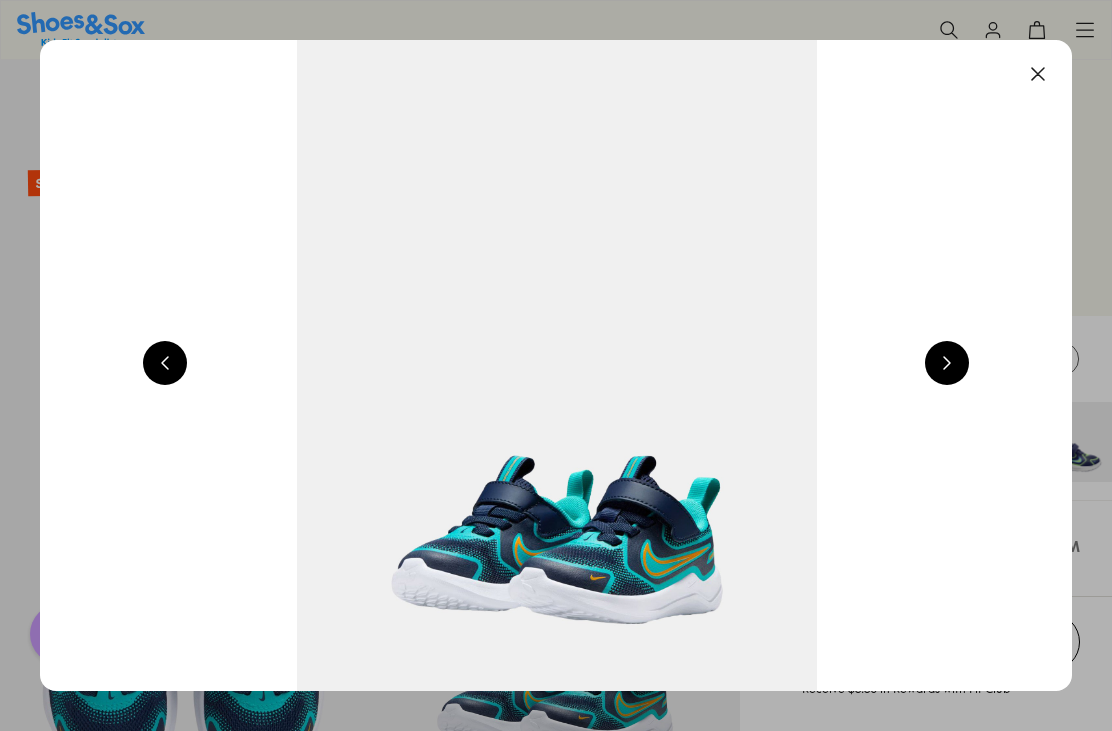 scroll, scrollTop: 0, scrollLeft: 4128, axis: horizontal 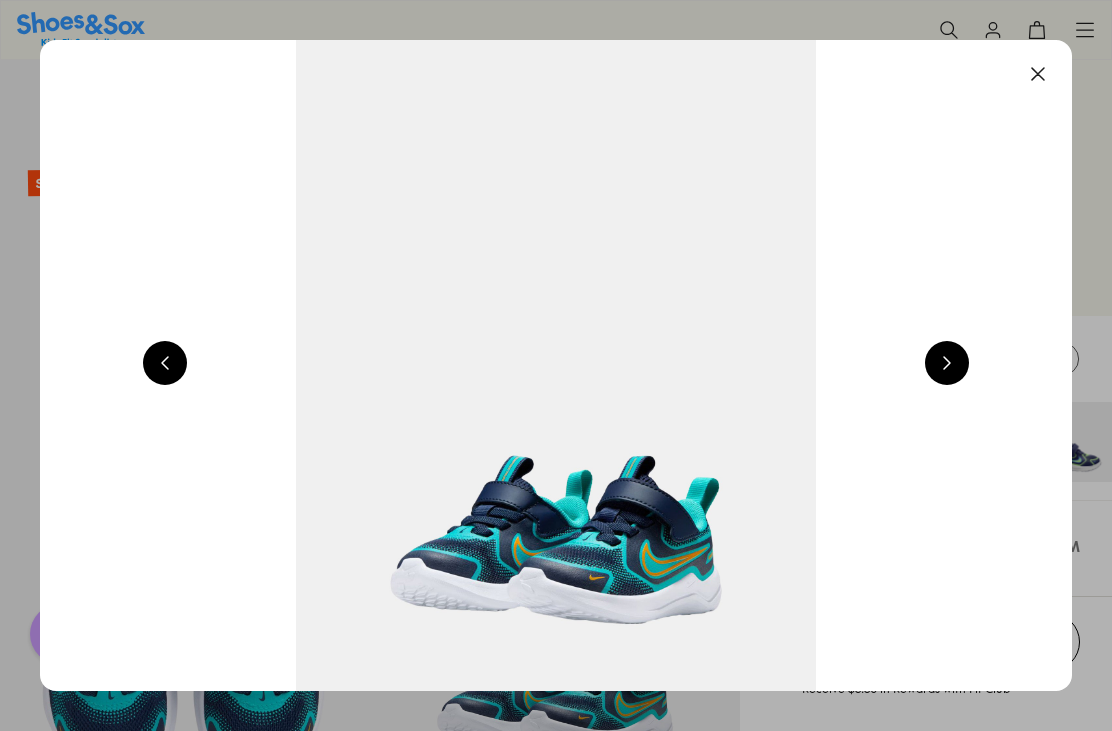 click at bounding box center (556, 365) 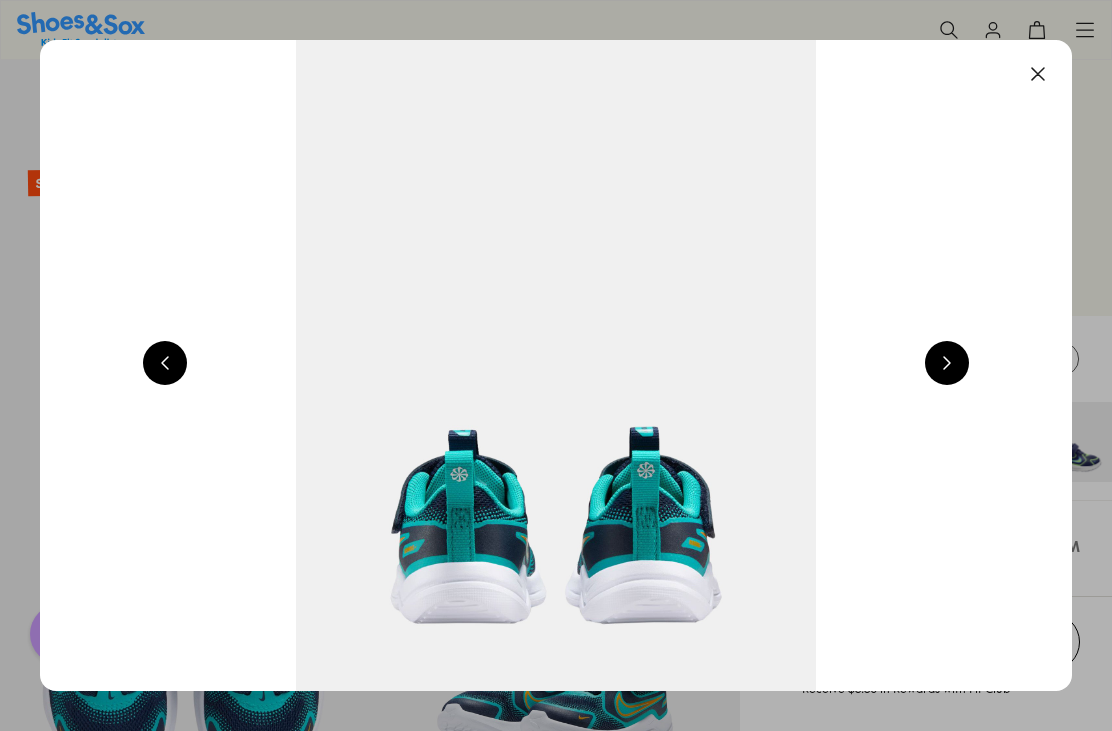 click at bounding box center [947, 363] 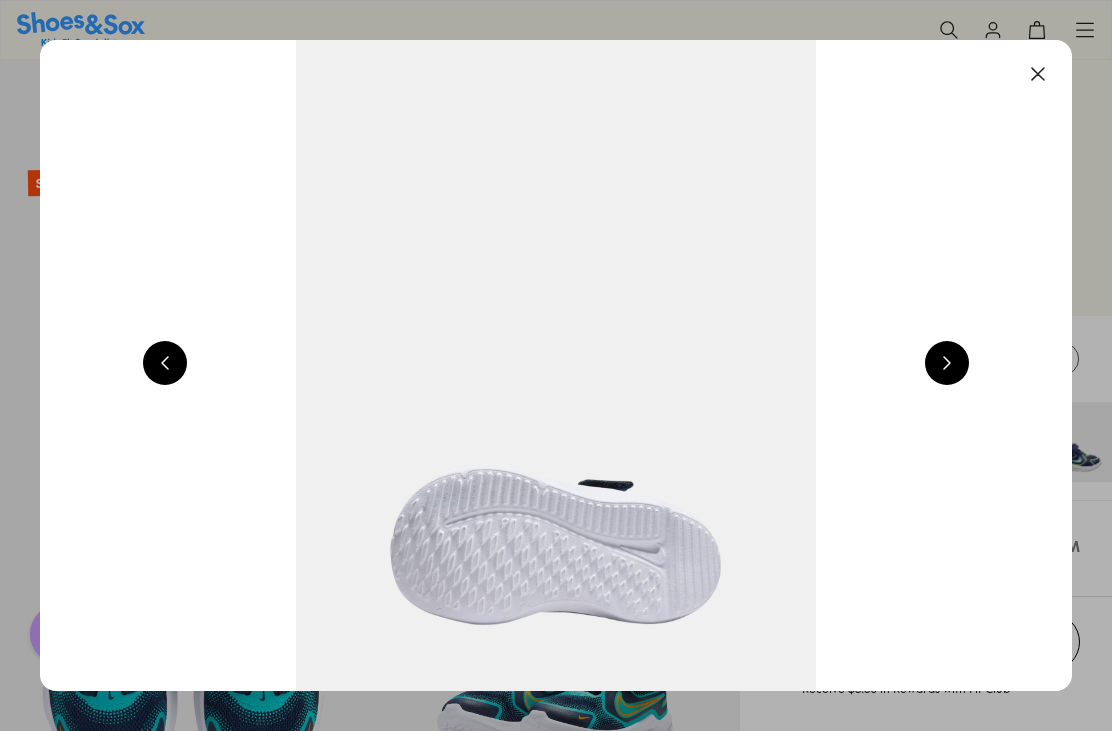 click at bounding box center (947, 363) 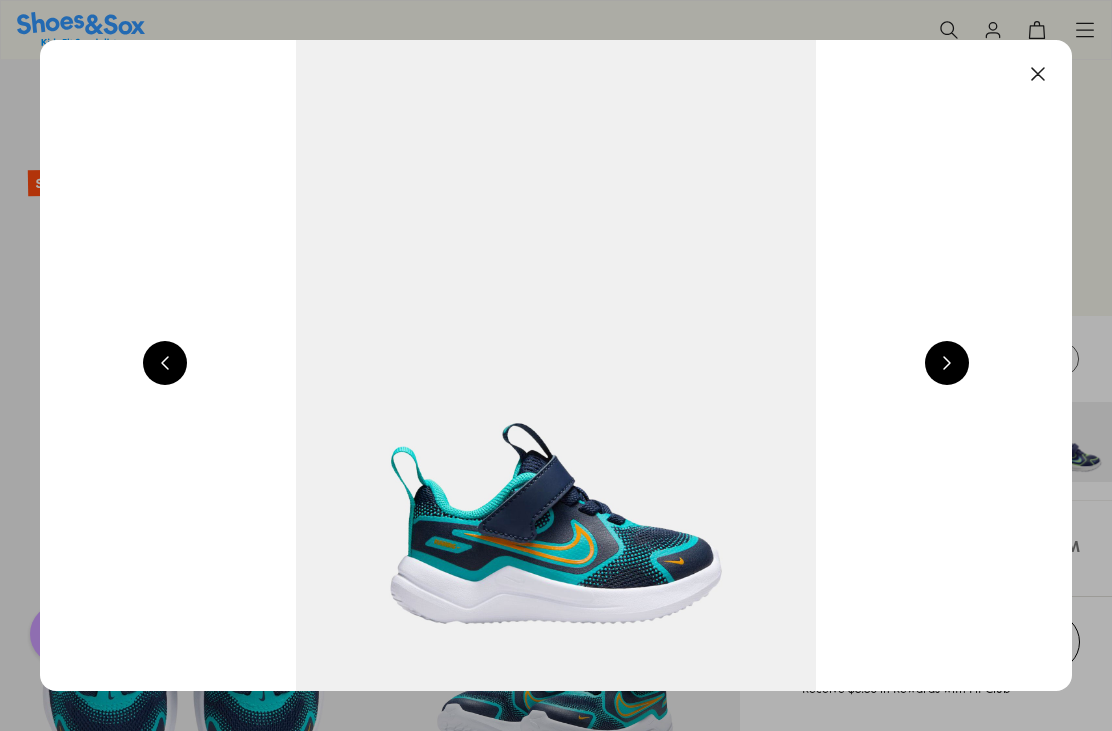scroll, scrollTop: 0, scrollLeft: 1032, axis: horizontal 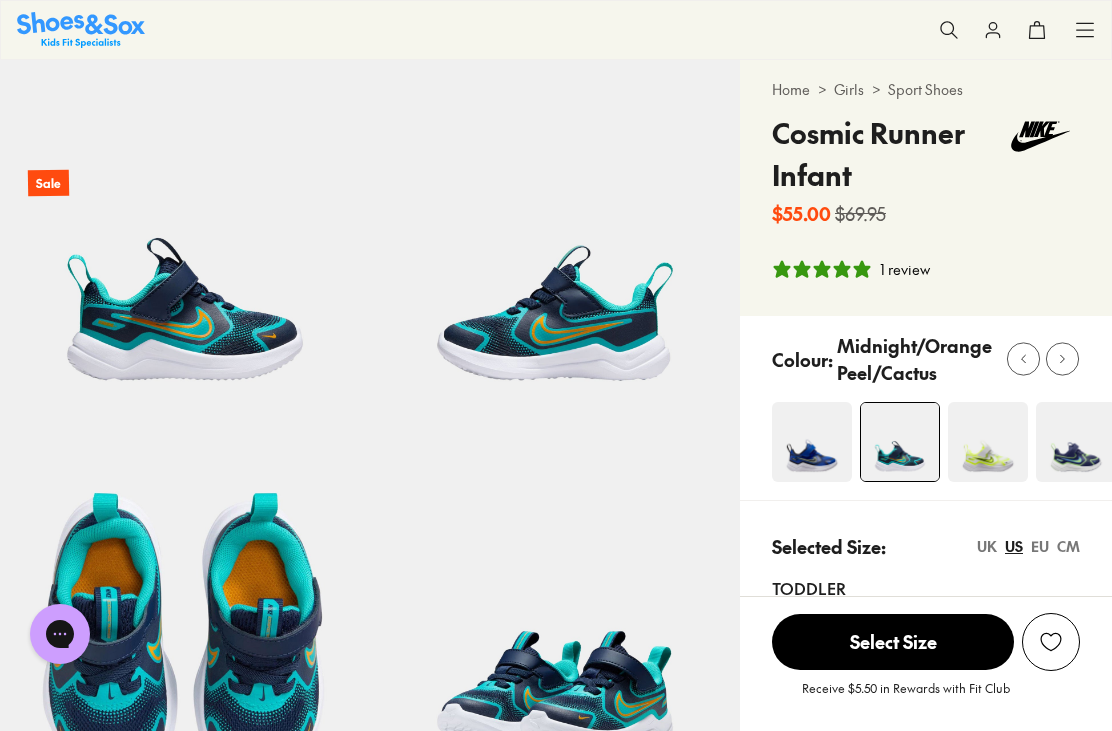 click at bounding box center (812, 442) 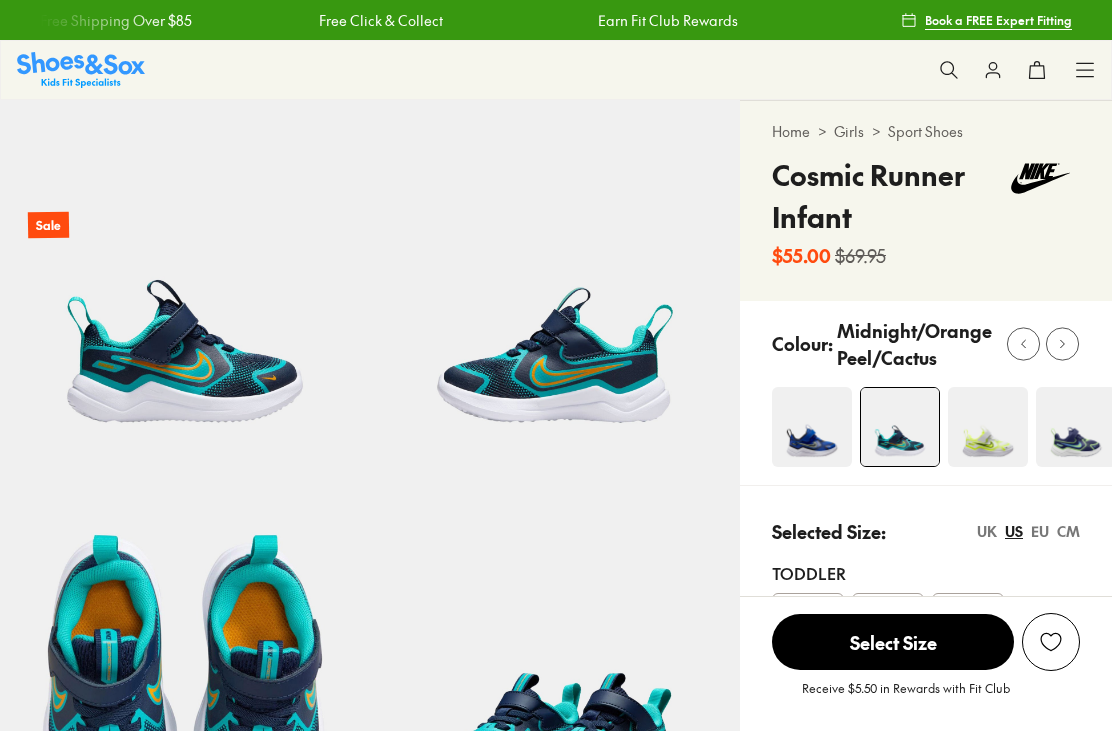 select on "*" 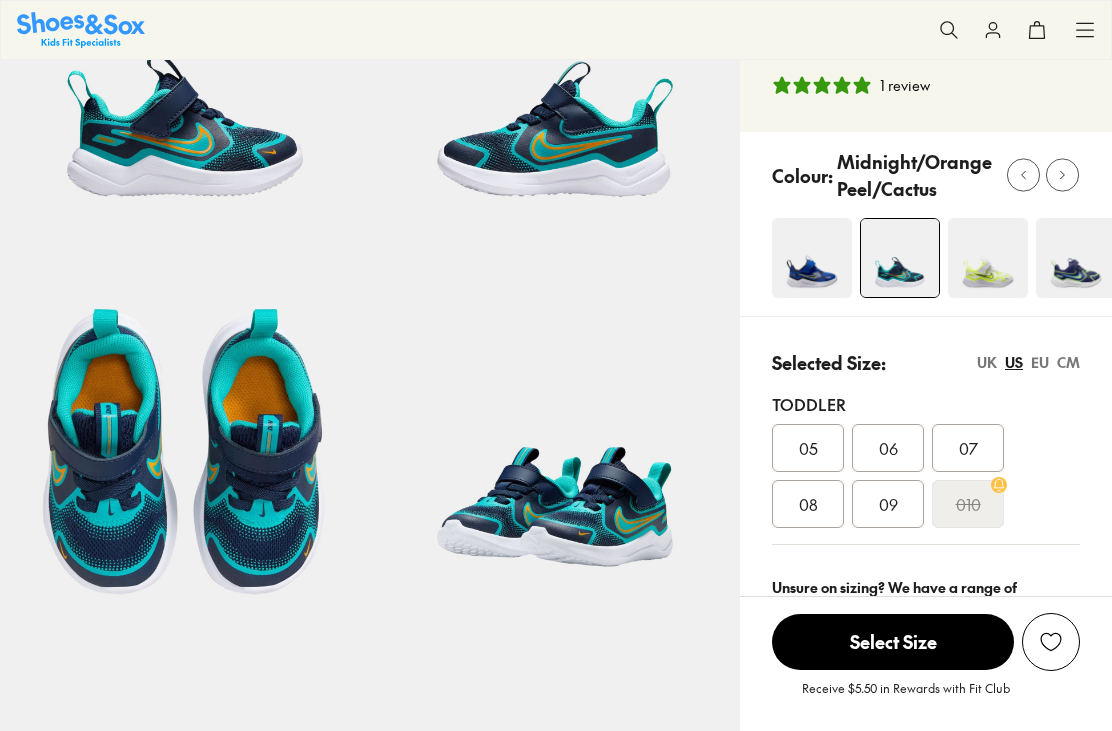click 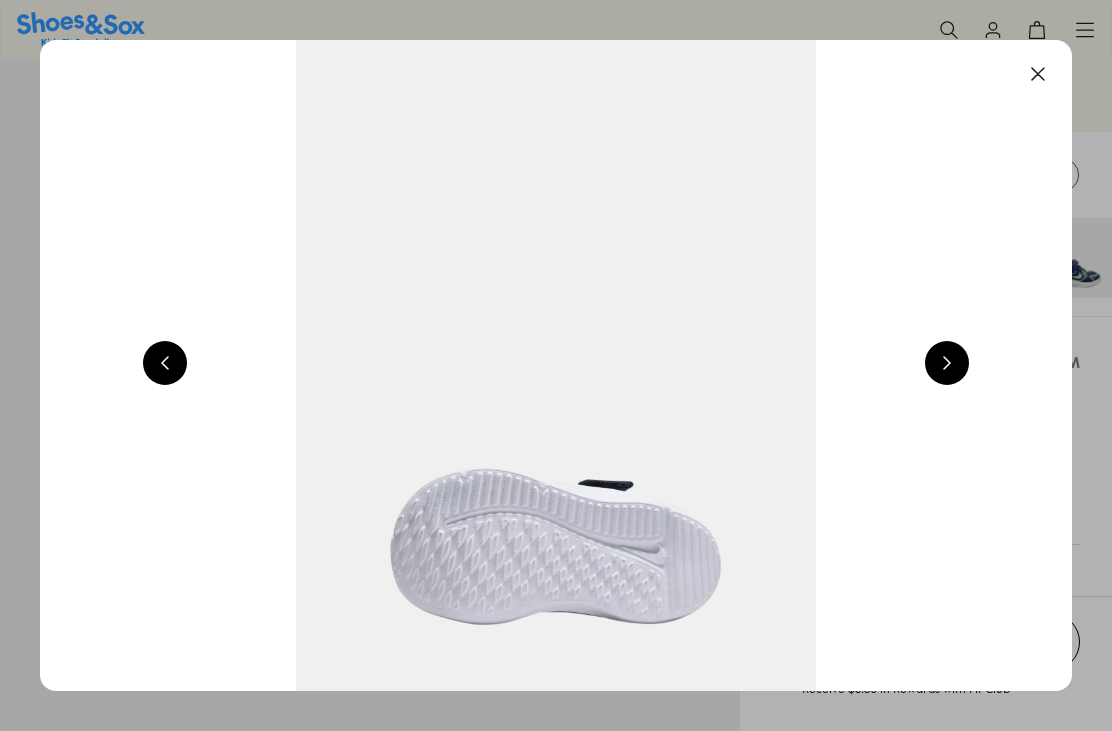 scroll, scrollTop: 290, scrollLeft: 0, axis: vertical 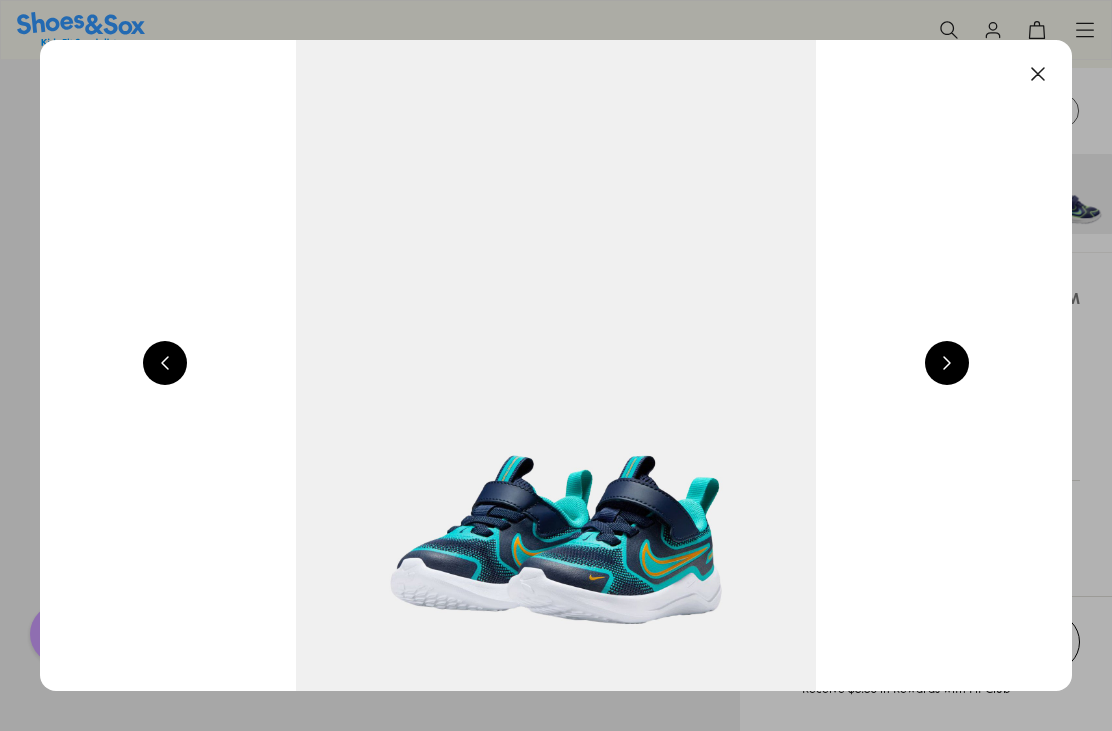 click at bounding box center (947, 363) 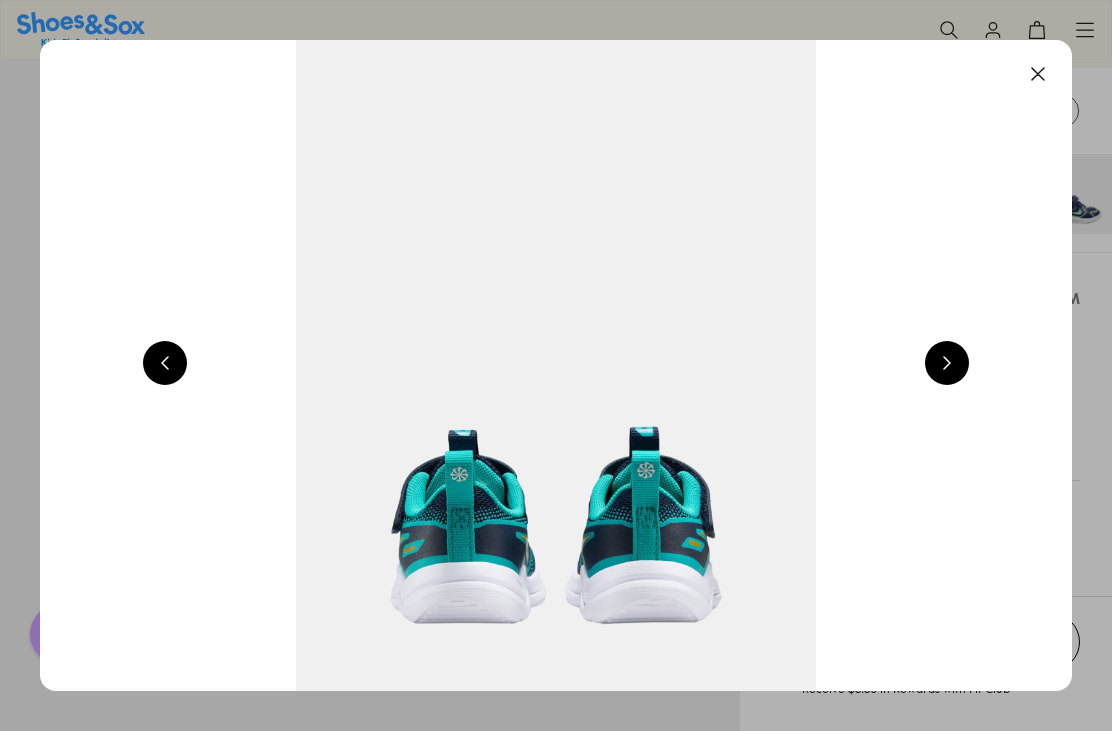 click at bounding box center (947, 363) 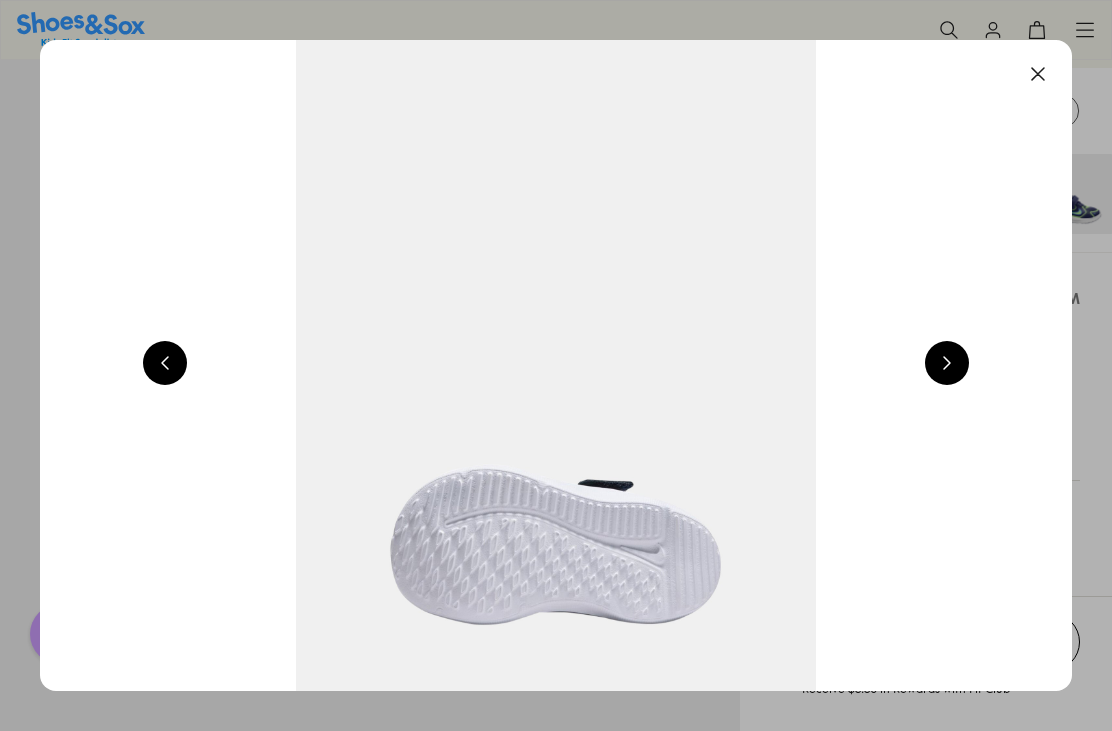 click at bounding box center [947, 363] 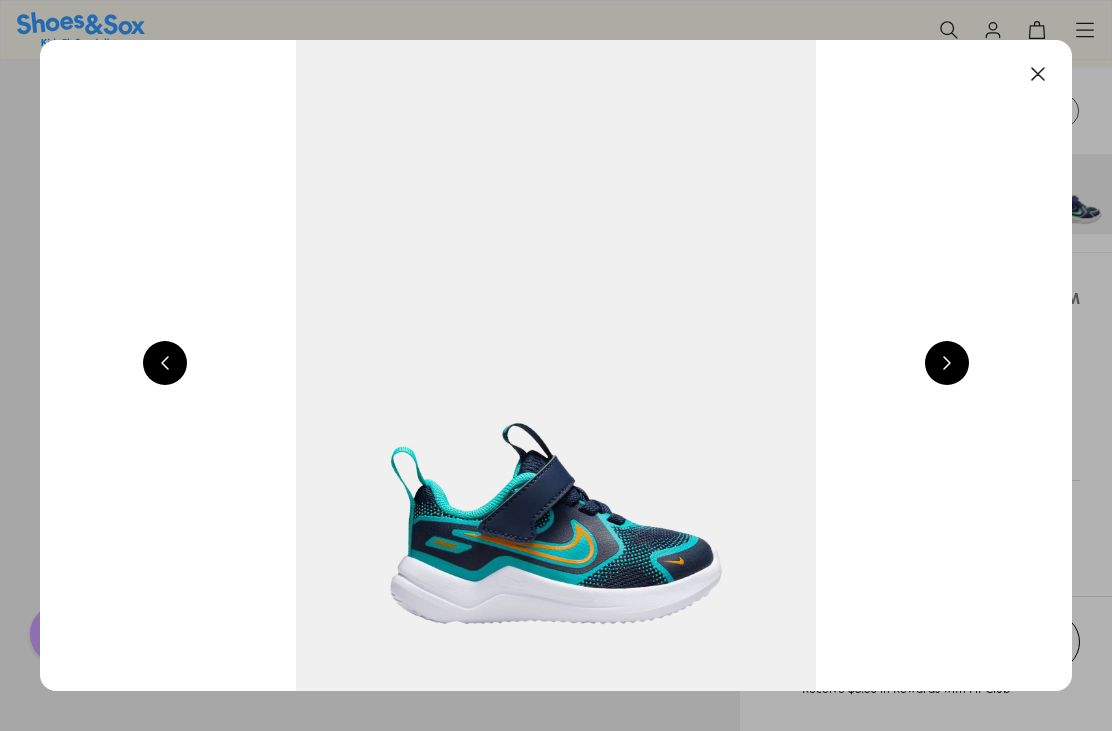 click at bounding box center [947, 363] 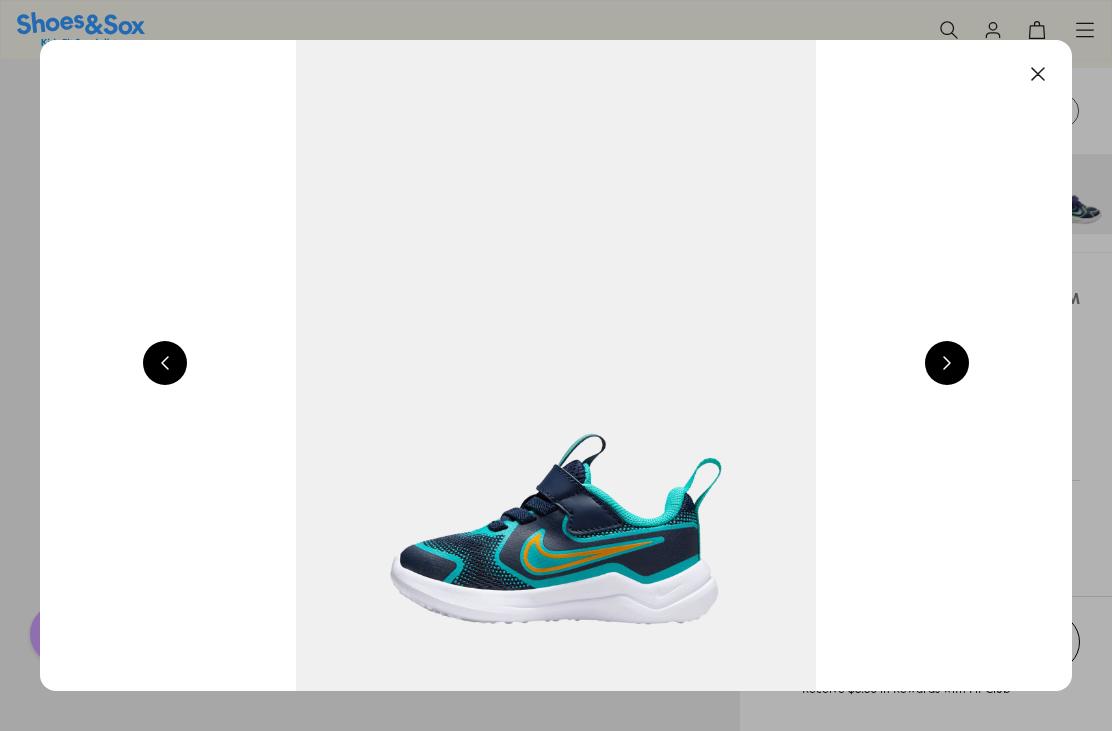click at bounding box center [947, 363] 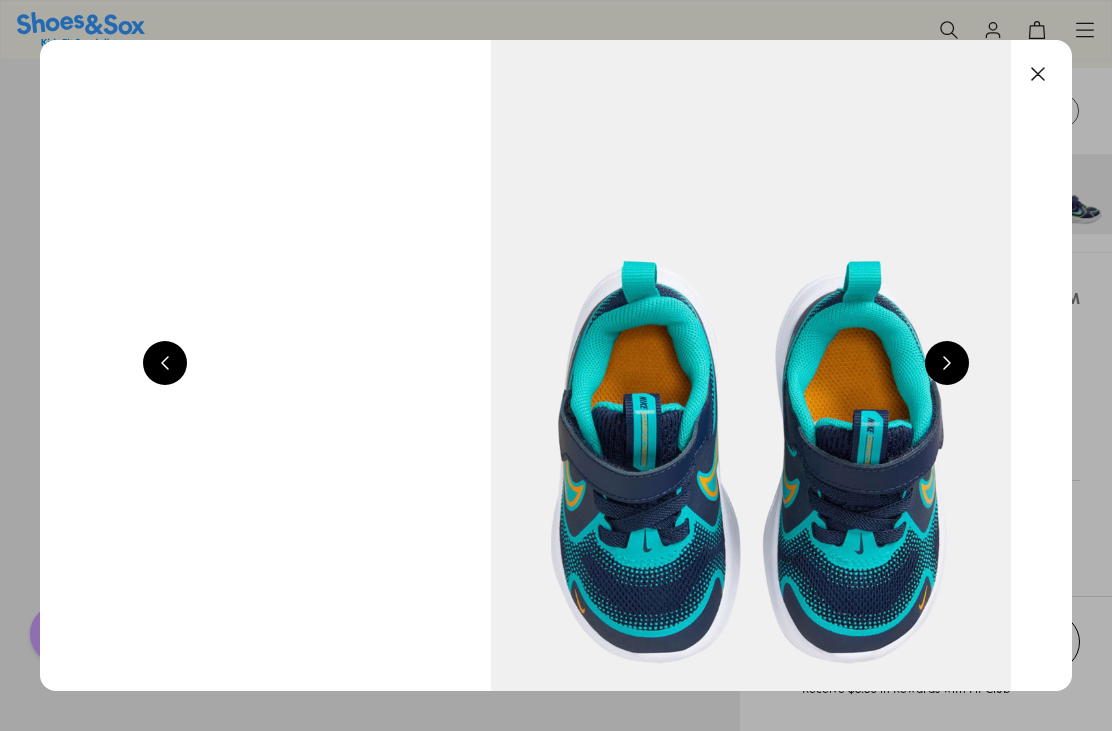 scroll, scrollTop: 0, scrollLeft: 3096, axis: horizontal 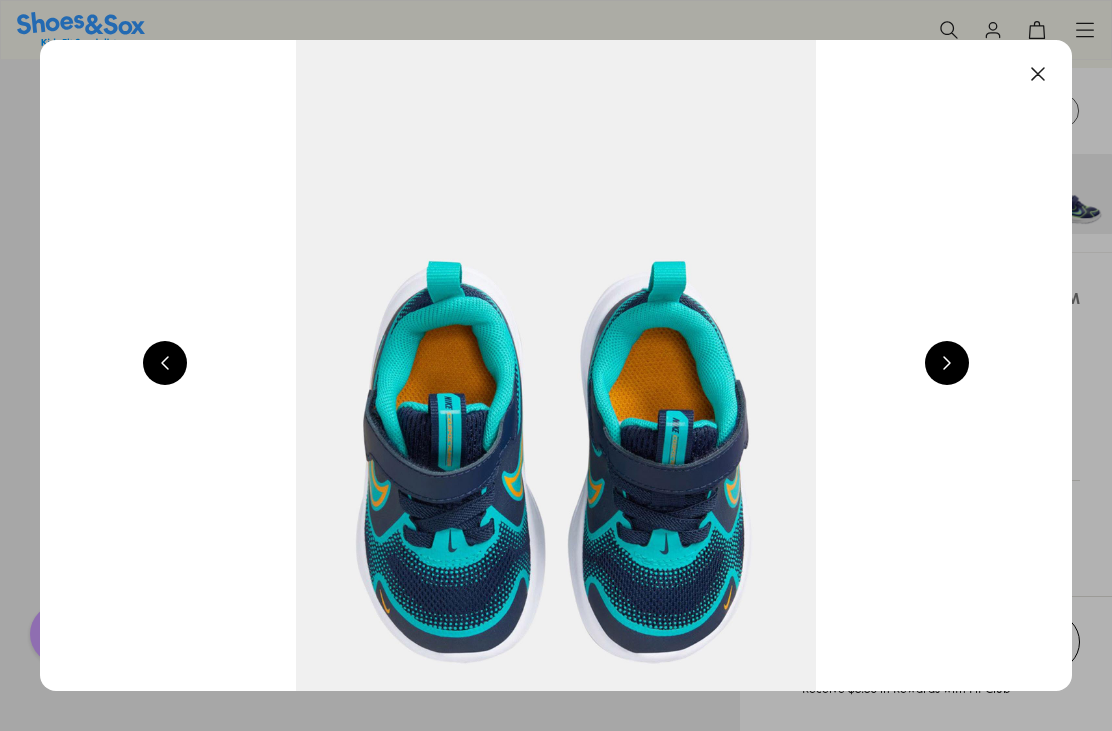 click at bounding box center [947, 363] 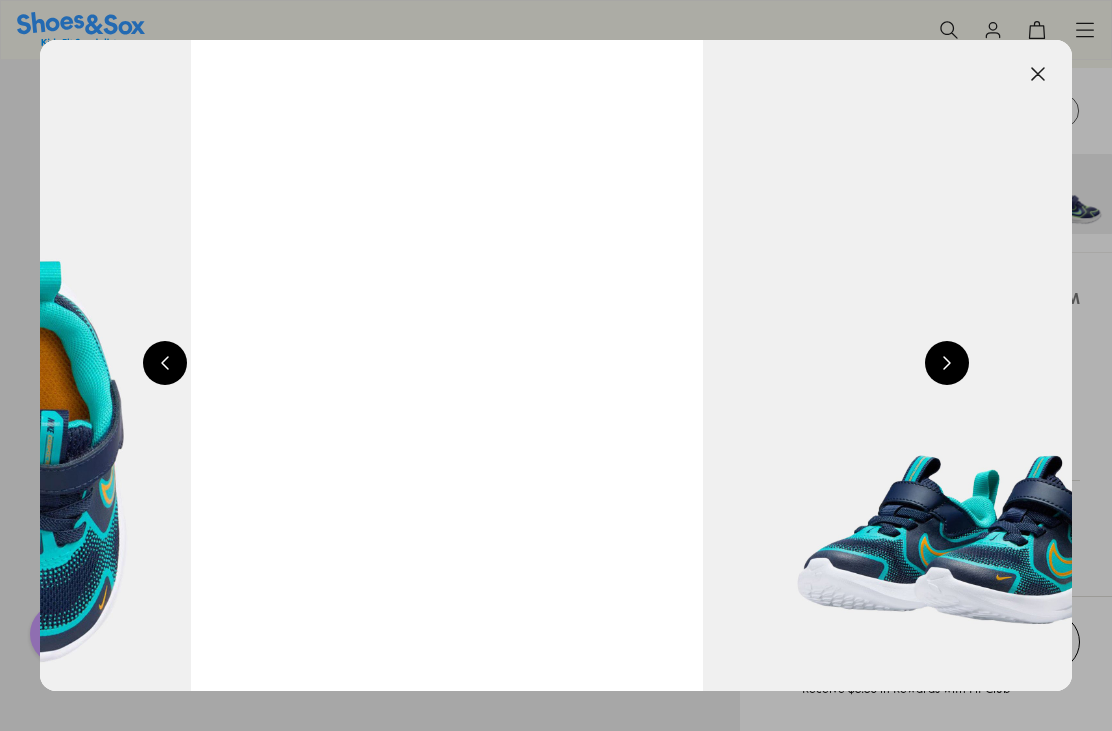 scroll, scrollTop: 0, scrollLeft: 4128, axis: horizontal 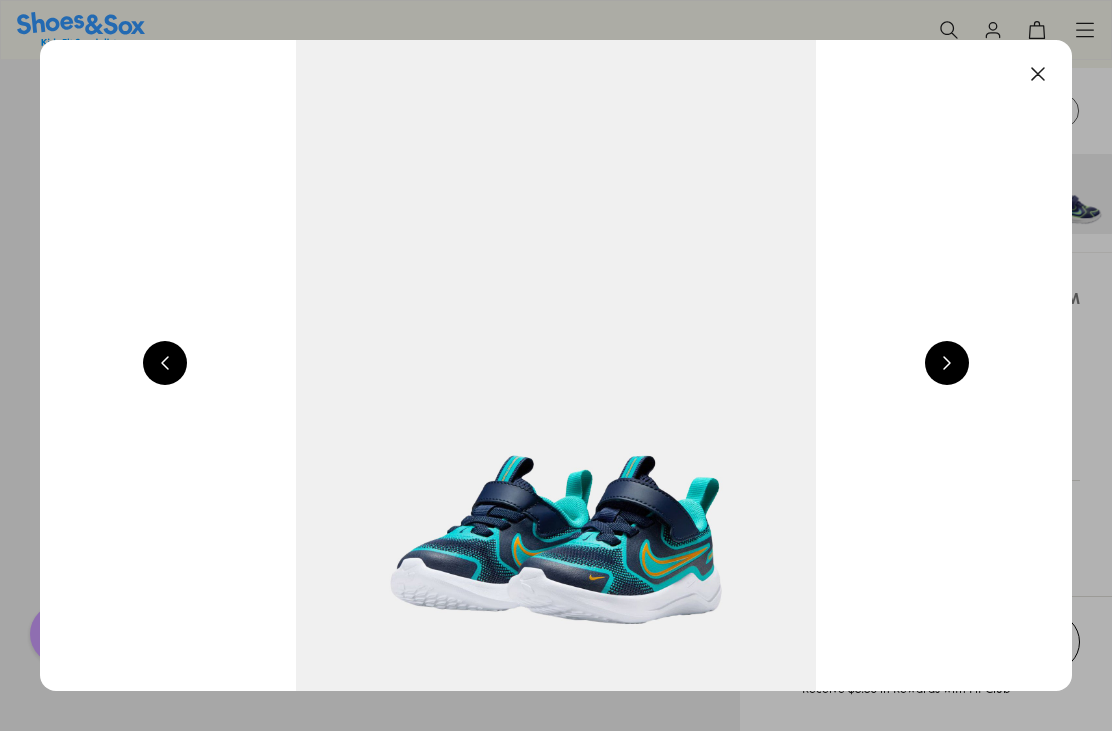 click at bounding box center (1038, 74) 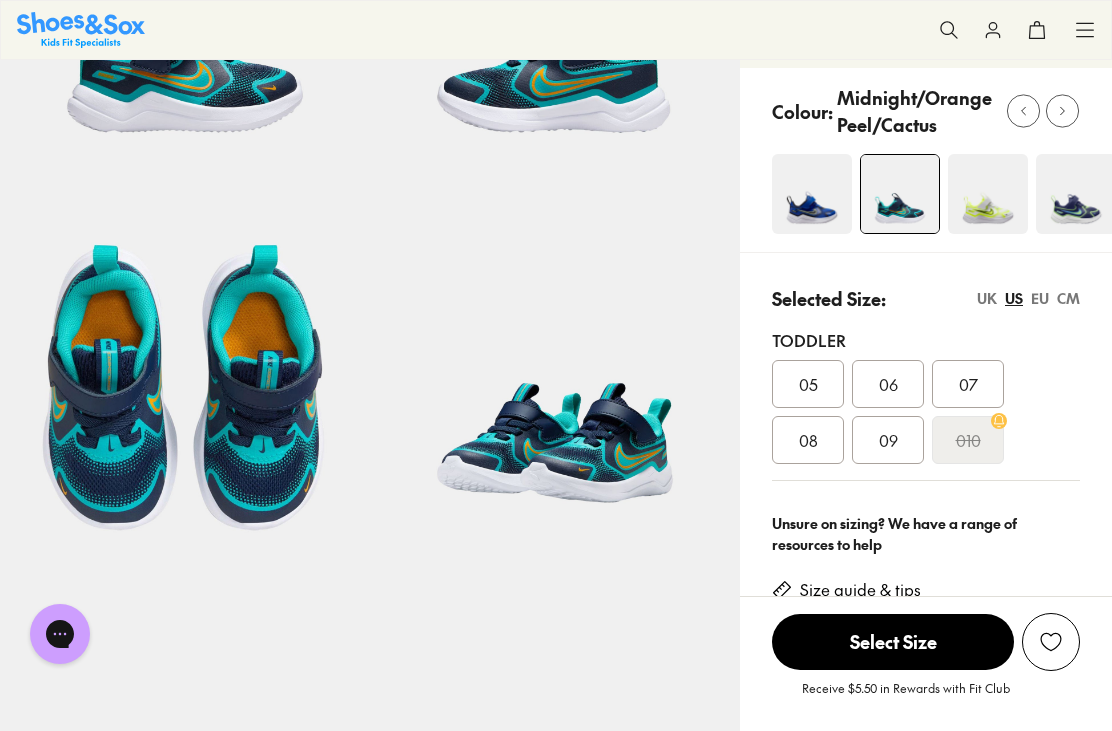 click on "08" at bounding box center (808, 440) 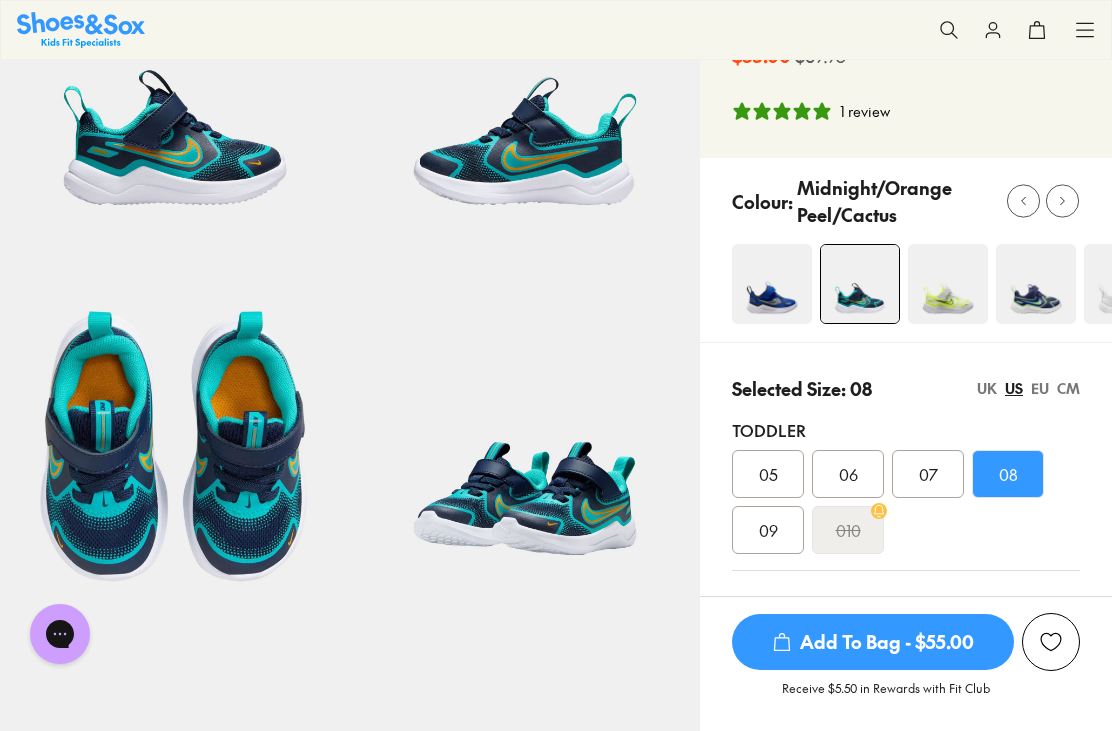 scroll, scrollTop: 205, scrollLeft: 0, axis: vertical 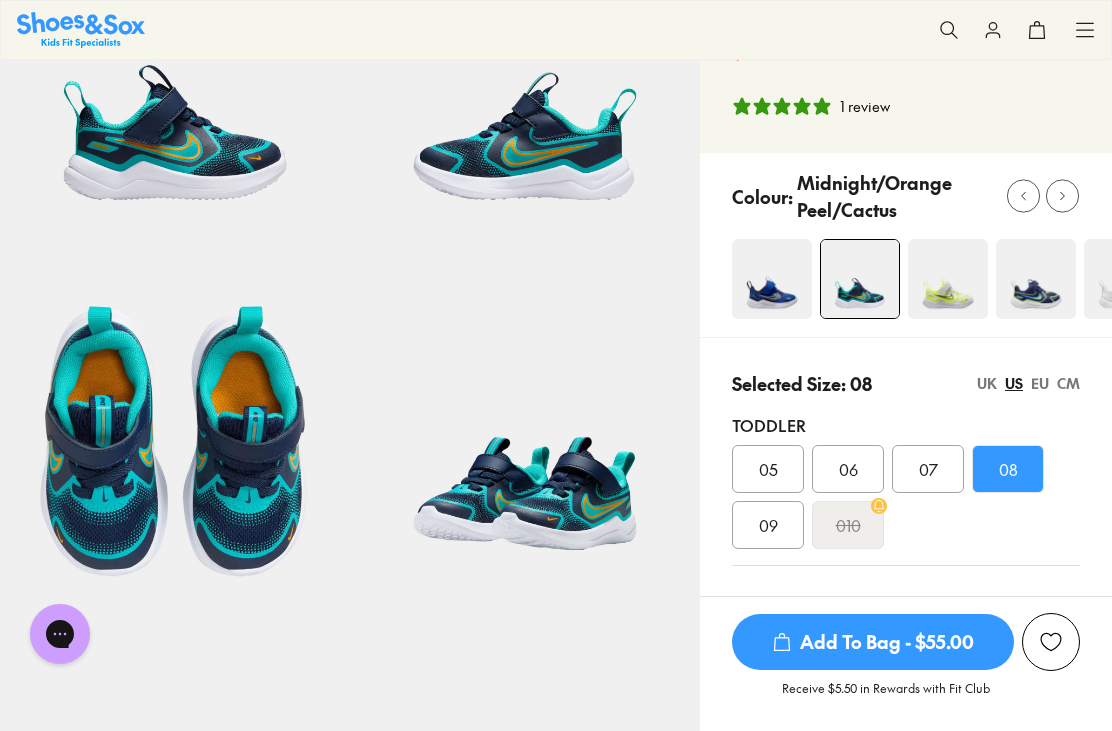 click 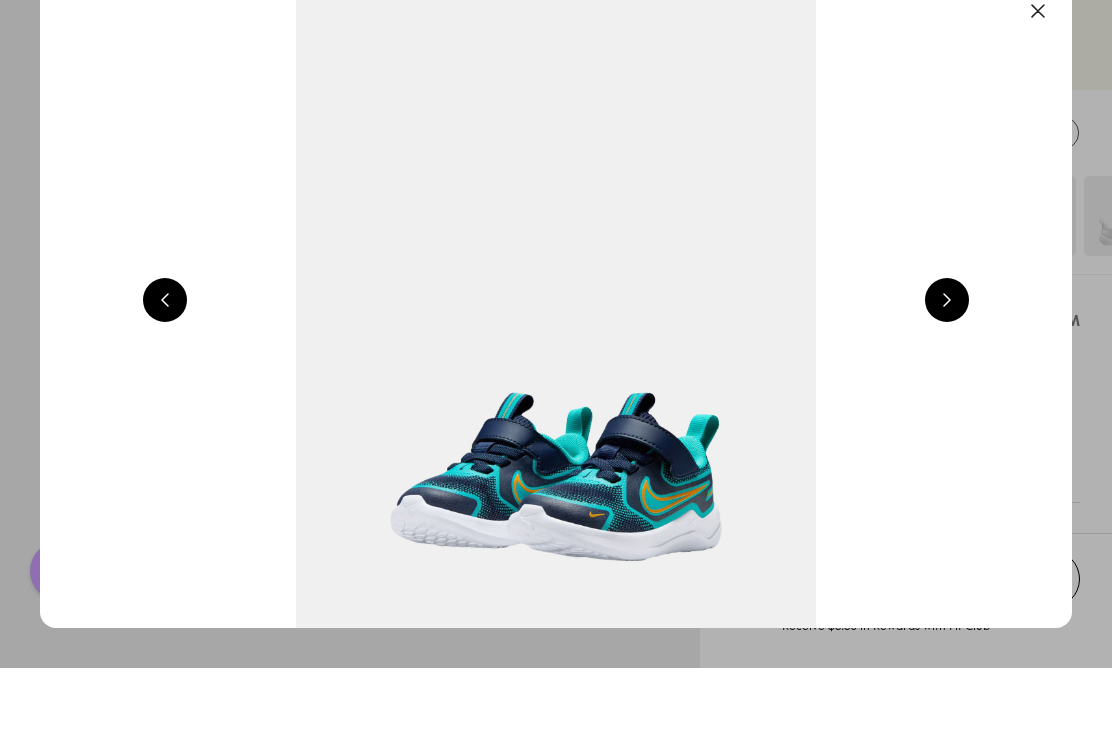 scroll, scrollTop: 269, scrollLeft: 0, axis: vertical 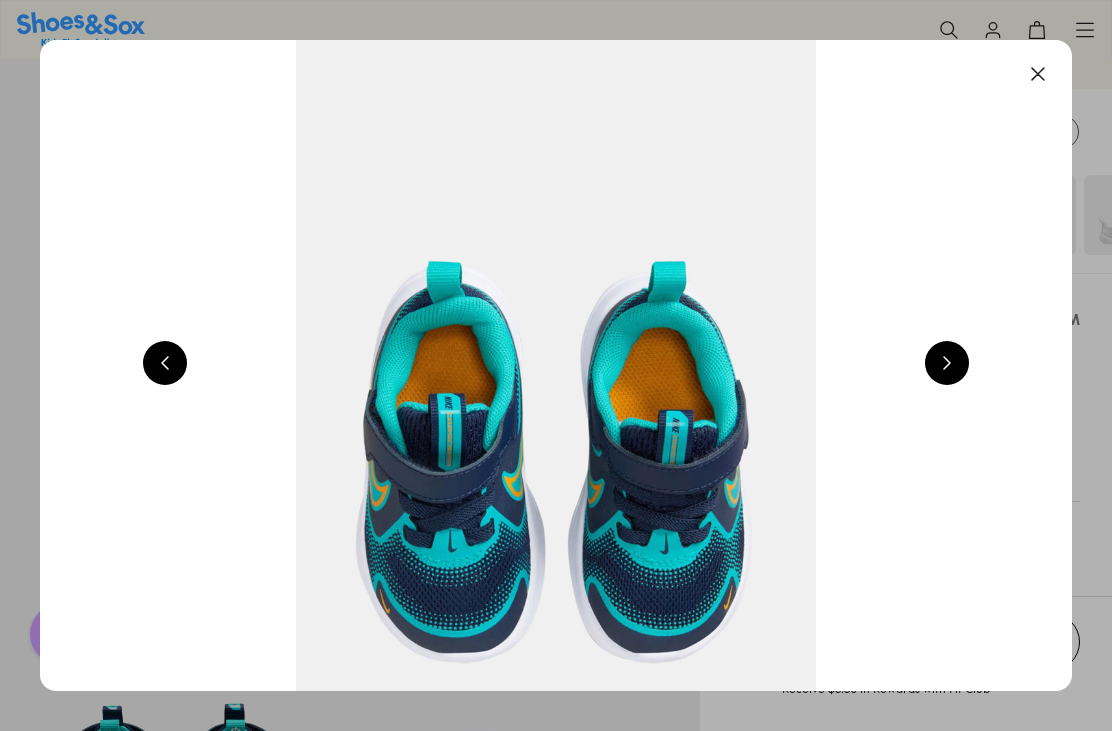 click at bounding box center [947, 363] 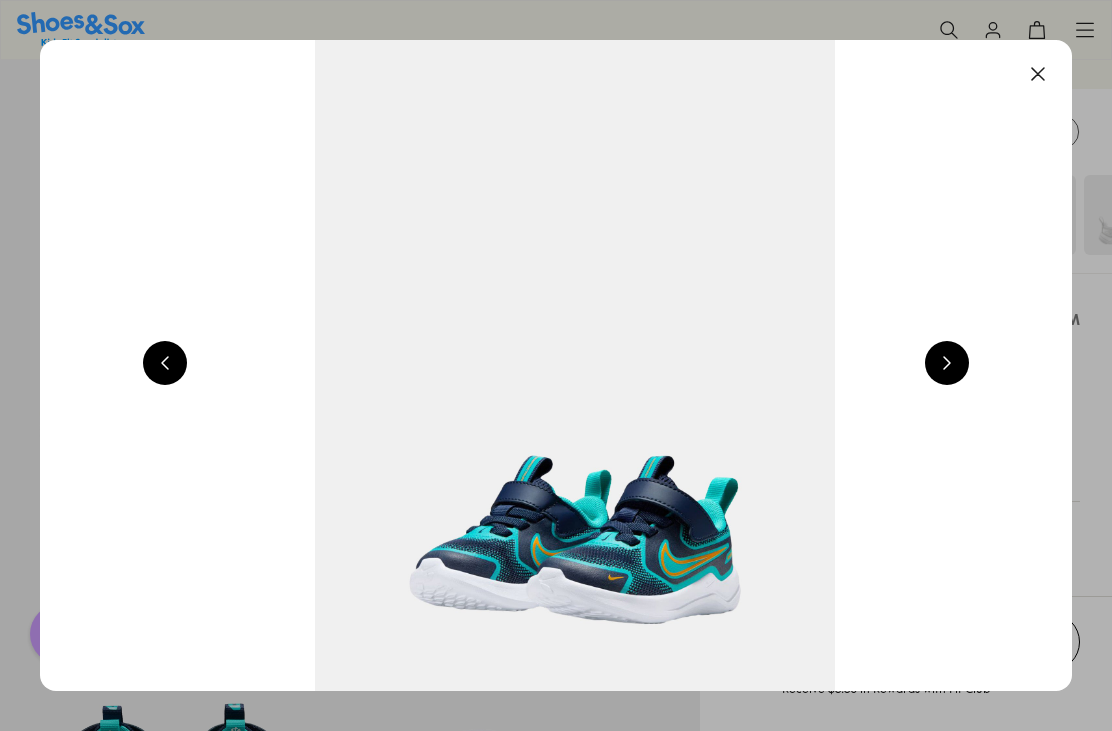 scroll, scrollTop: 0, scrollLeft: 4128, axis: horizontal 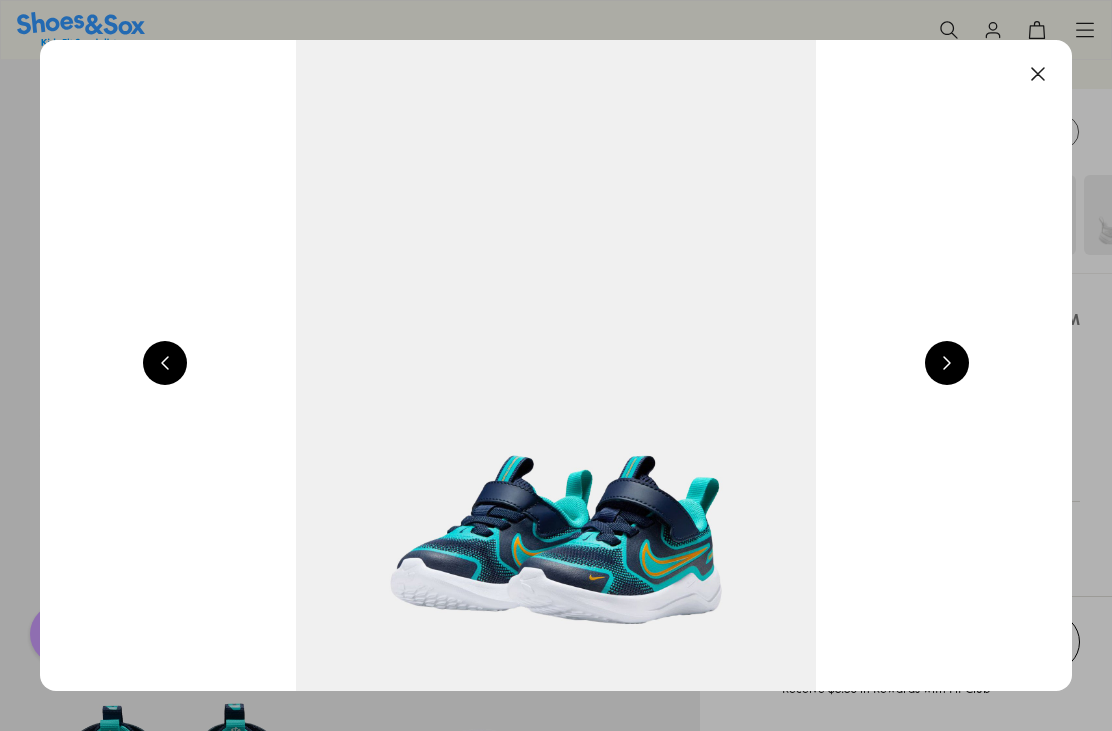 click at bounding box center [947, 363] 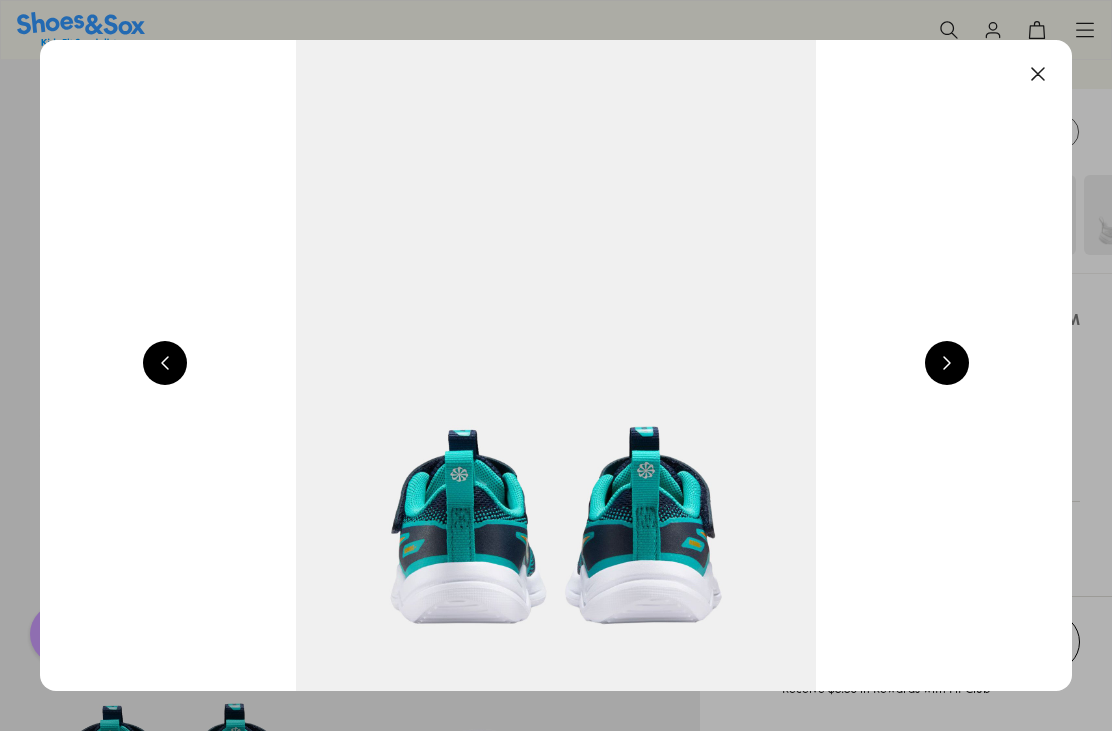 click at bounding box center [947, 363] 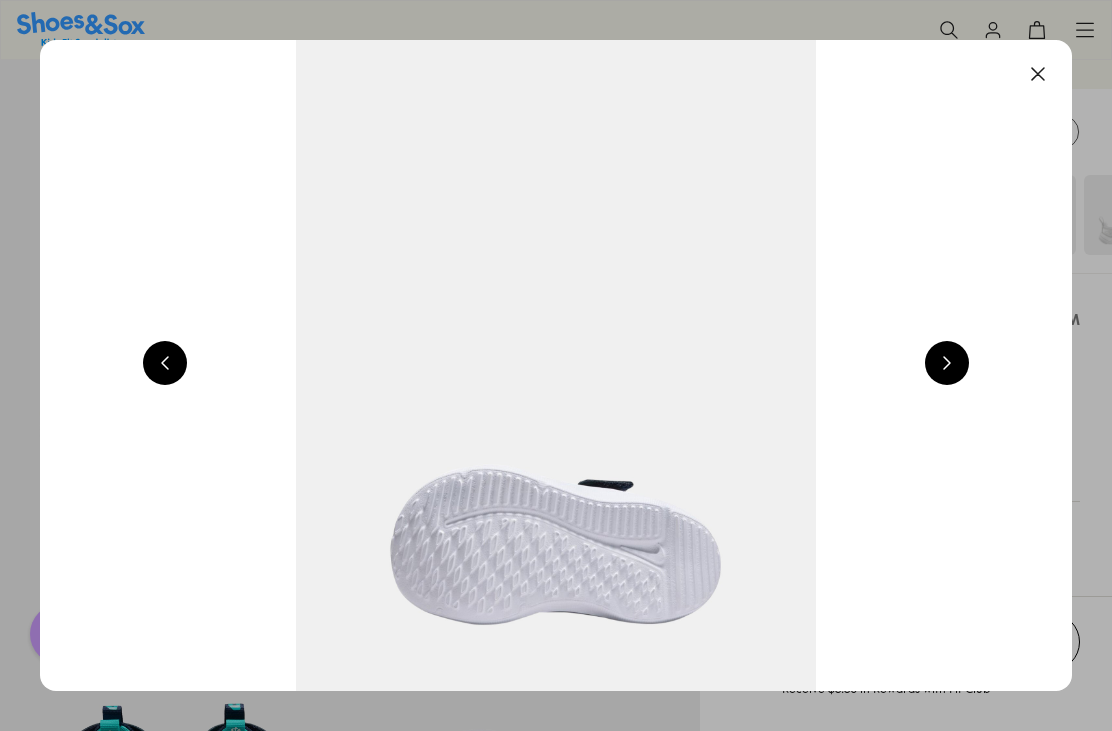 click at bounding box center [947, 363] 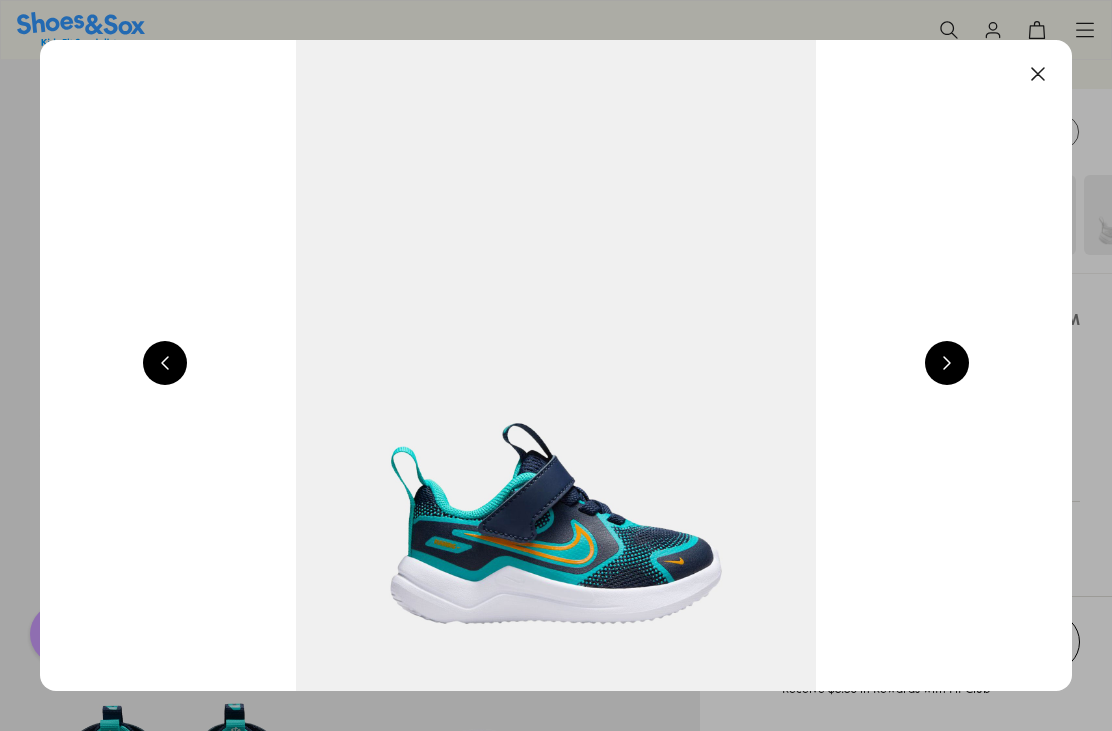 click at bounding box center [947, 363] 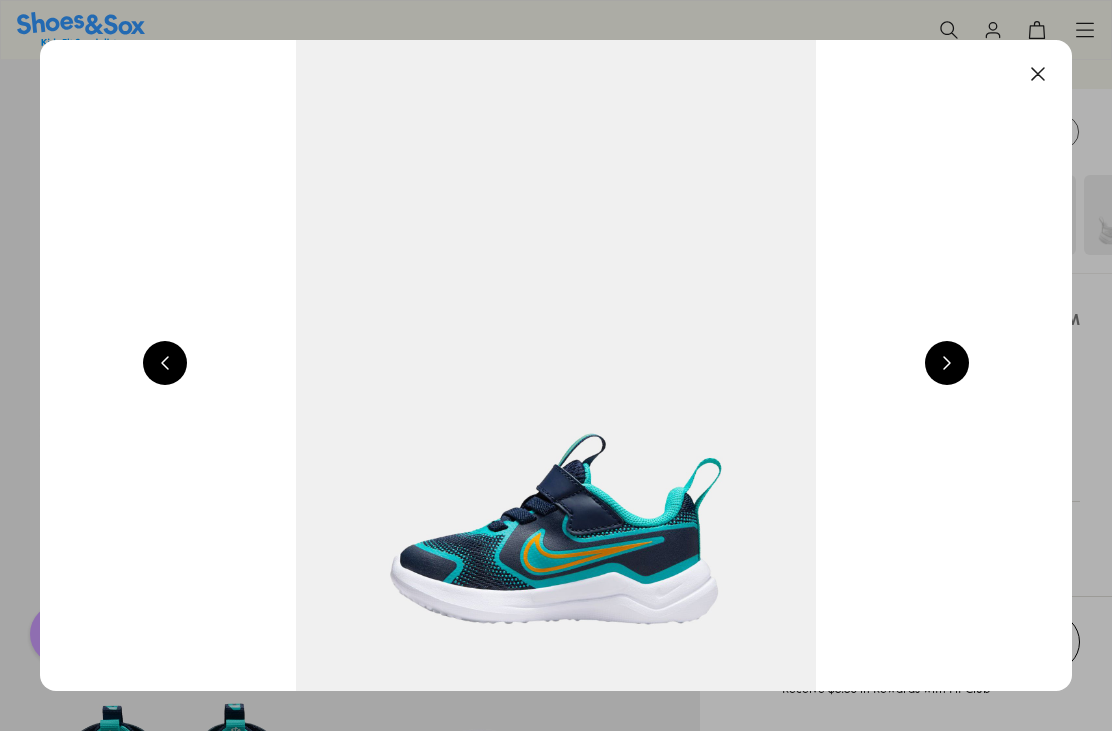 click at bounding box center (947, 363) 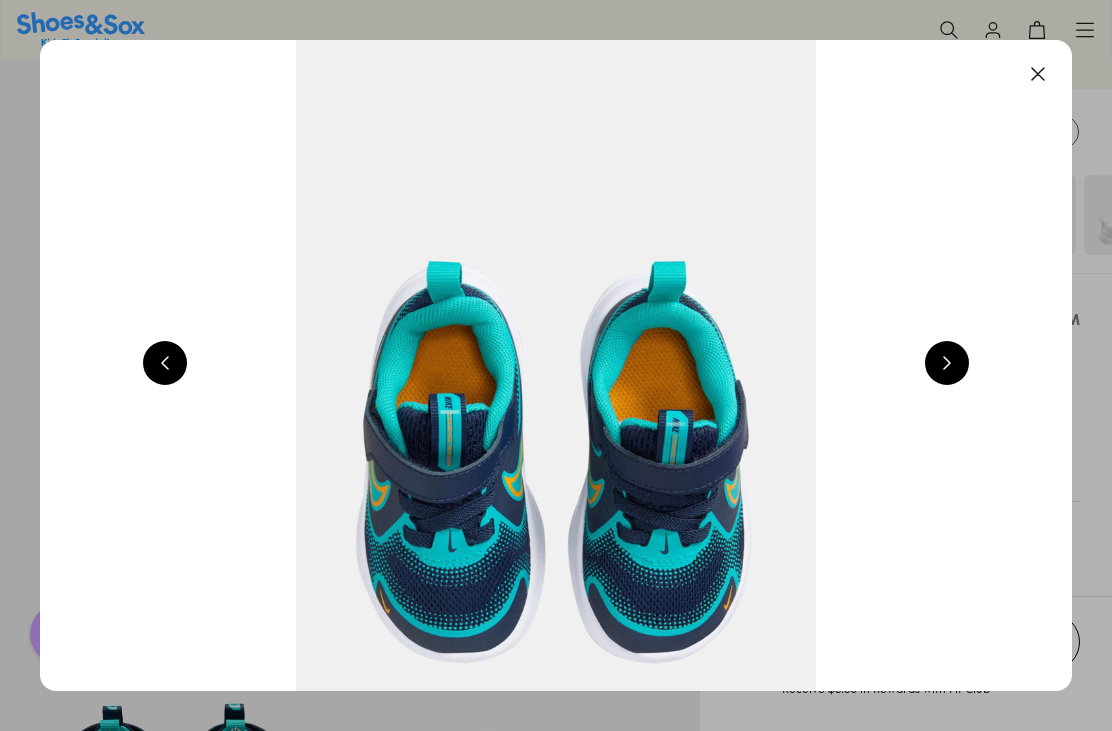 click at bounding box center [947, 363] 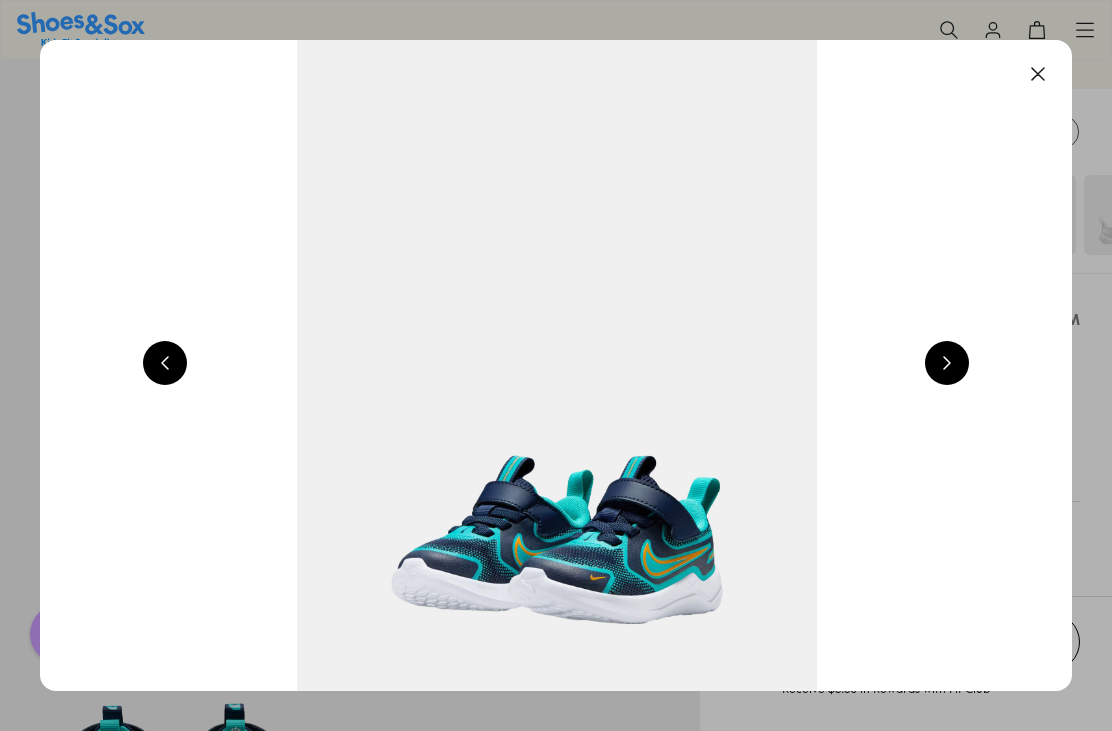 scroll, scrollTop: 0, scrollLeft: 4128, axis: horizontal 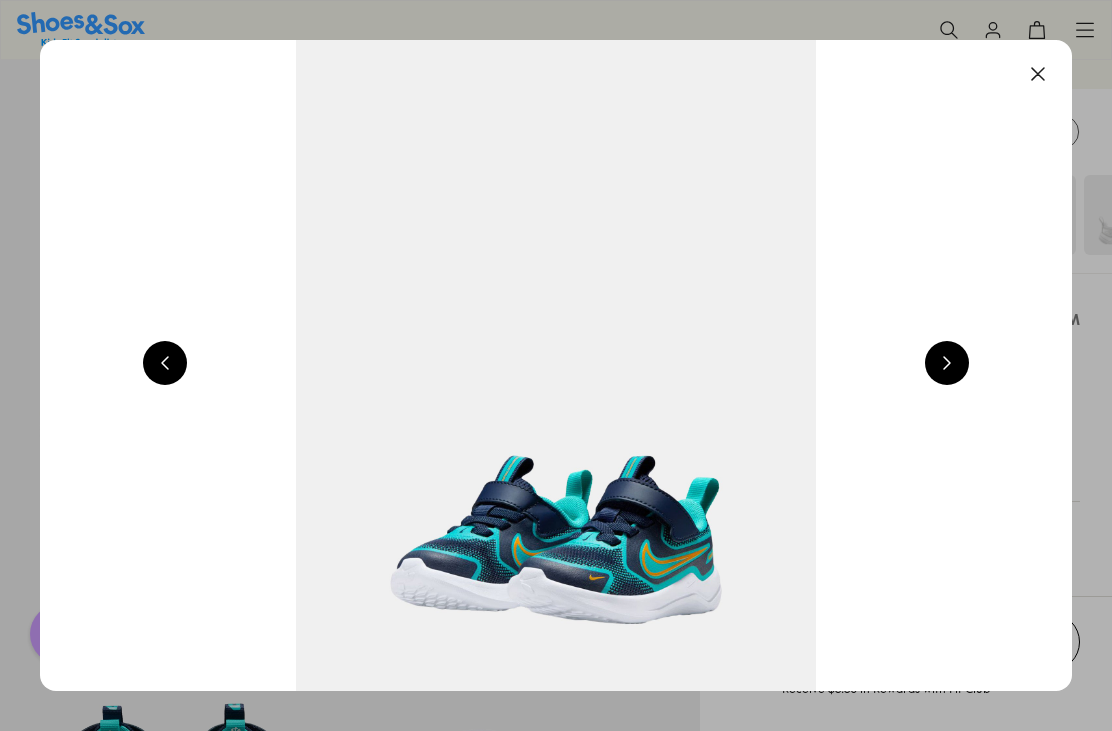 click at bounding box center (947, 363) 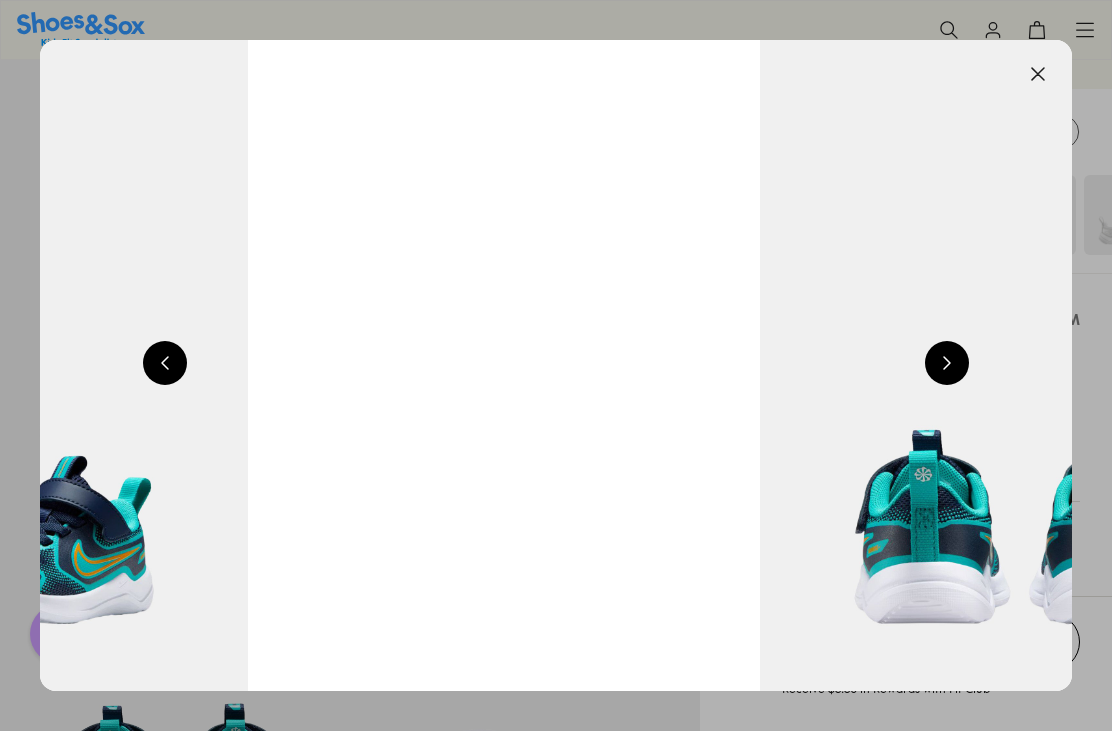 scroll, scrollTop: 0, scrollLeft: 5160, axis: horizontal 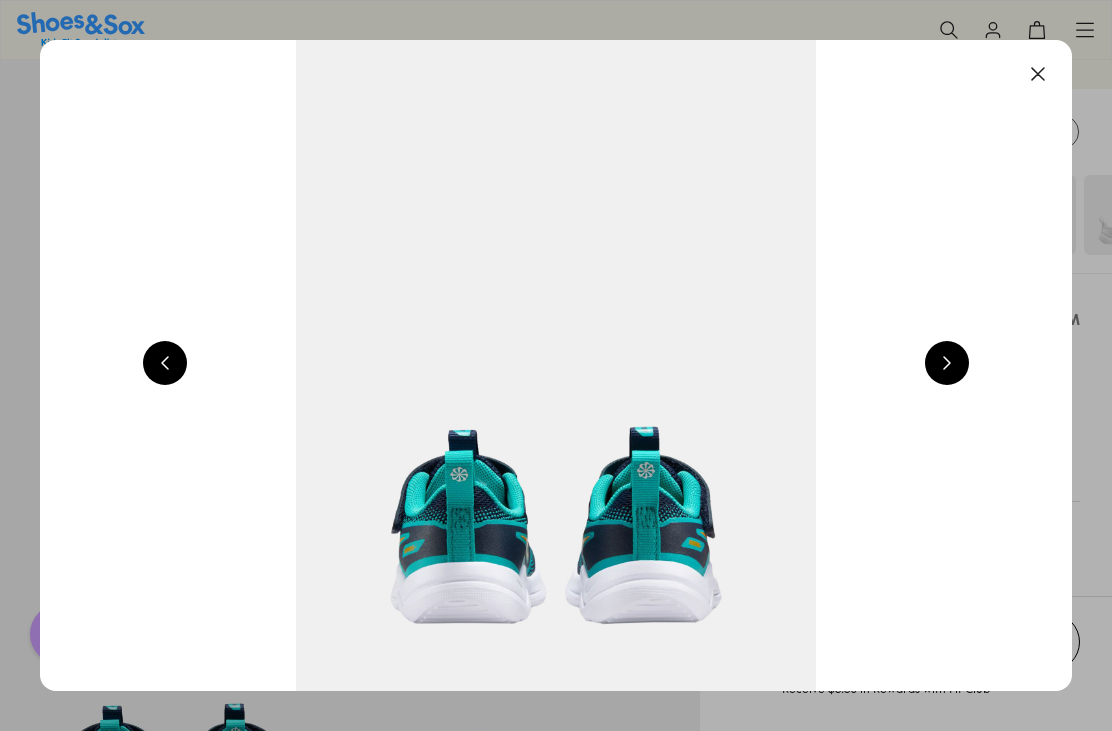 click at bounding box center (947, 363) 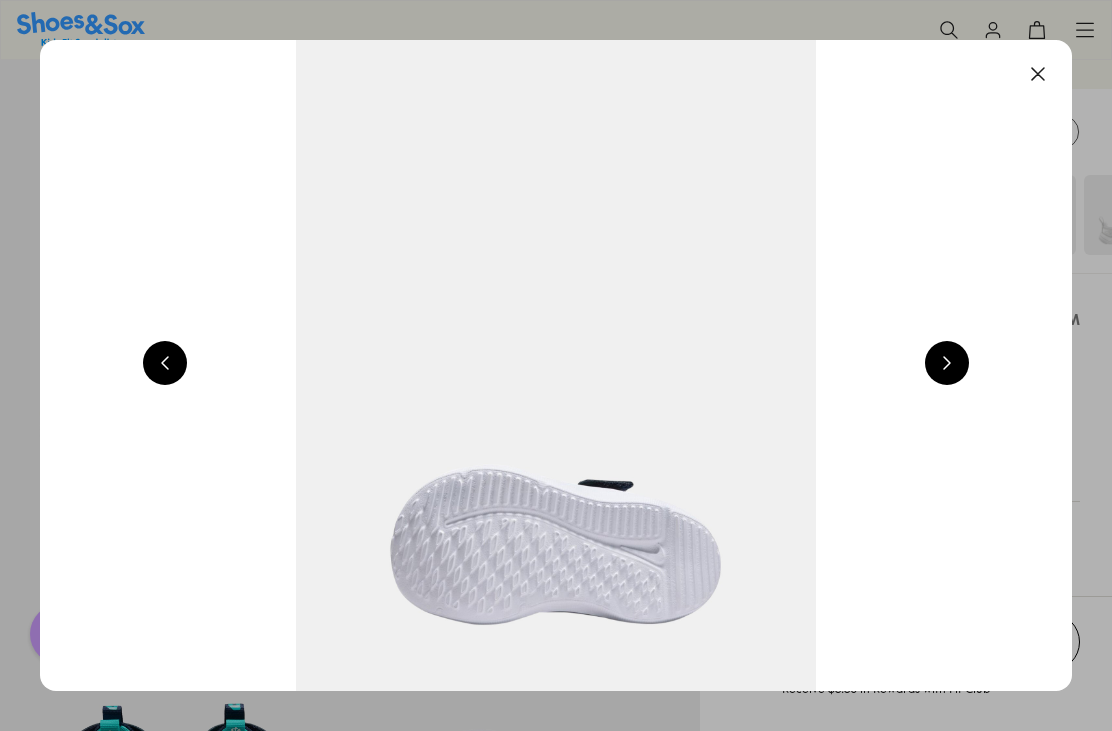 click at bounding box center [947, 363] 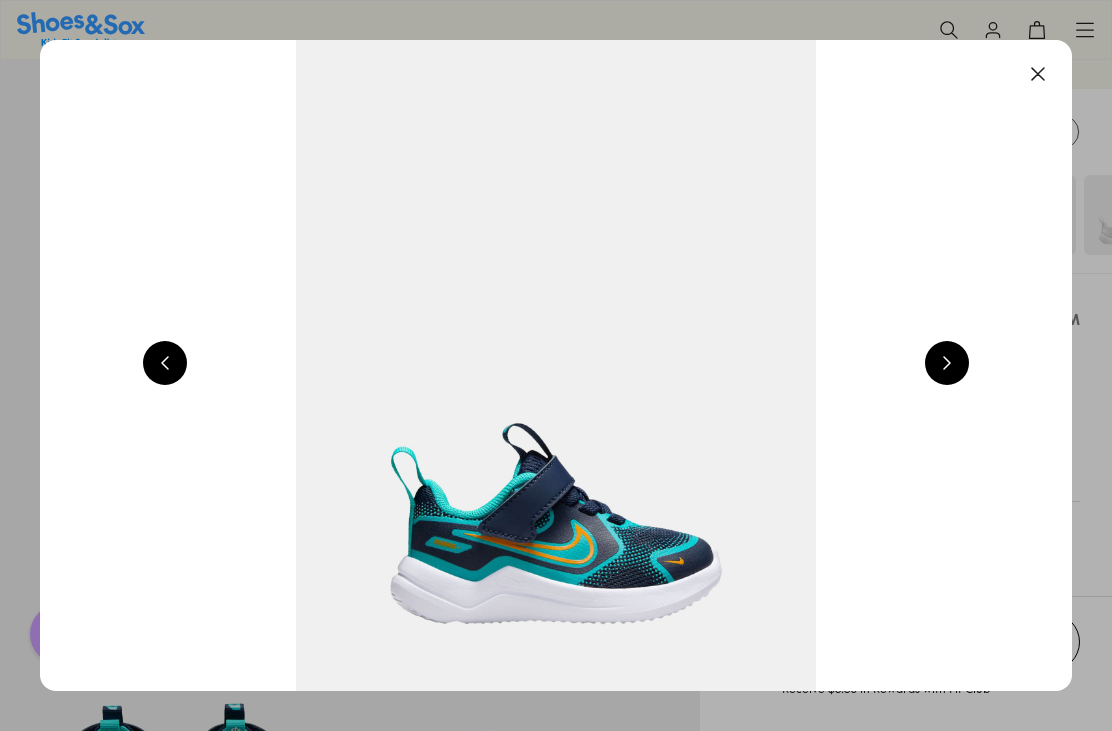 scroll, scrollTop: 0, scrollLeft: 1032, axis: horizontal 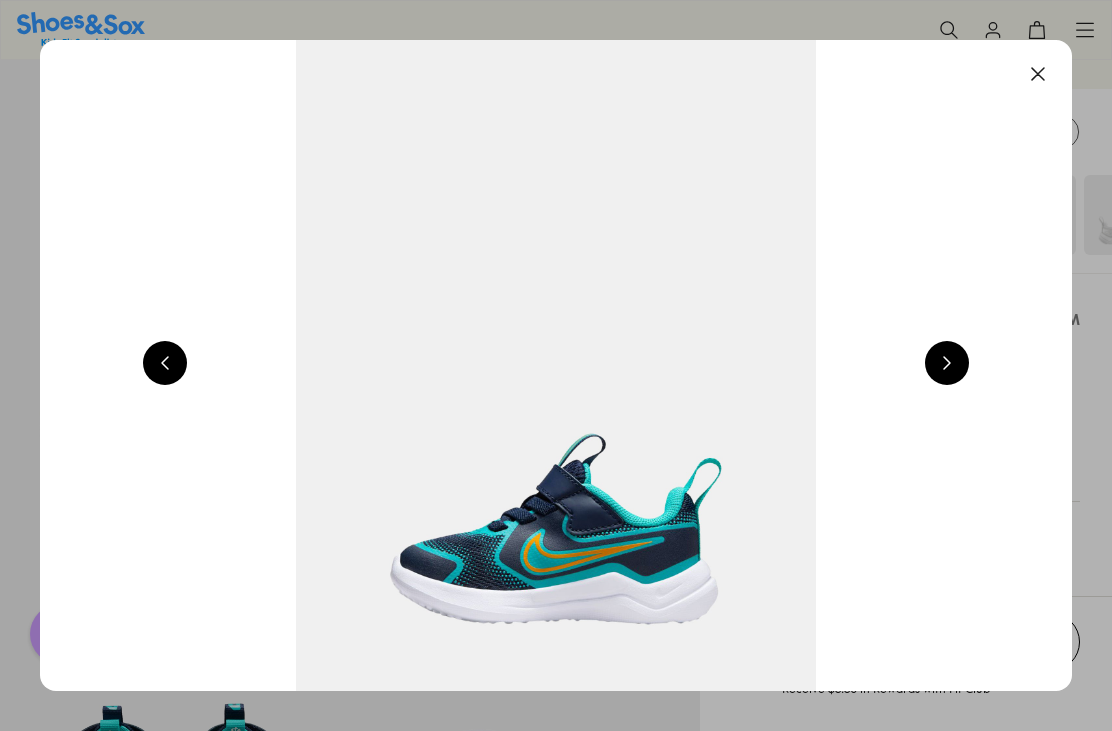 click at bounding box center (947, 363) 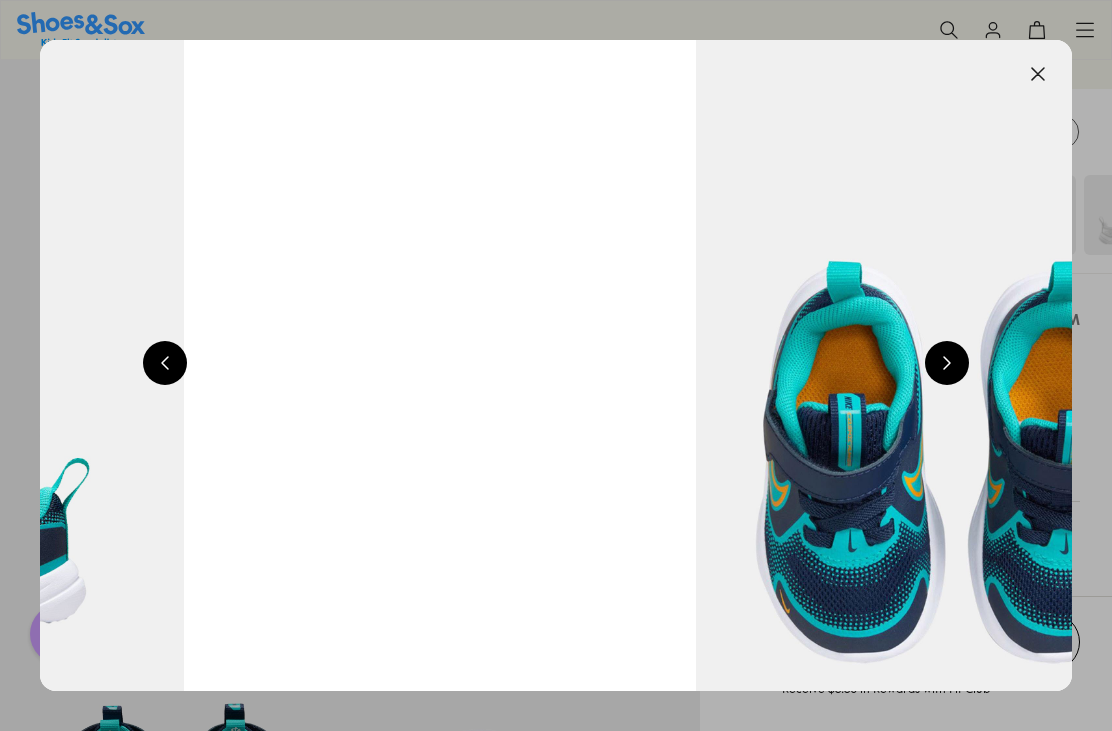 scroll, scrollTop: 0, scrollLeft: 3096, axis: horizontal 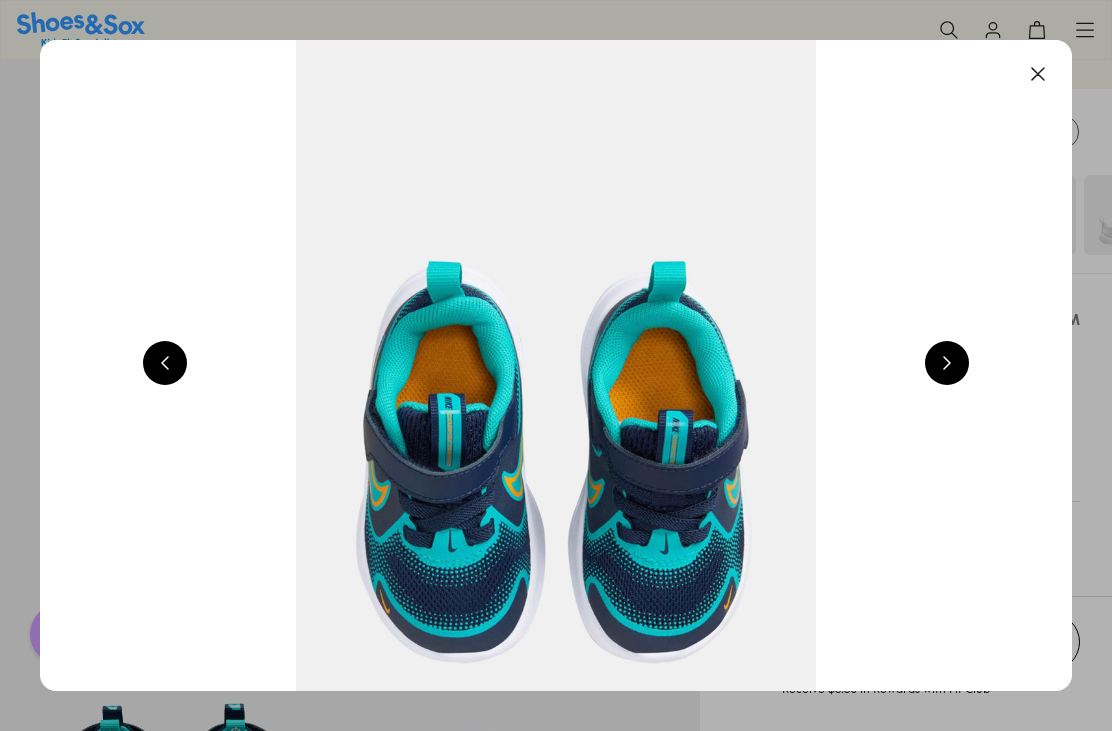 click at bounding box center (1038, 74) 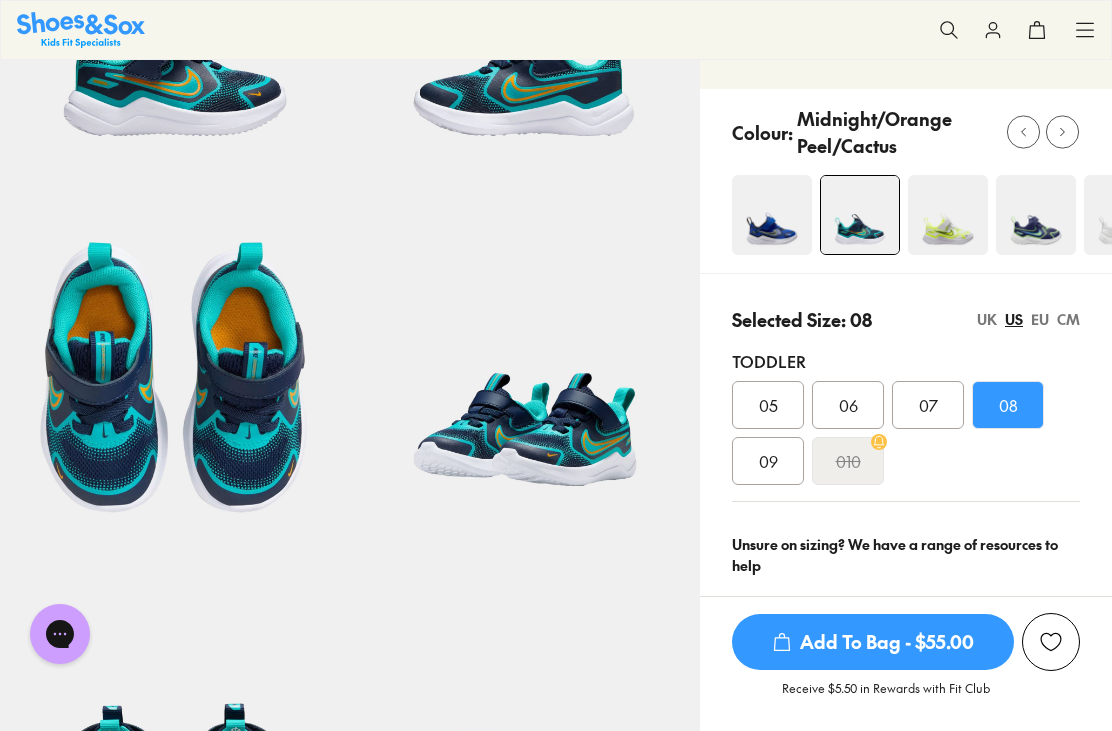 click at bounding box center (948, 215) 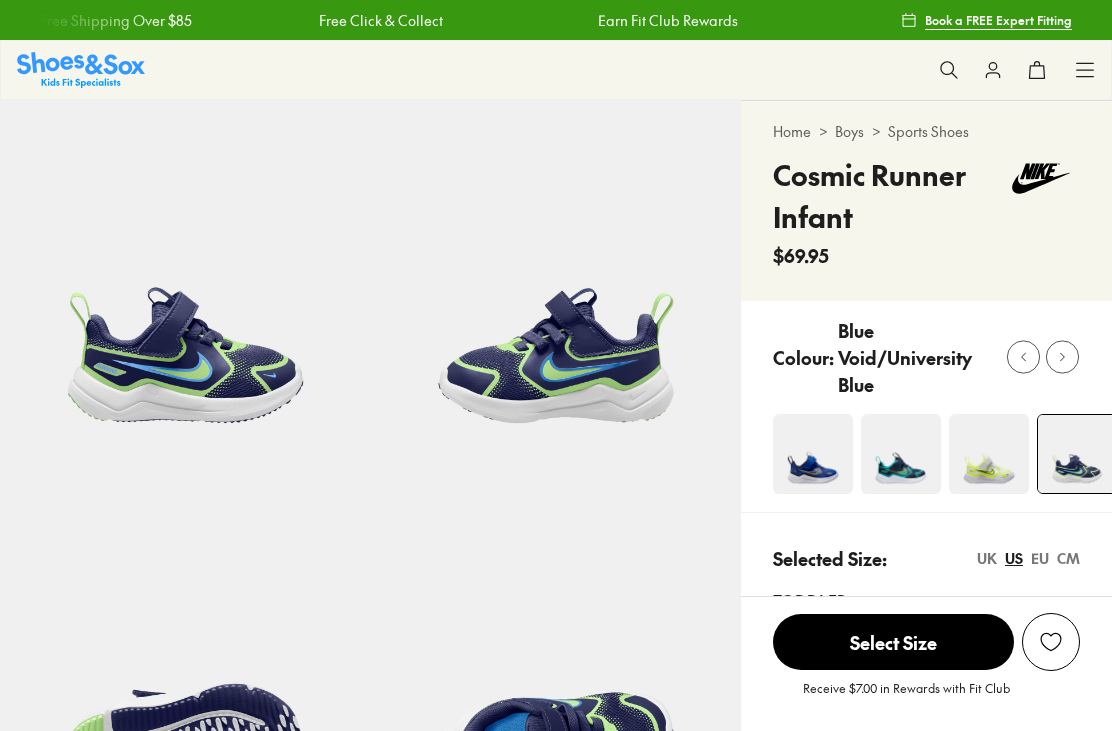 select on "*" 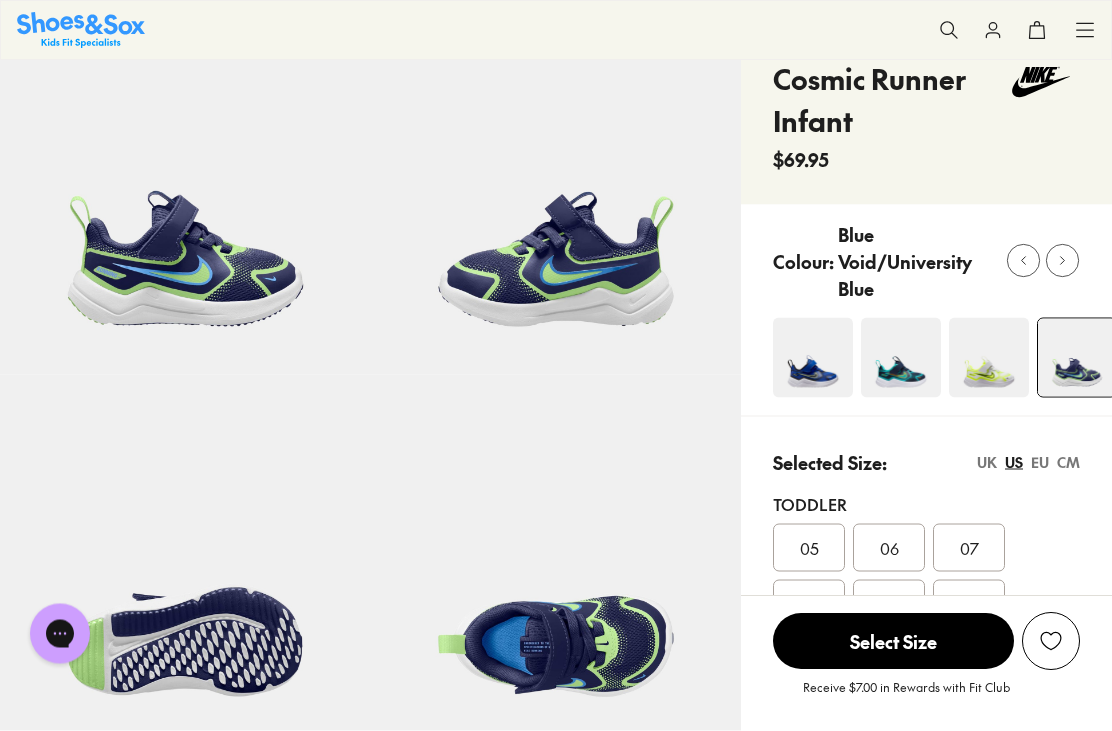 scroll, scrollTop: 97, scrollLeft: 0, axis: vertical 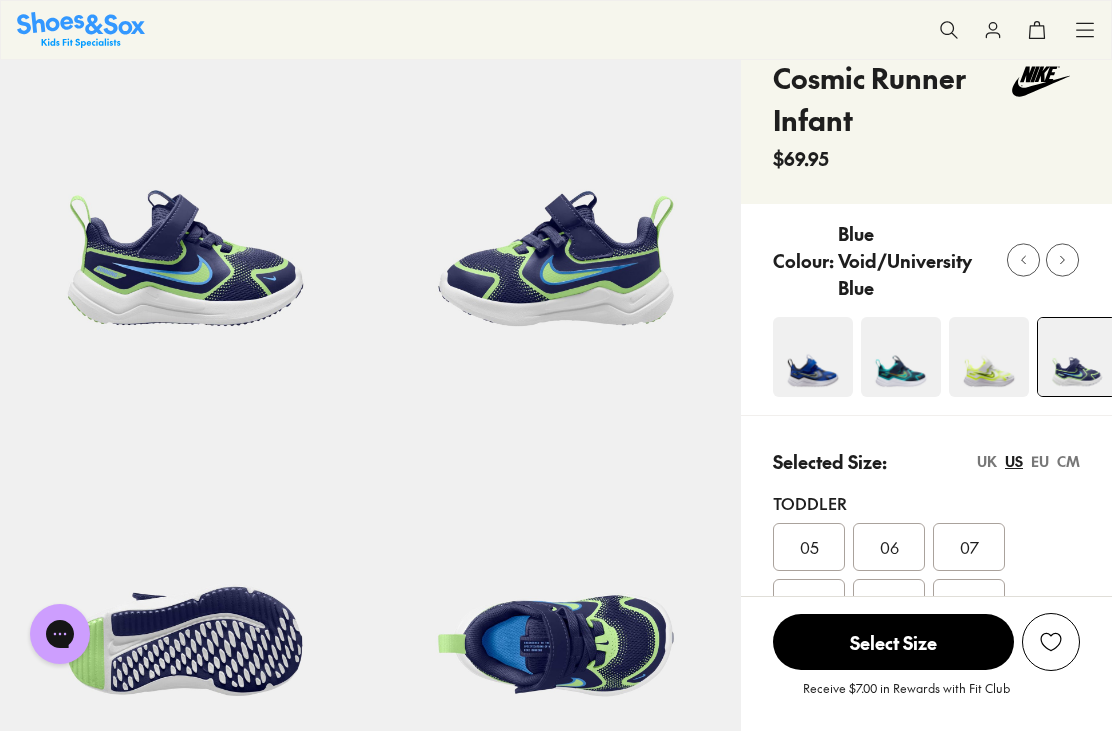 click 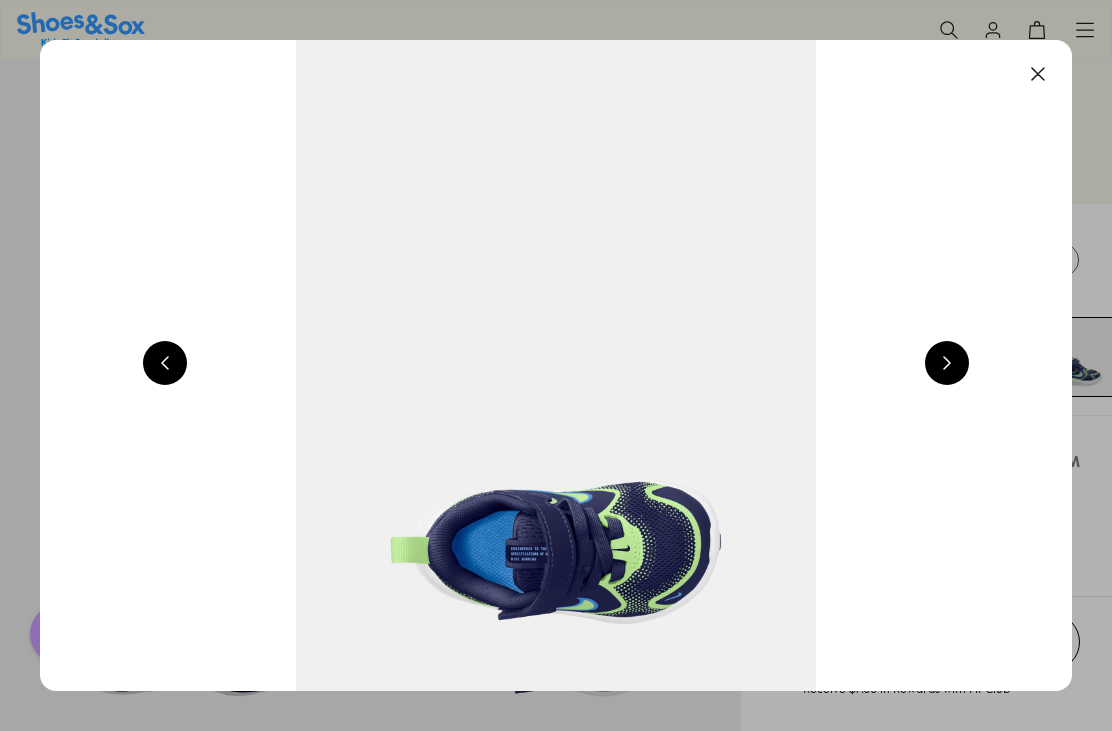 scroll, scrollTop: 161, scrollLeft: 0, axis: vertical 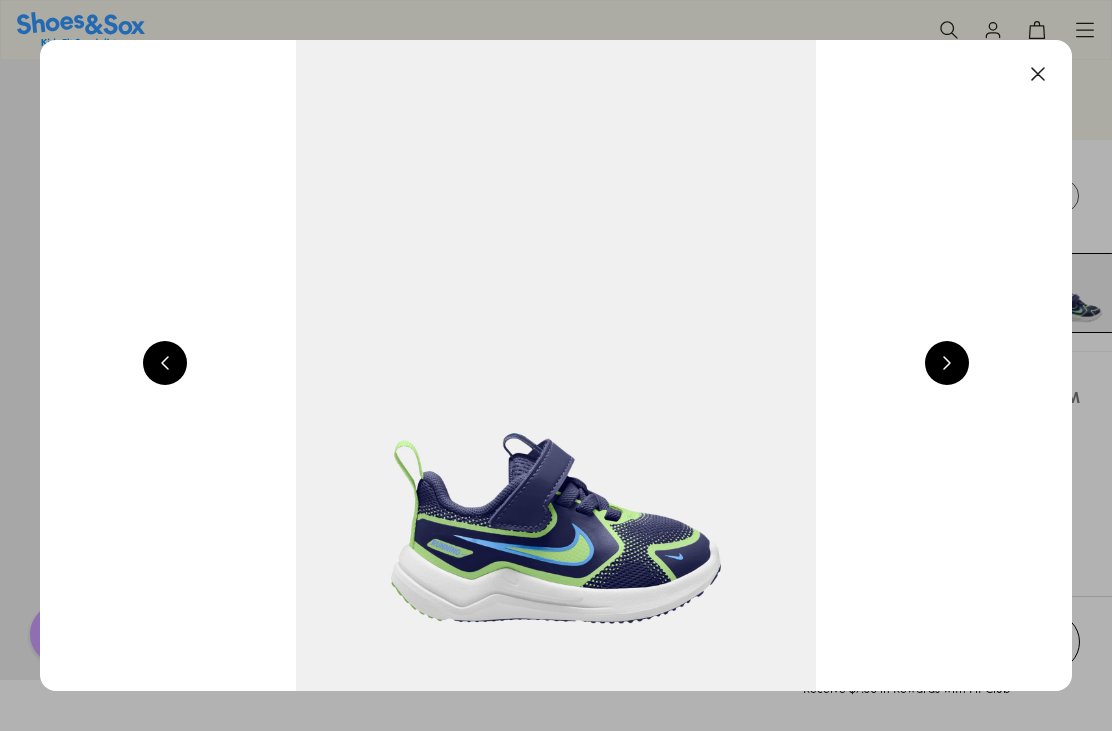 click at bounding box center [1038, 74] 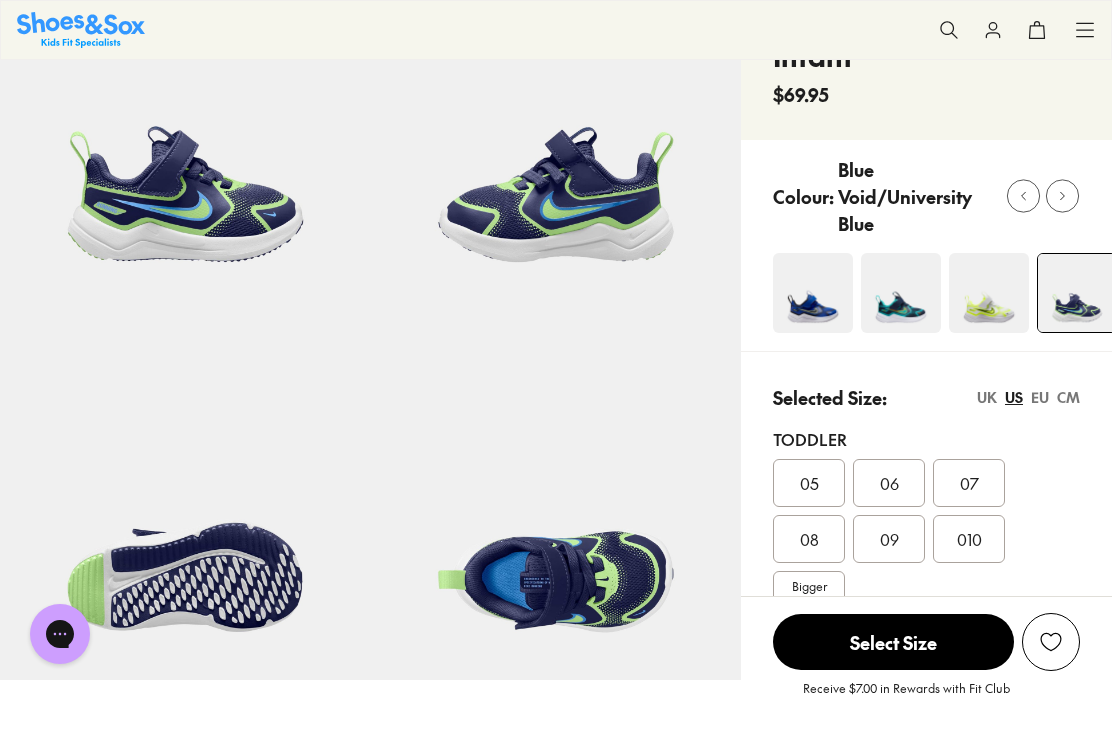 click at bounding box center [901, 293] 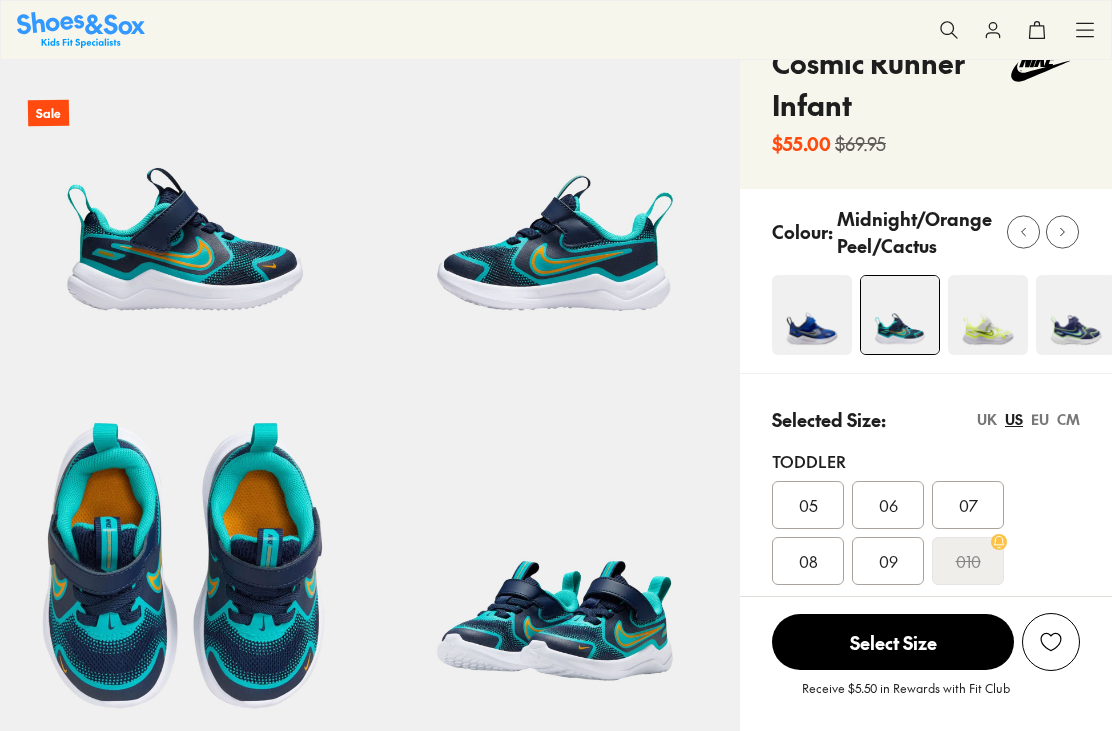 select on "*" 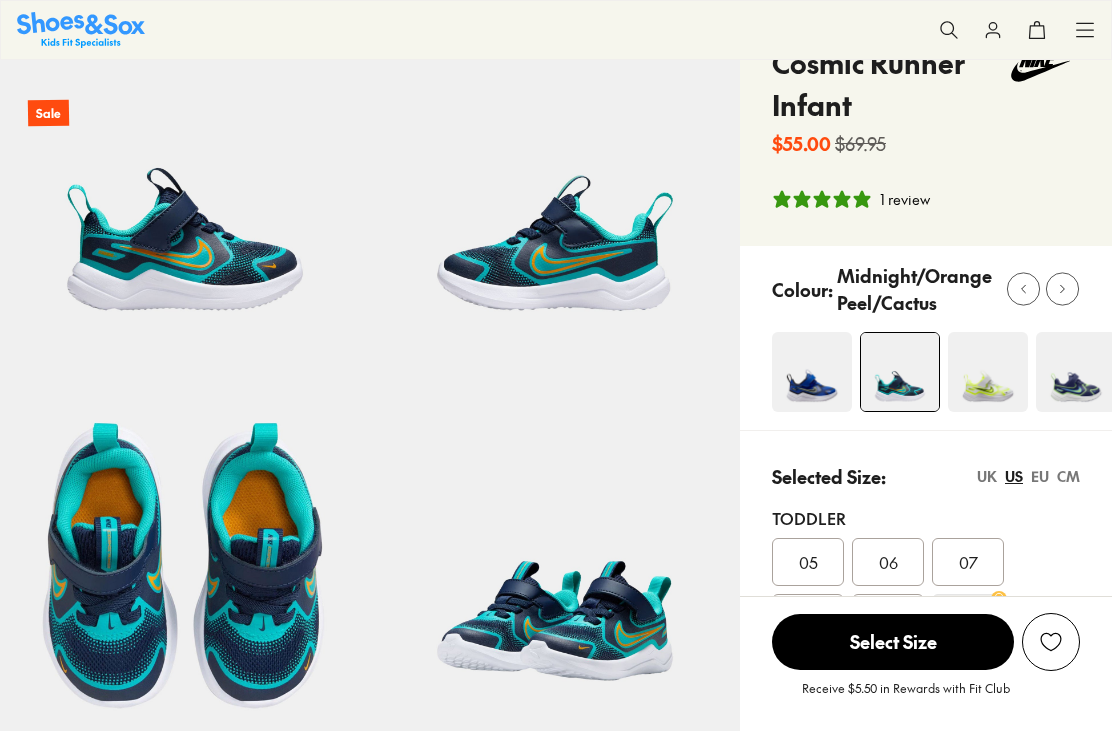 scroll, scrollTop: 112, scrollLeft: 0, axis: vertical 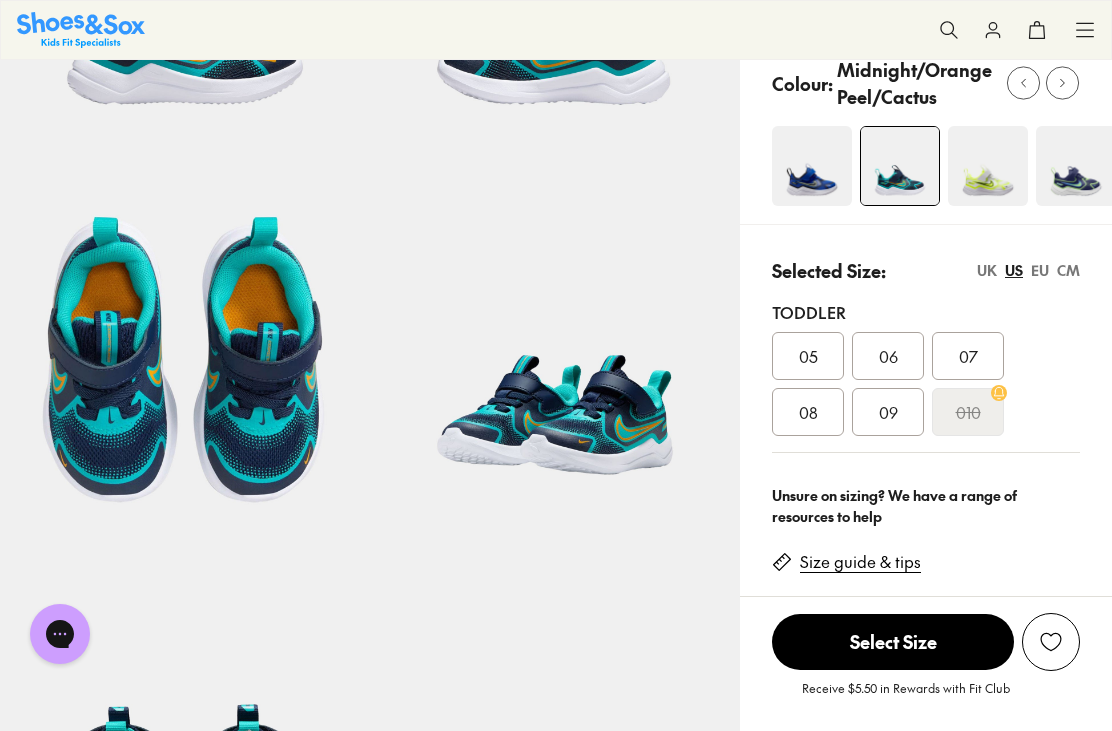 click on "08" at bounding box center (808, 412) 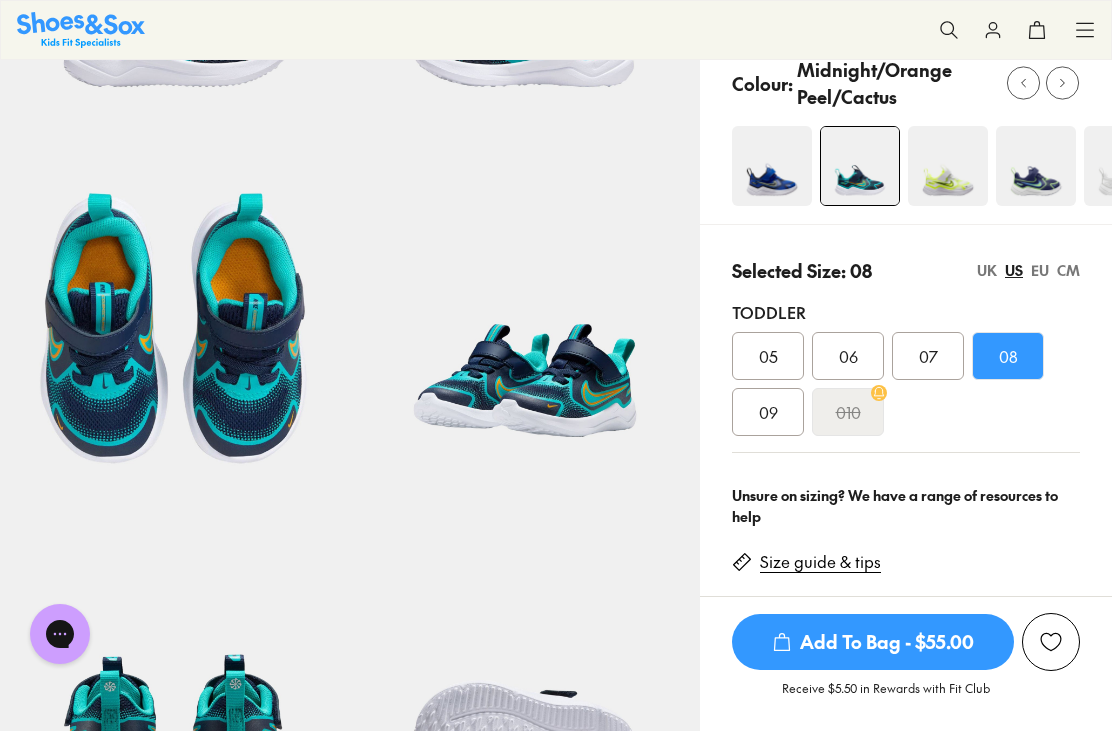 click on "09" at bounding box center [768, 412] 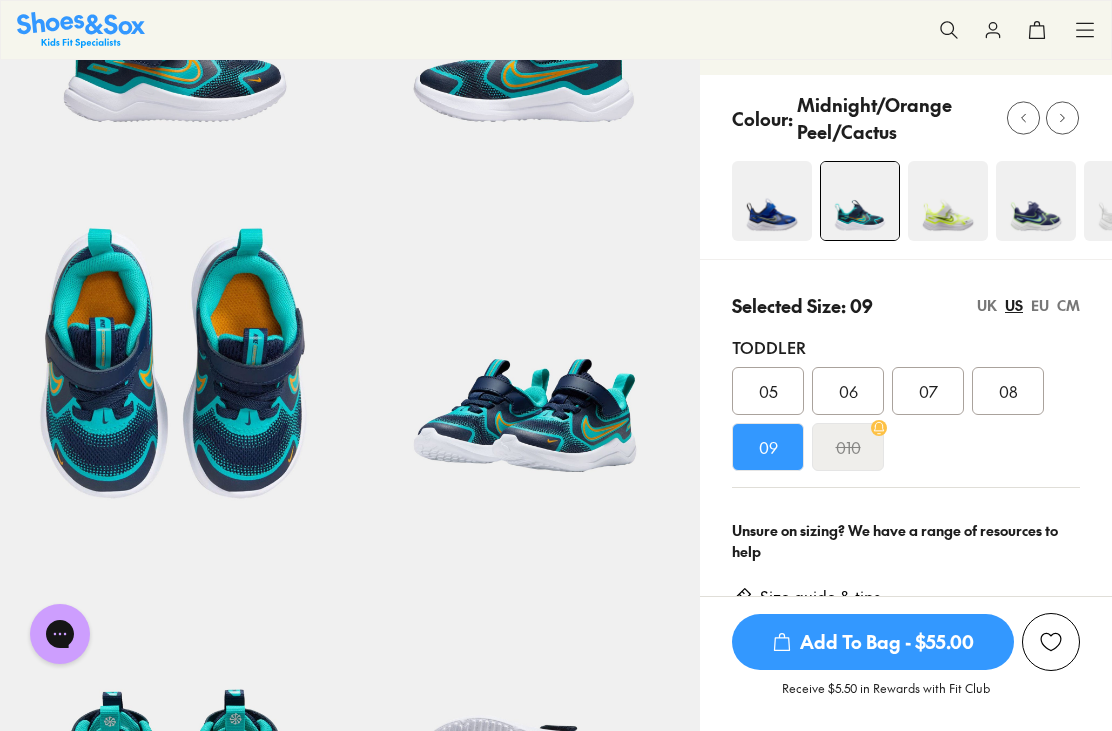 scroll, scrollTop: 284, scrollLeft: 0, axis: vertical 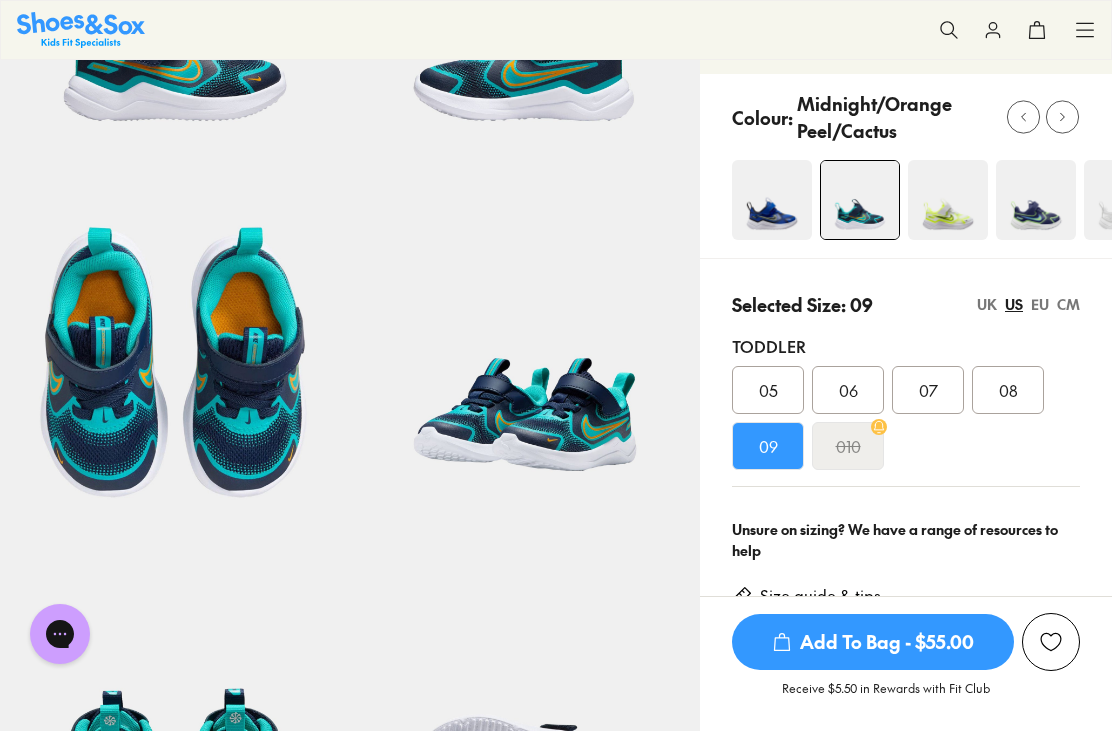 click on "08" at bounding box center [1008, 390] 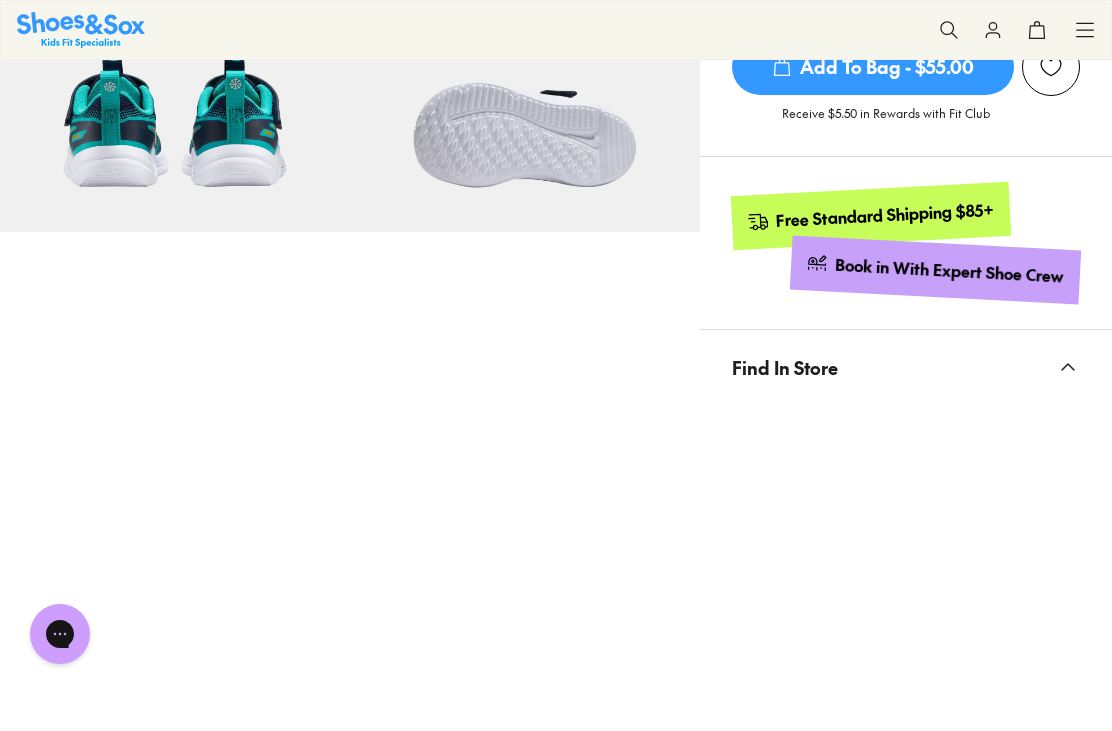 scroll, scrollTop: 910, scrollLeft: 0, axis: vertical 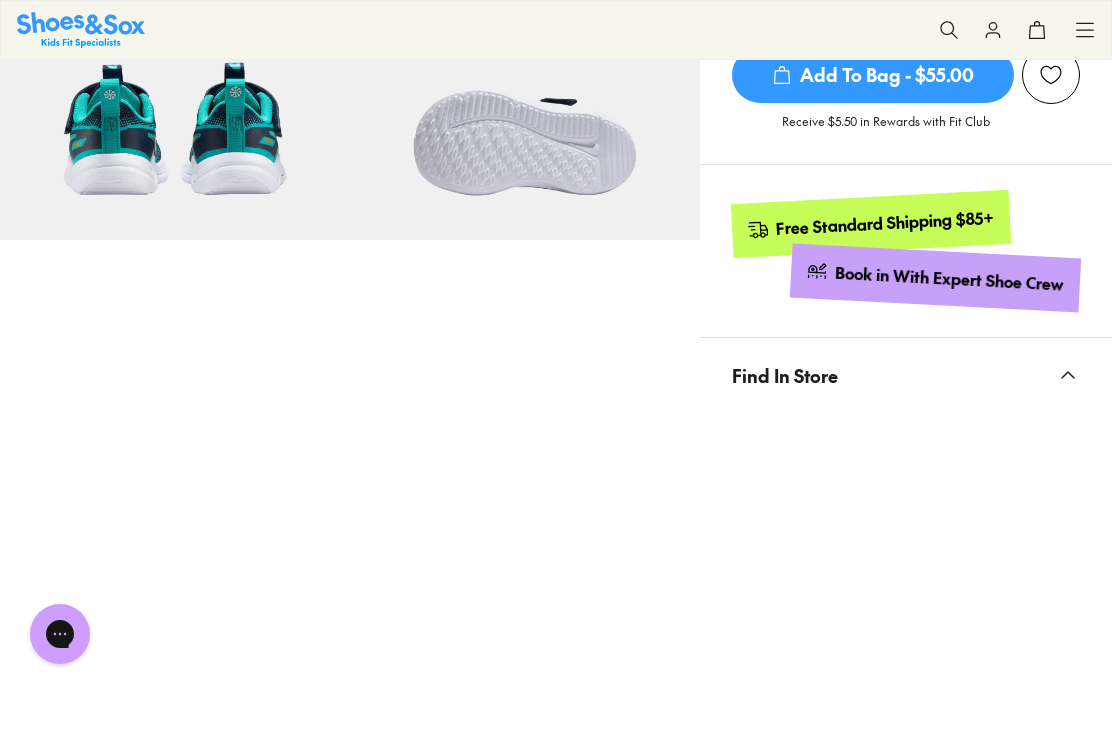 click 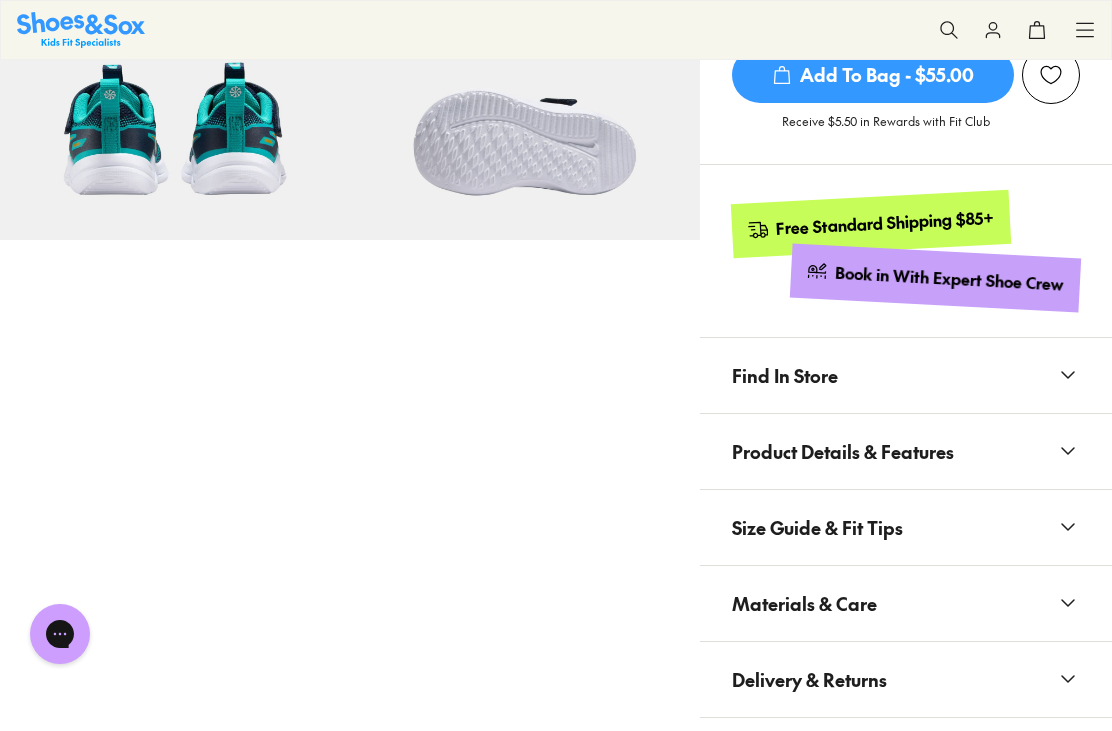 click 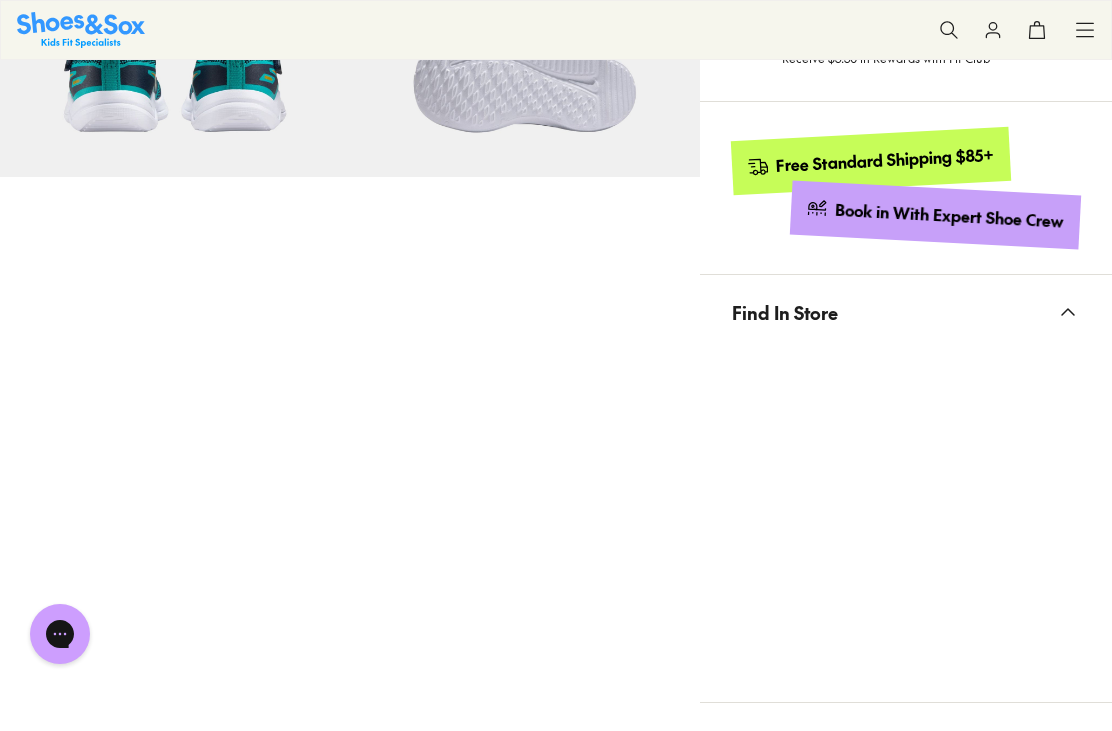 scroll, scrollTop: 1001, scrollLeft: 0, axis: vertical 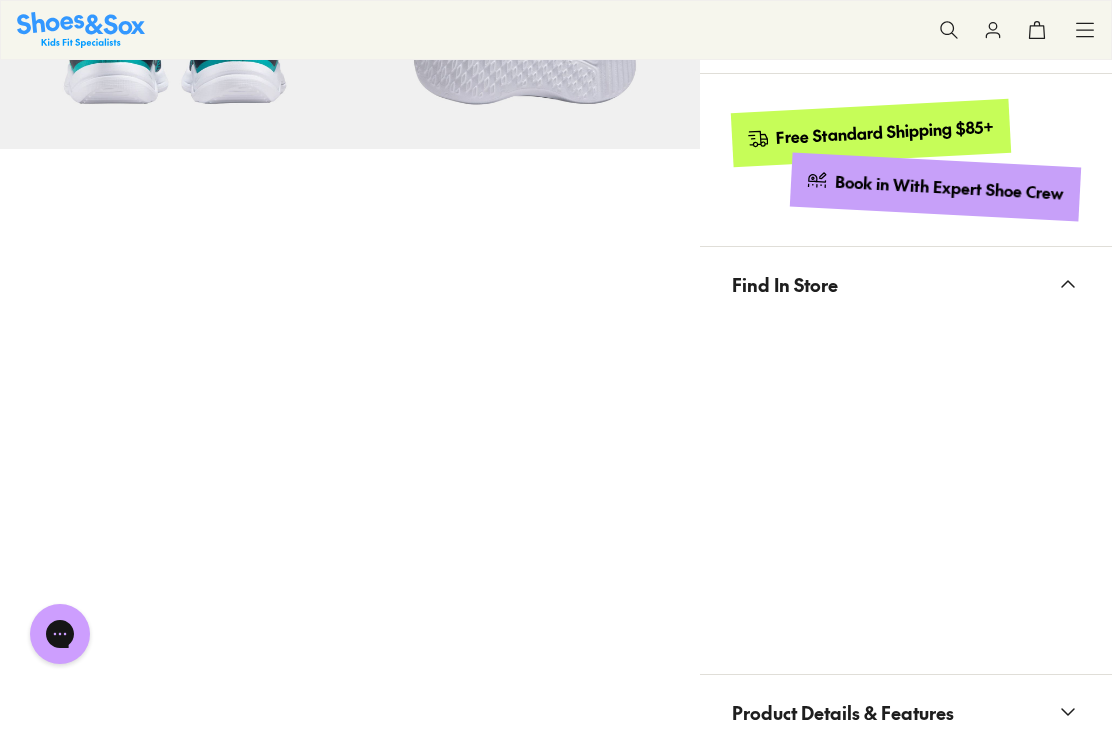 click on "Find In Store" at bounding box center [906, 284] 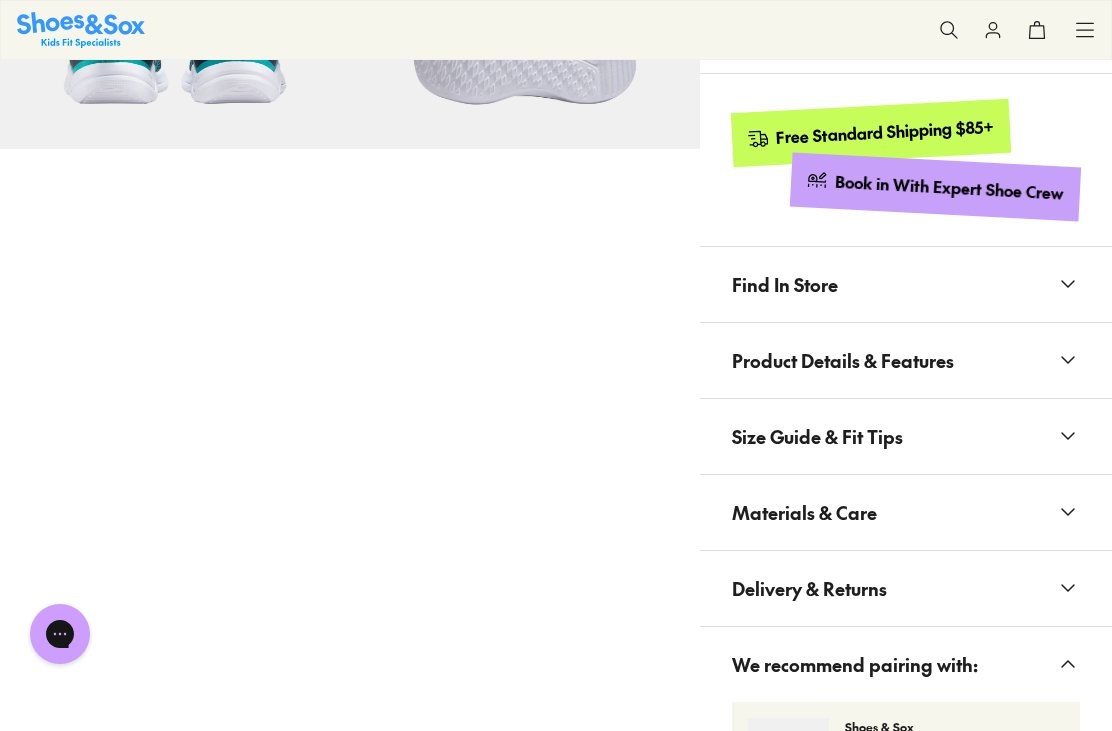 click 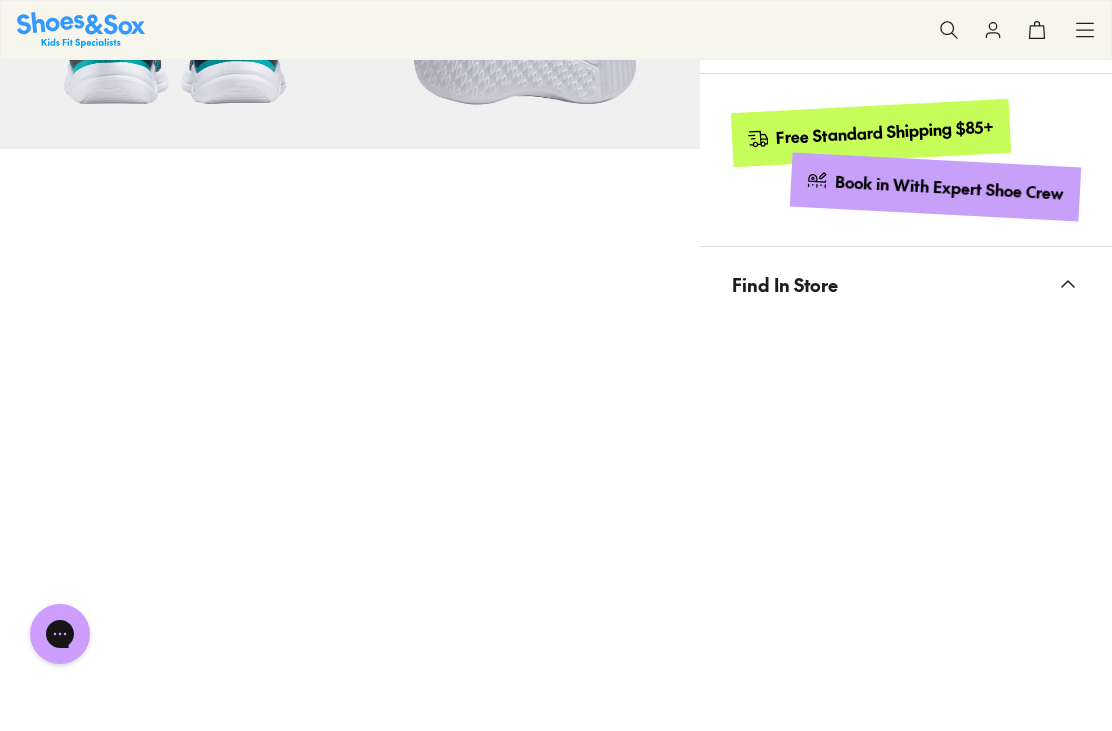 click on "Find In Store" at bounding box center (906, 284) 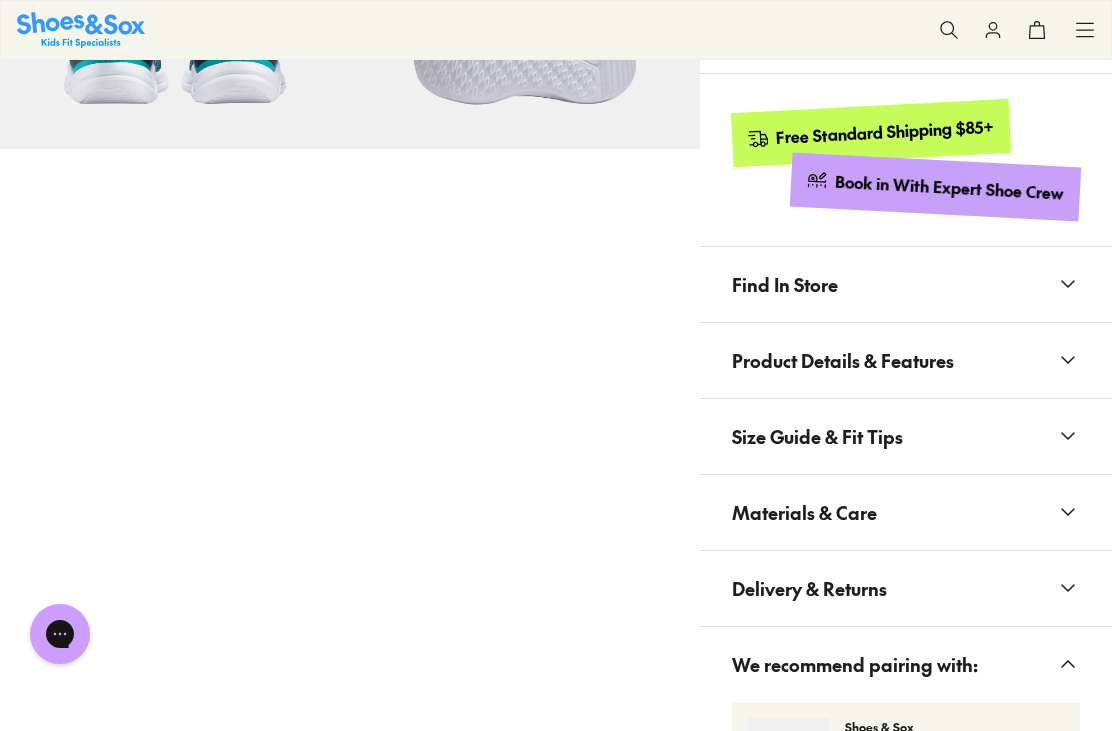 click 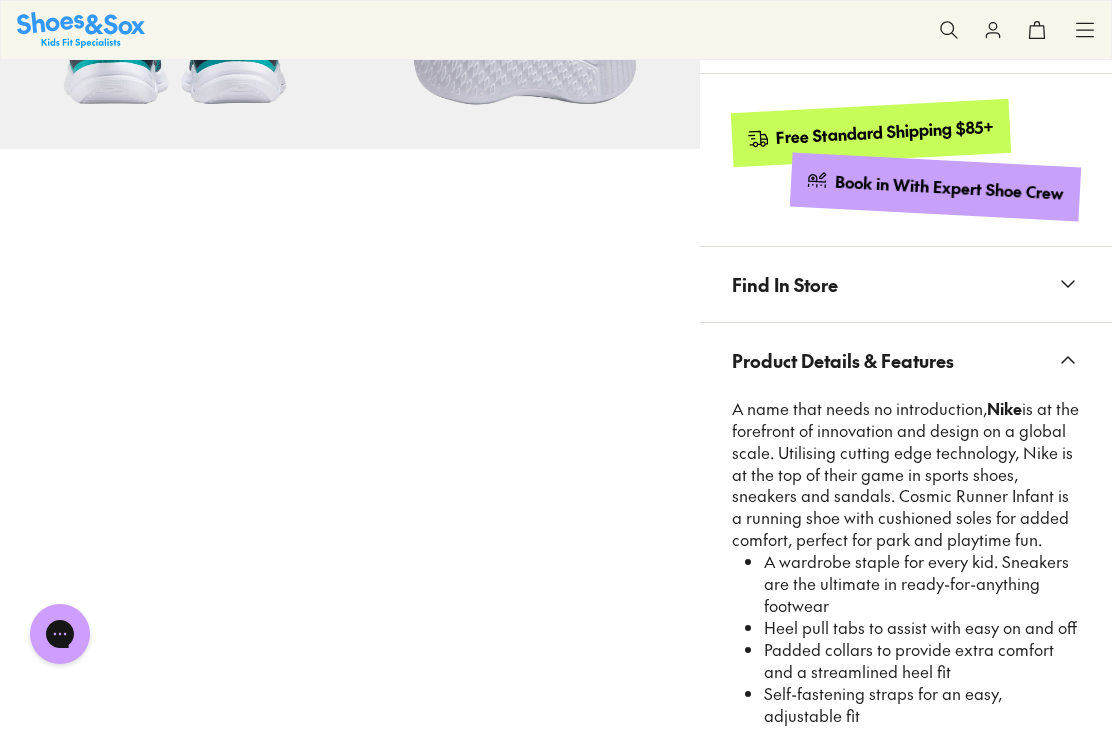 click 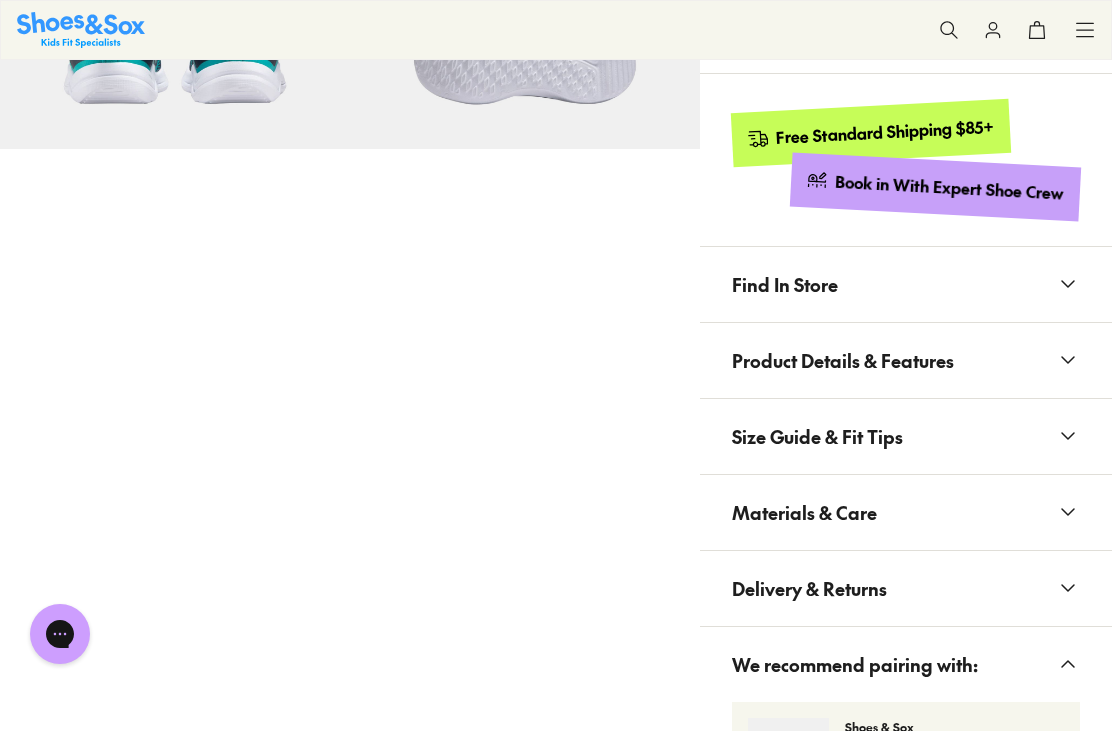 click on "Find In Store" at bounding box center [906, 284] 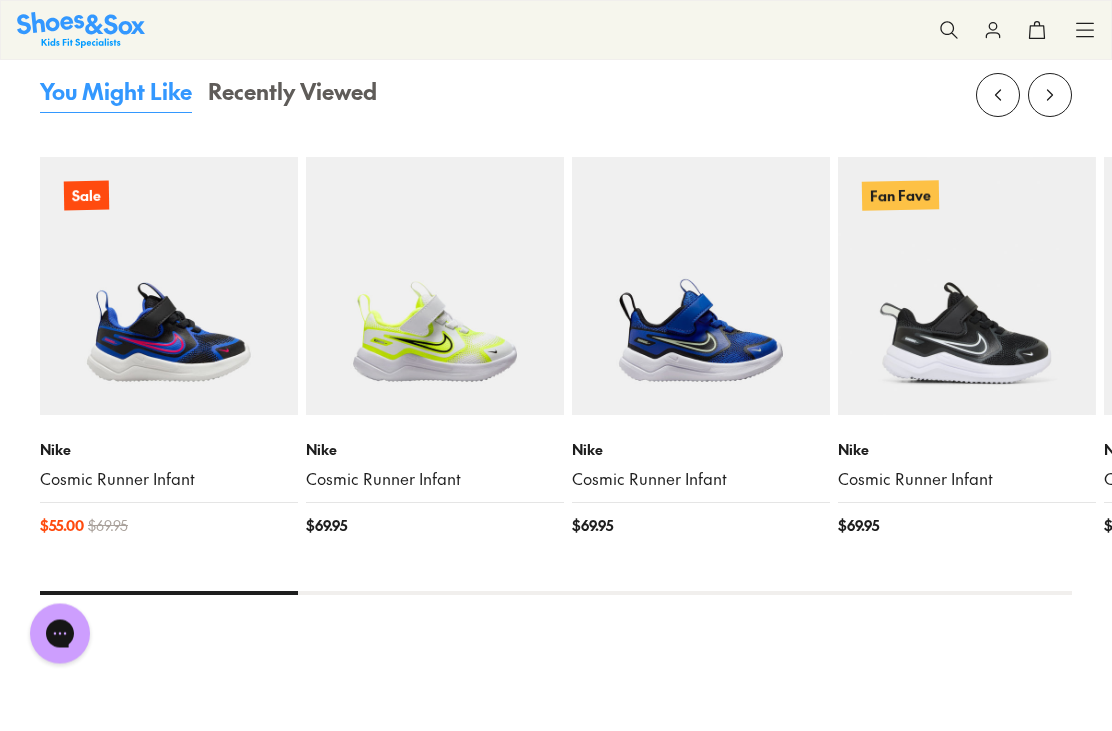 scroll, scrollTop: 2271, scrollLeft: 0, axis: vertical 